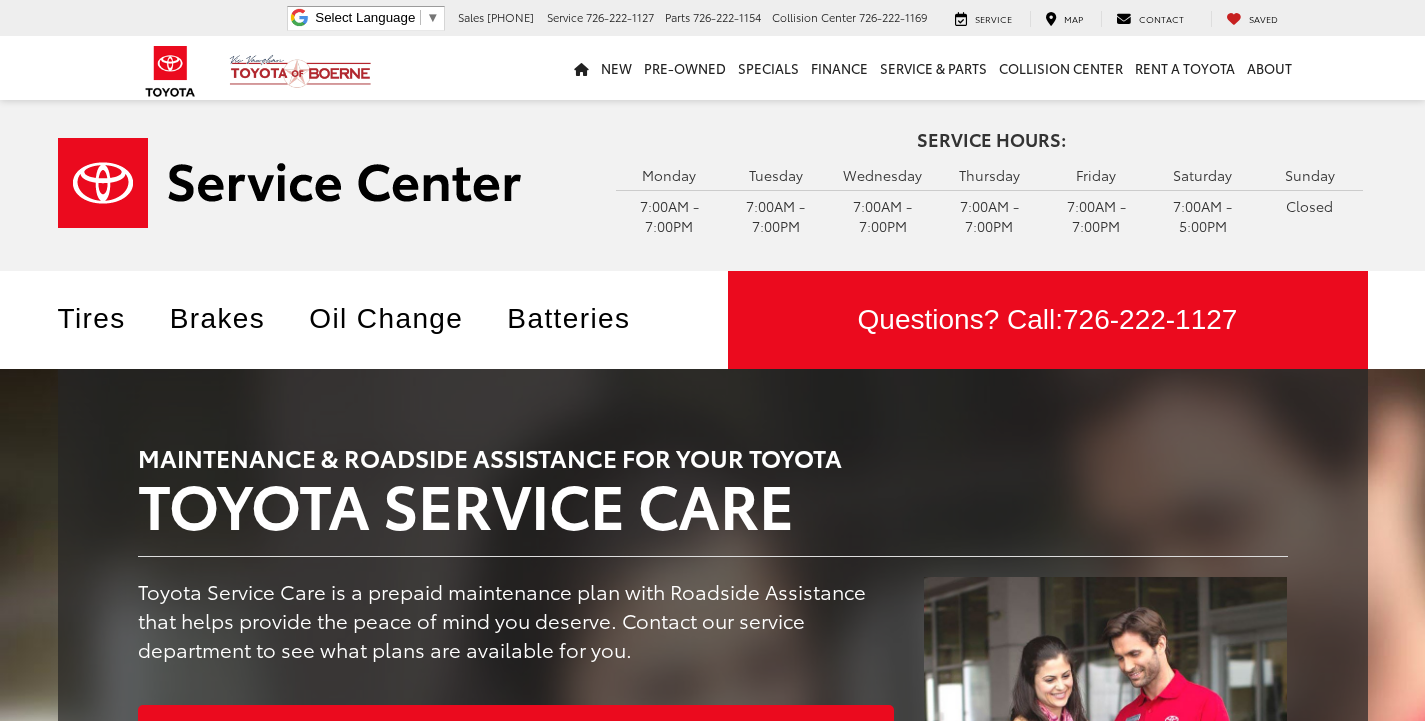 scroll, scrollTop: 0, scrollLeft: 0, axis: both 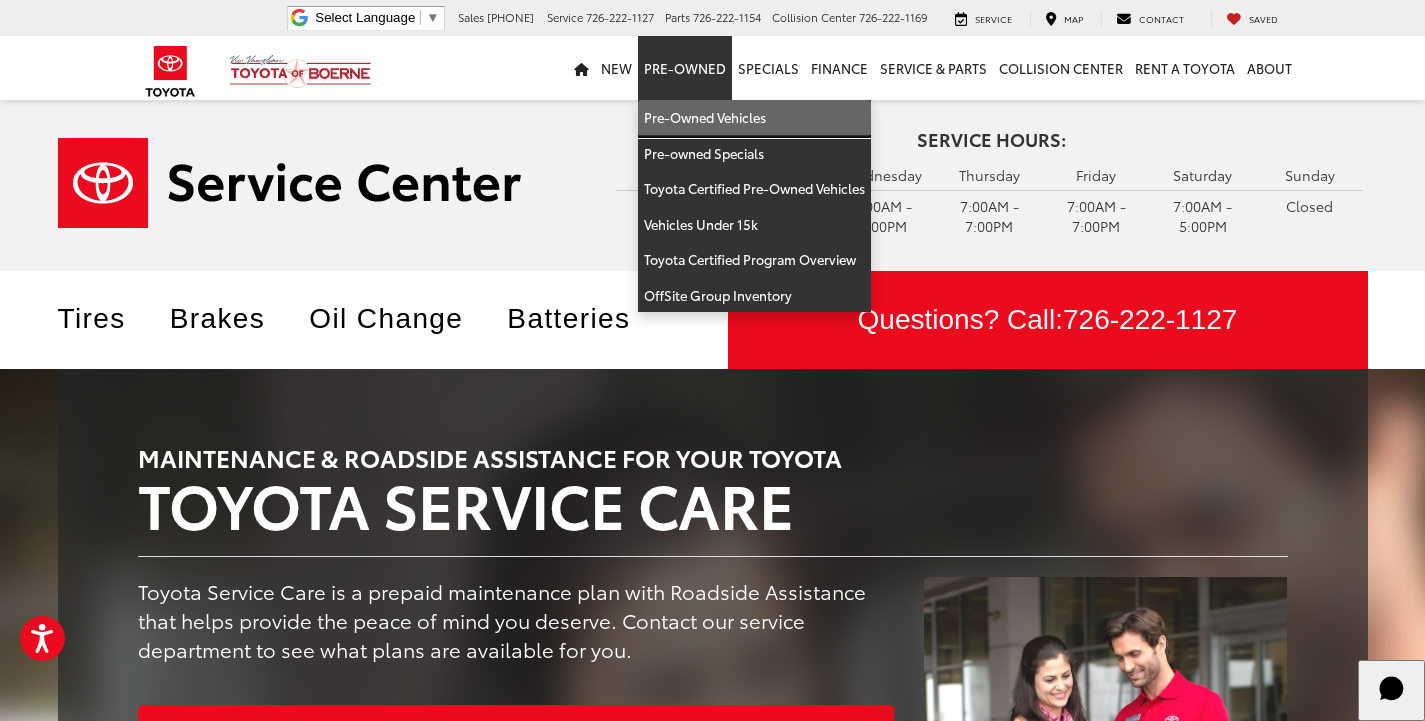 click on "Pre-Owned Vehicles" at bounding box center [754, 118] 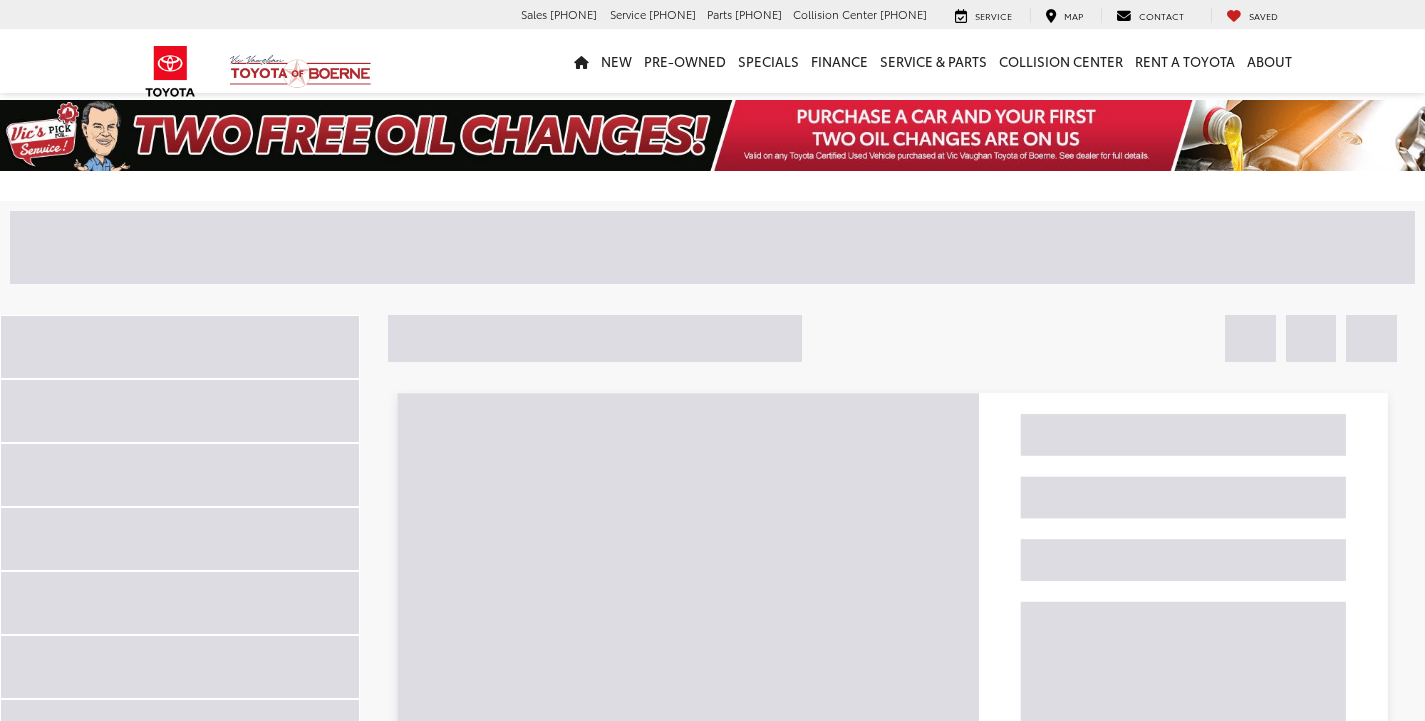 scroll, scrollTop: 0, scrollLeft: 0, axis: both 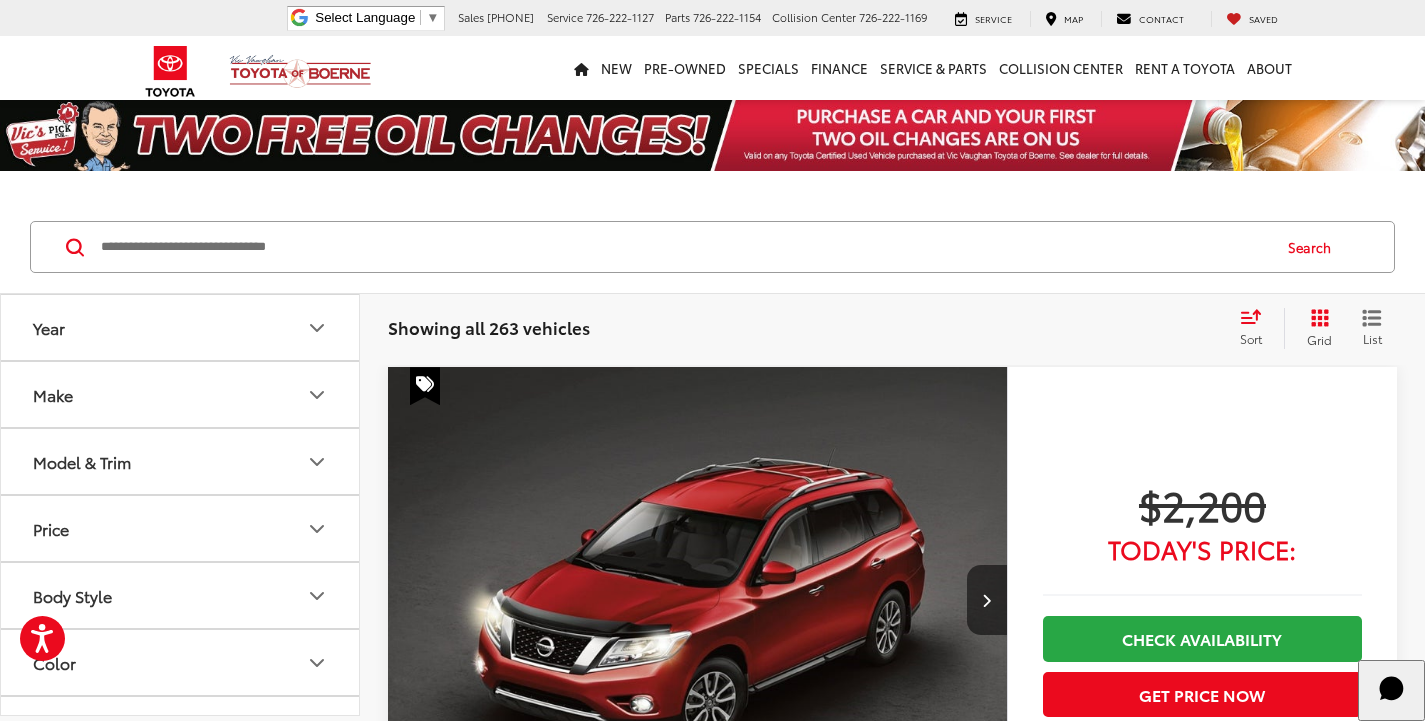 click at bounding box center [684, 247] 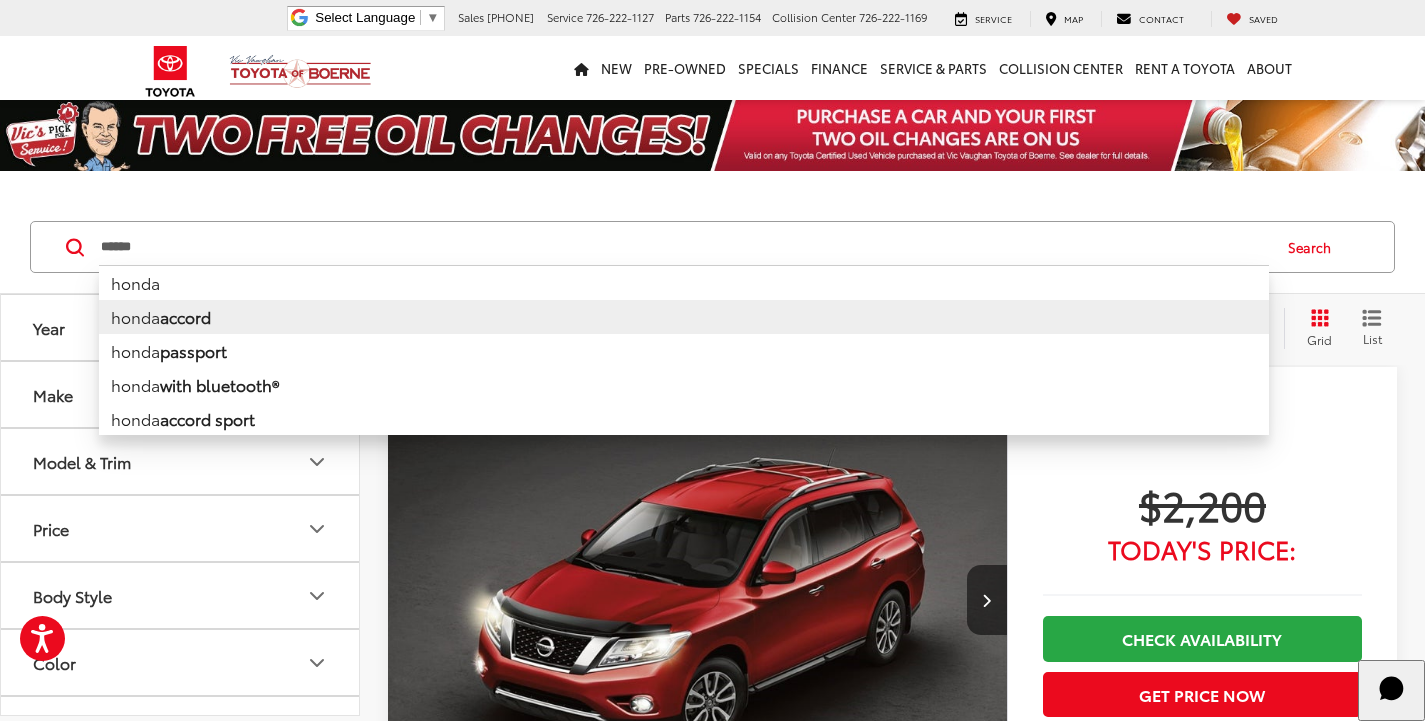 click on "honda  accord" at bounding box center (684, 317) 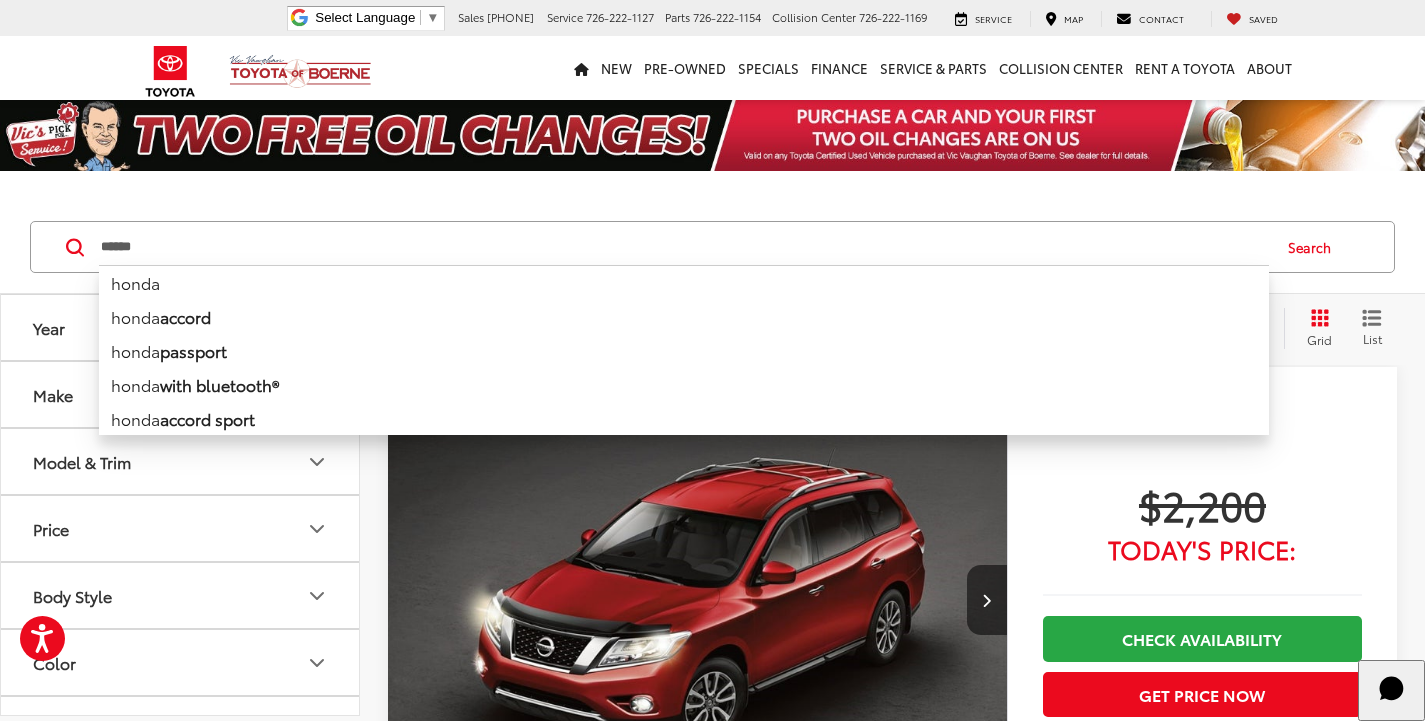 type on "**********" 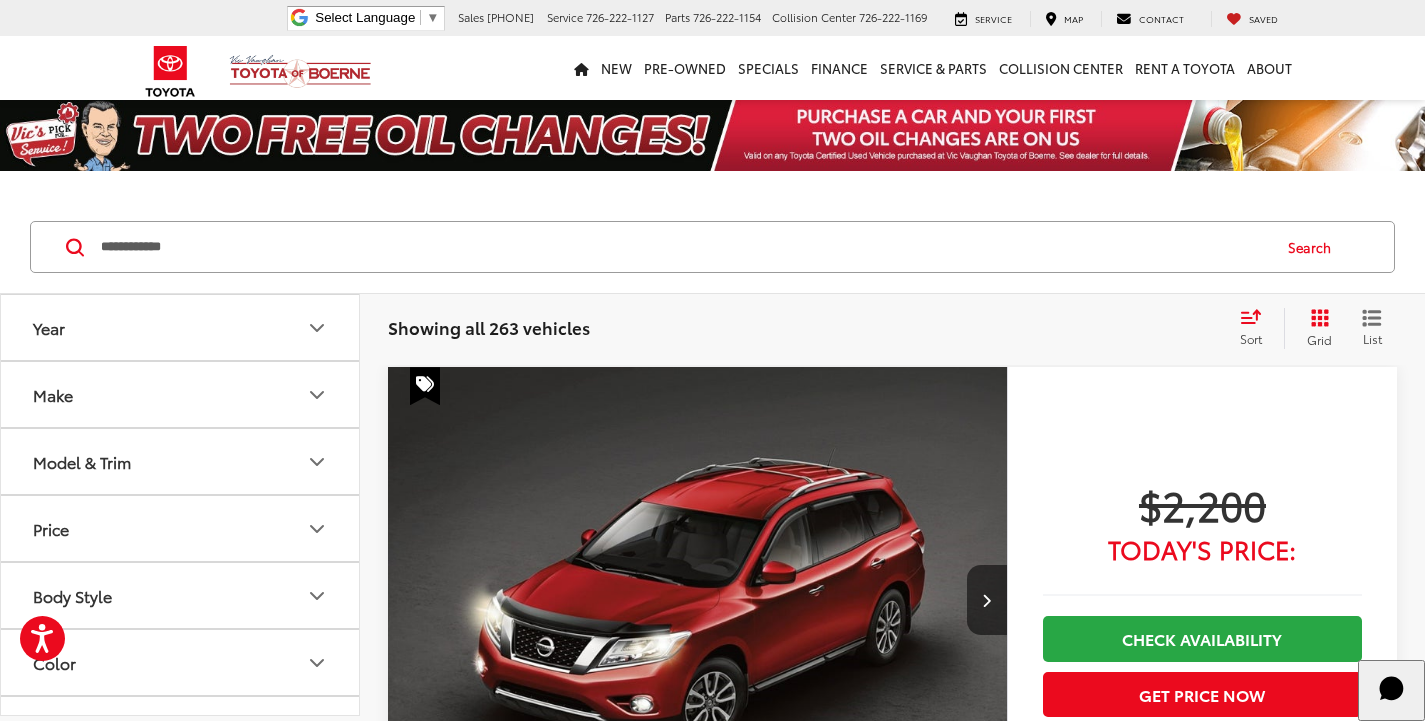 click 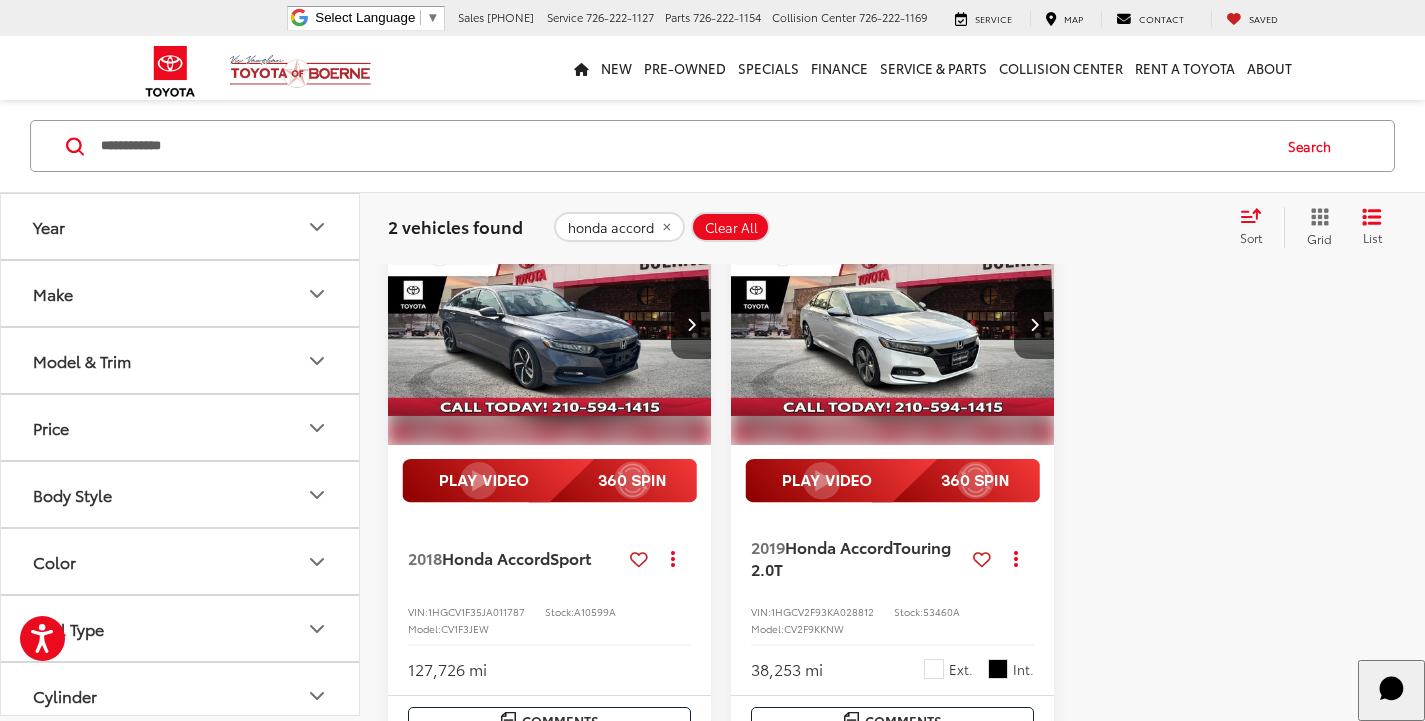 scroll, scrollTop: 200, scrollLeft: 0, axis: vertical 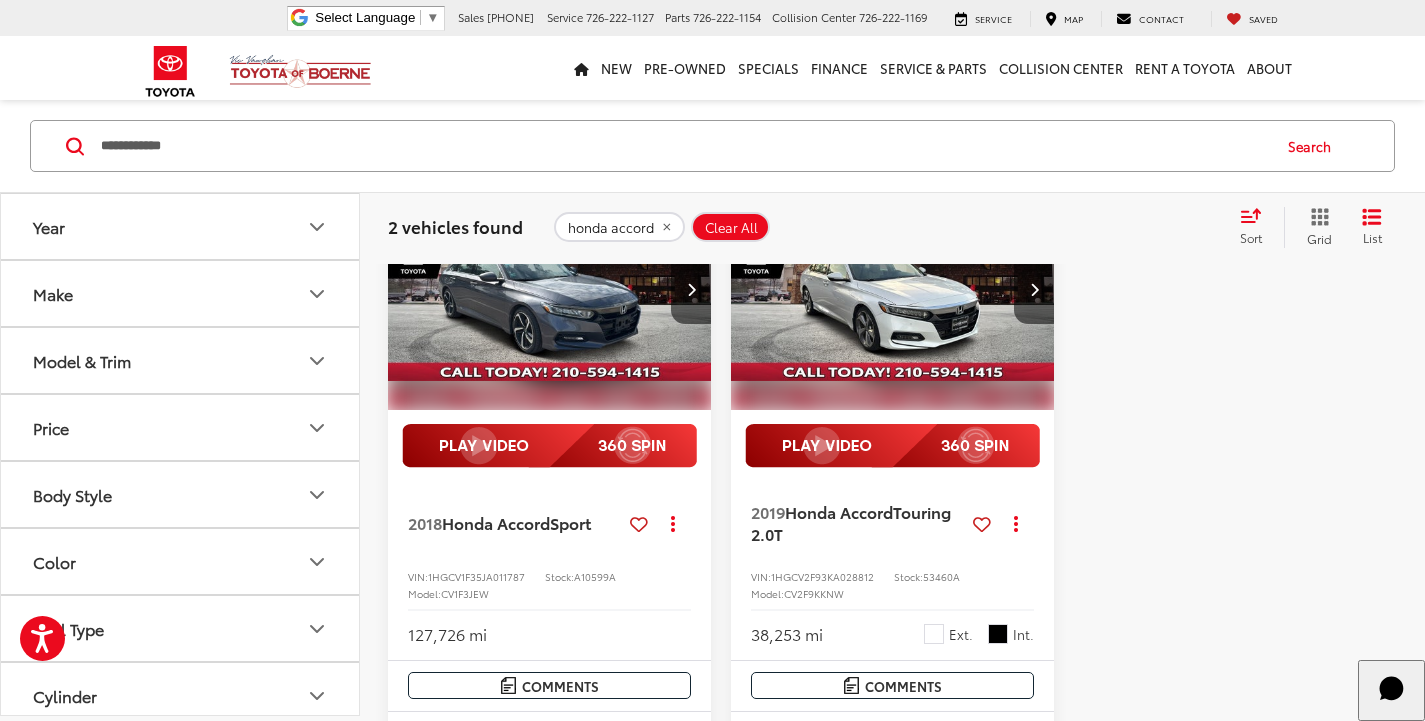 click on "Clear All" at bounding box center [731, 227] 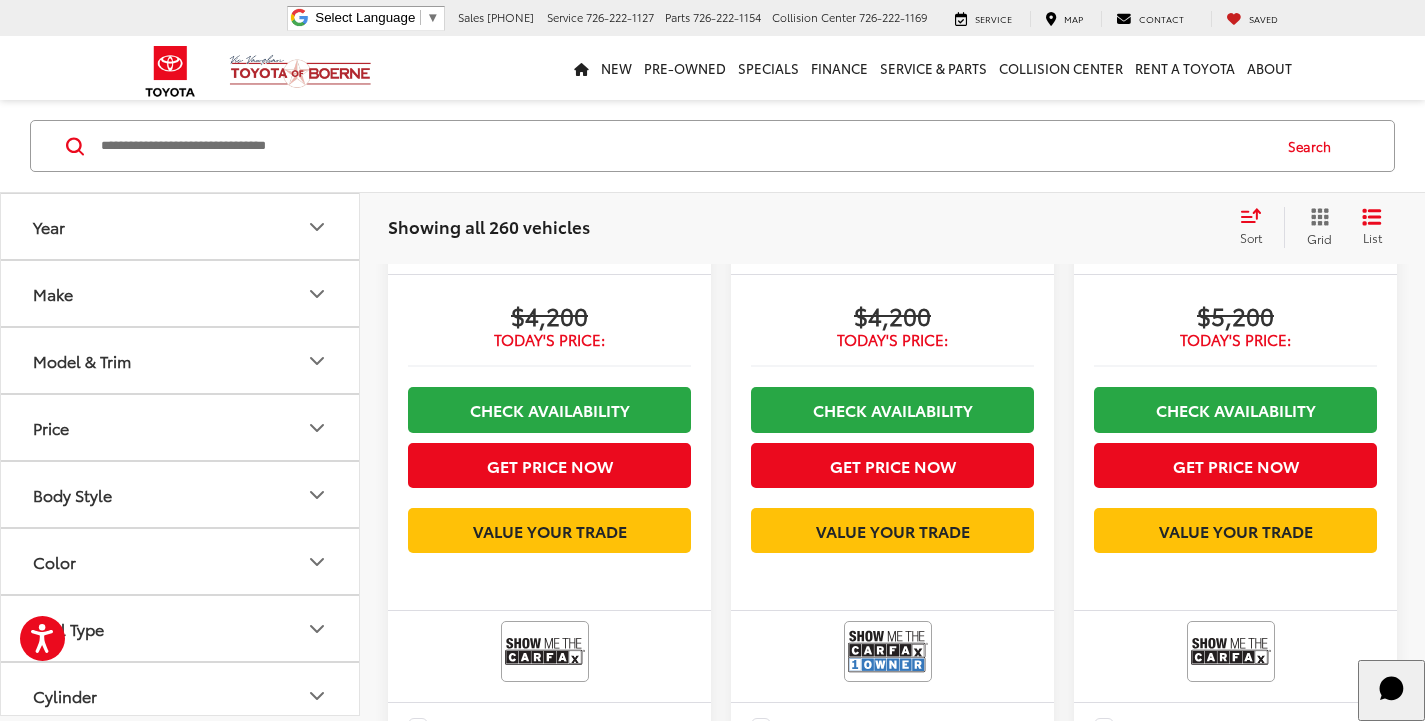 scroll, scrollTop: 2701, scrollLeft: 0, axis: vertical 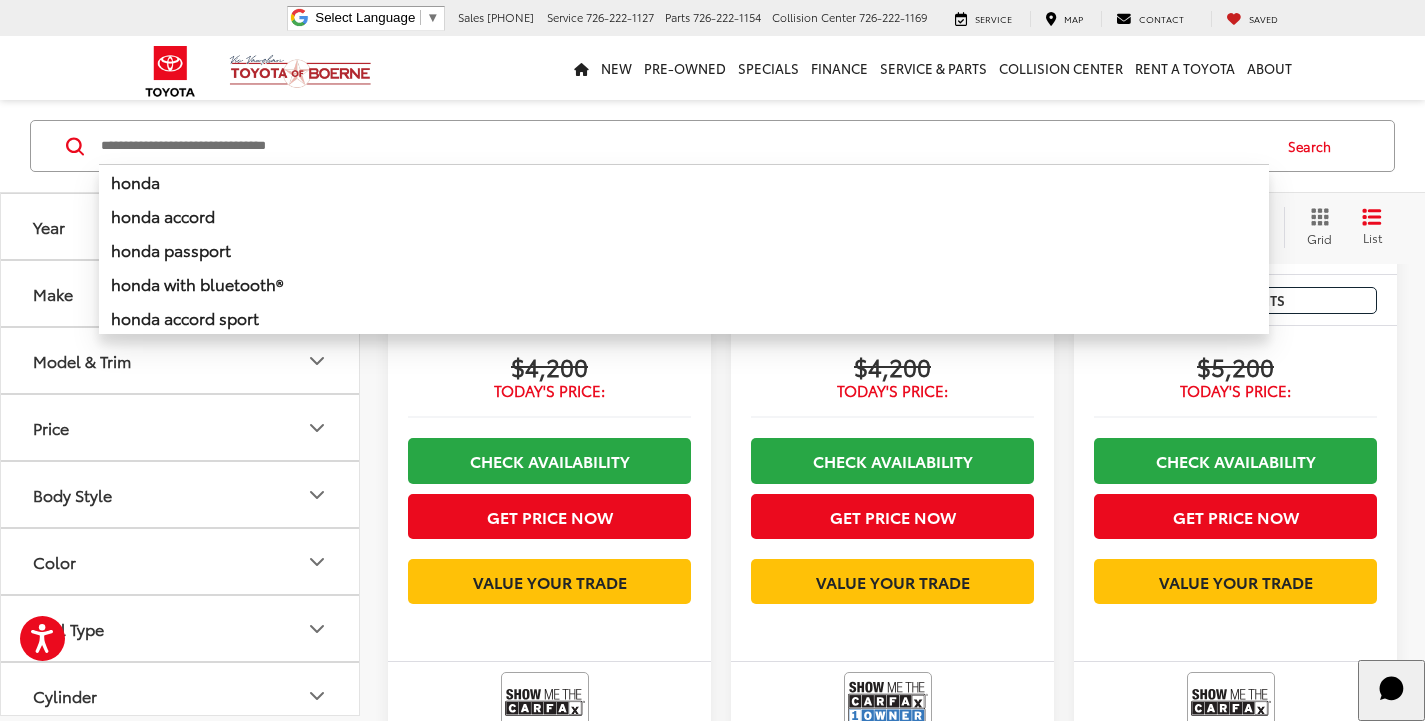 click at bounding box center (684, 146) 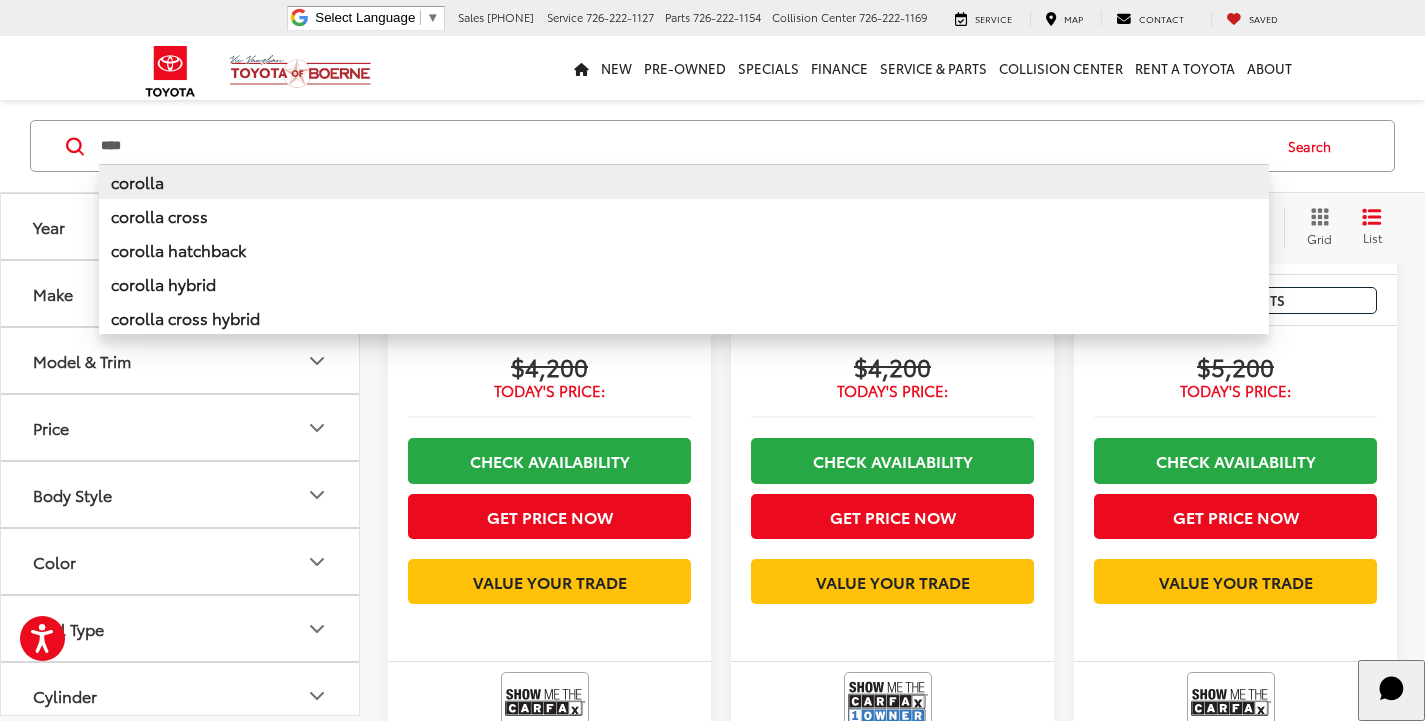click on "corolla" at bounding box center [684, 181] 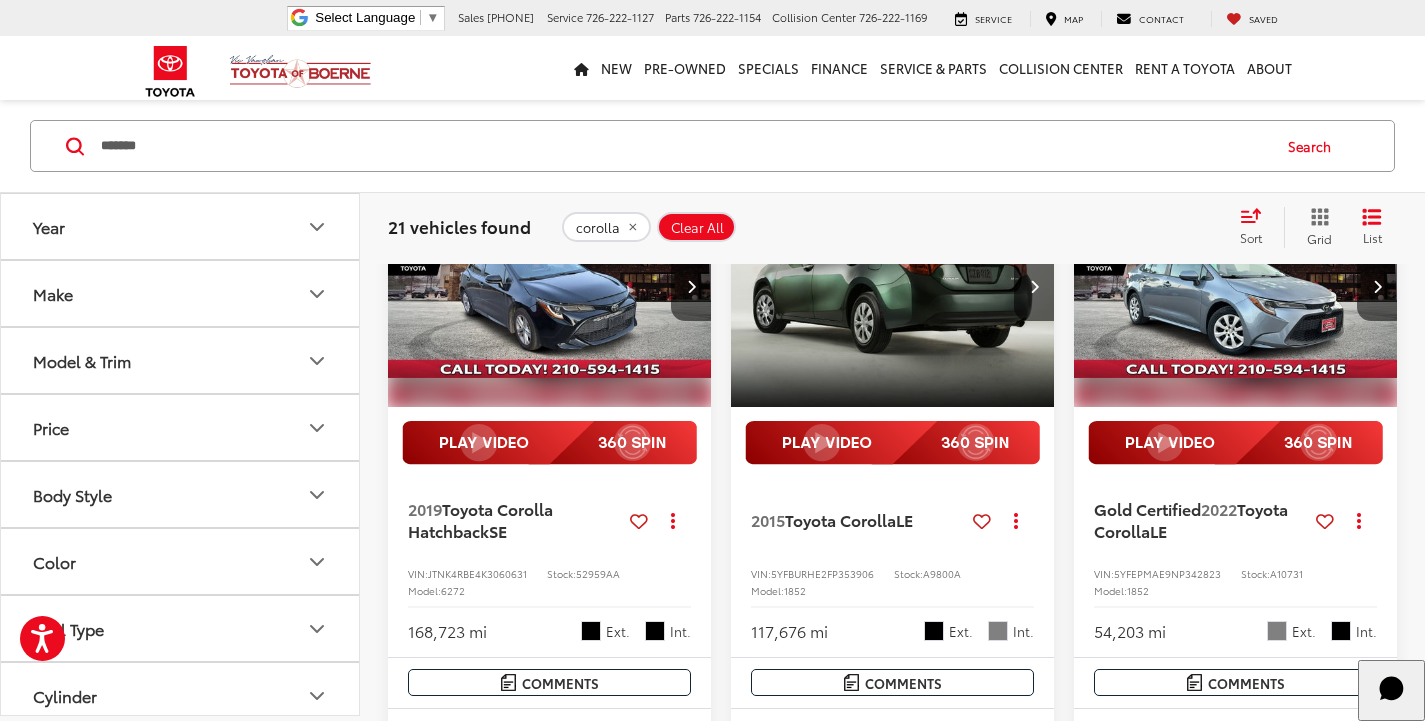 scroll, scrollTop: 201, scrollLeft: 0, axis: vertical 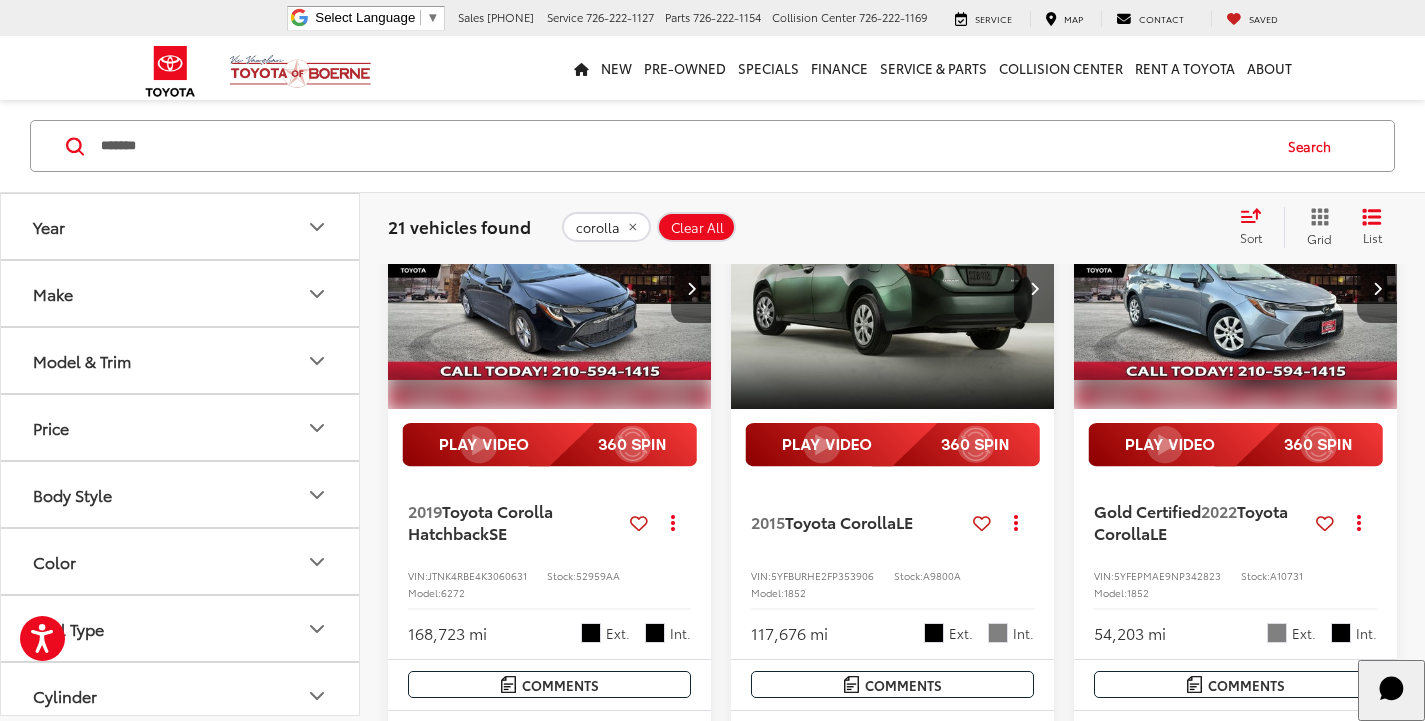 click on "*******" at bounding box center [684, 146] 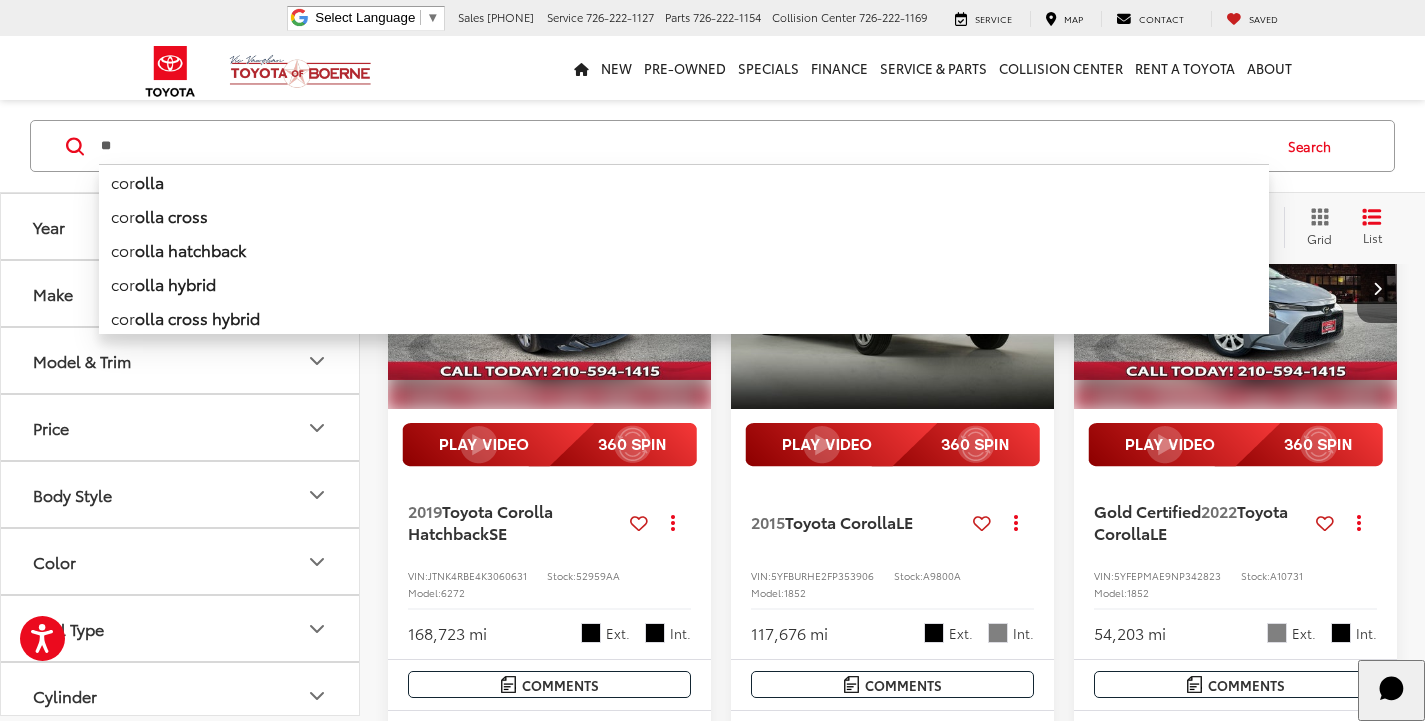 type on "*" 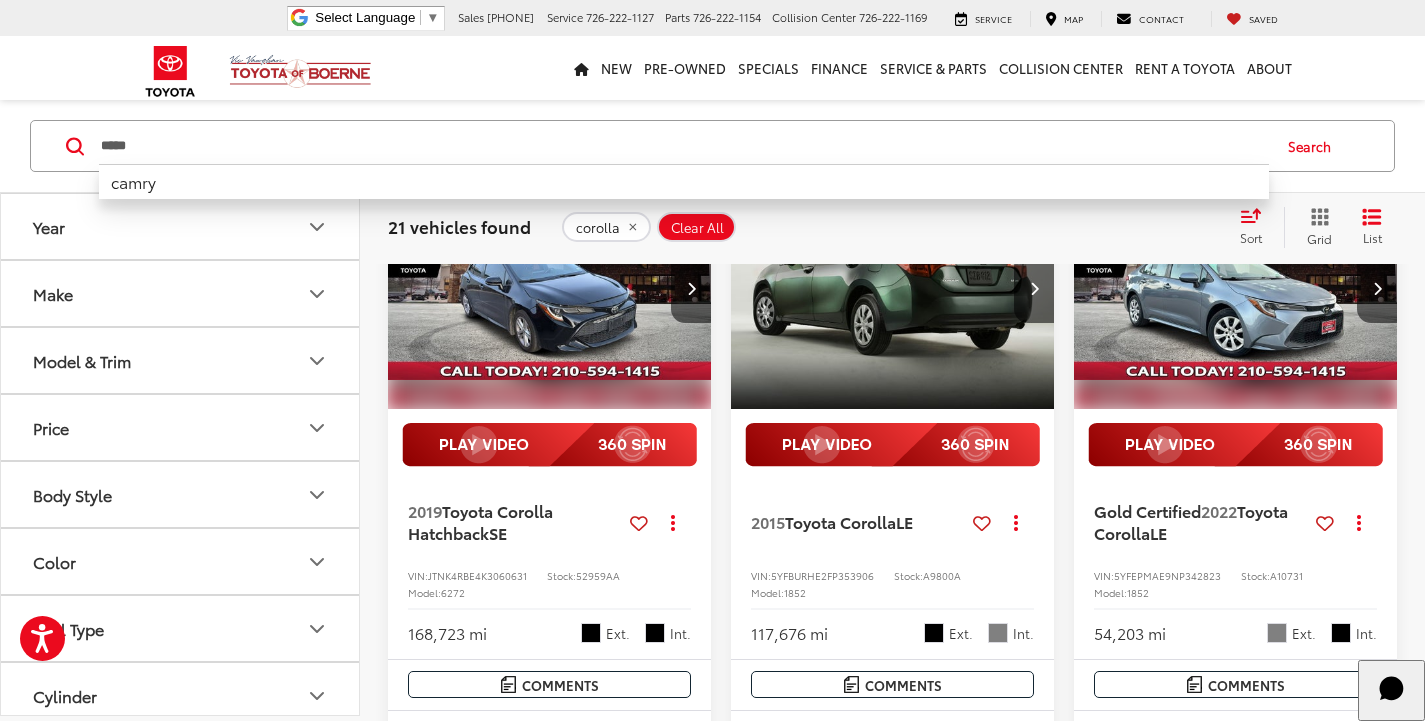 type on "*****" 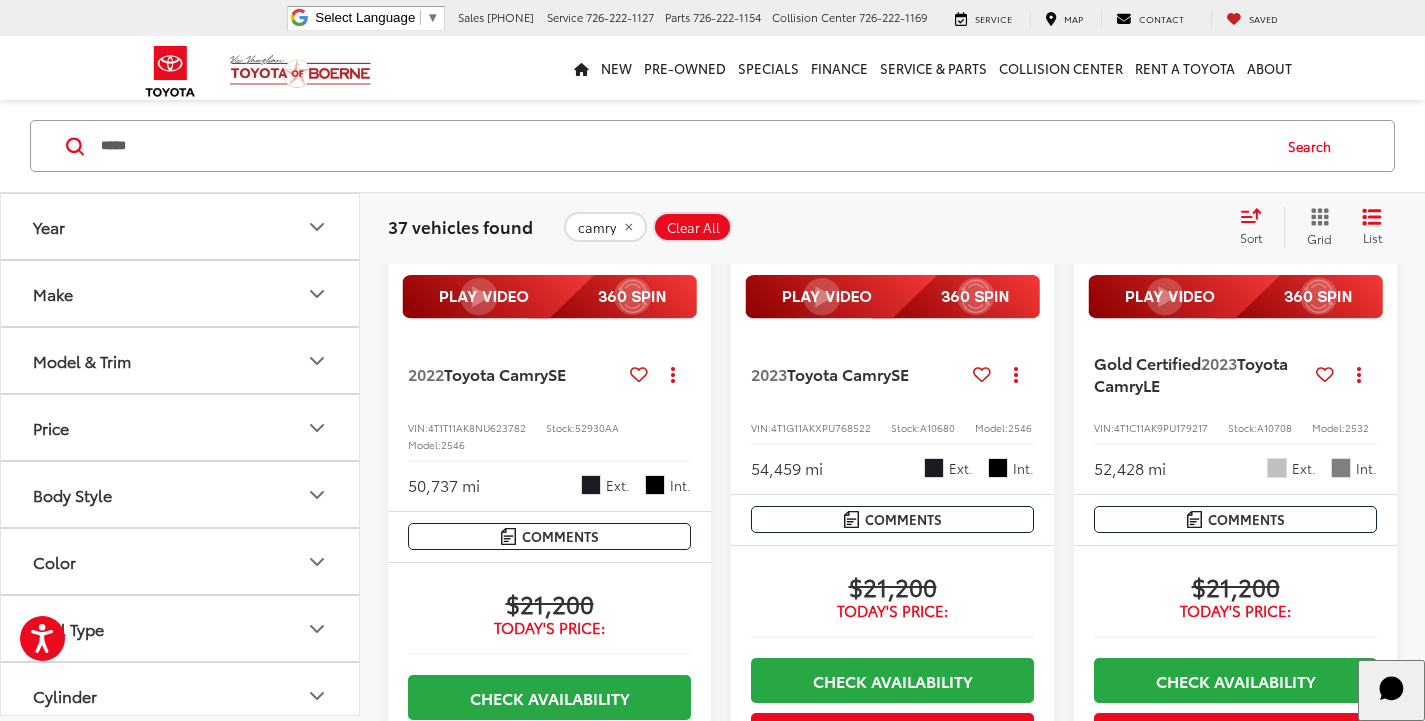 scroll, scrollTop: 1301, scrollLeft: 0, axis: vertical 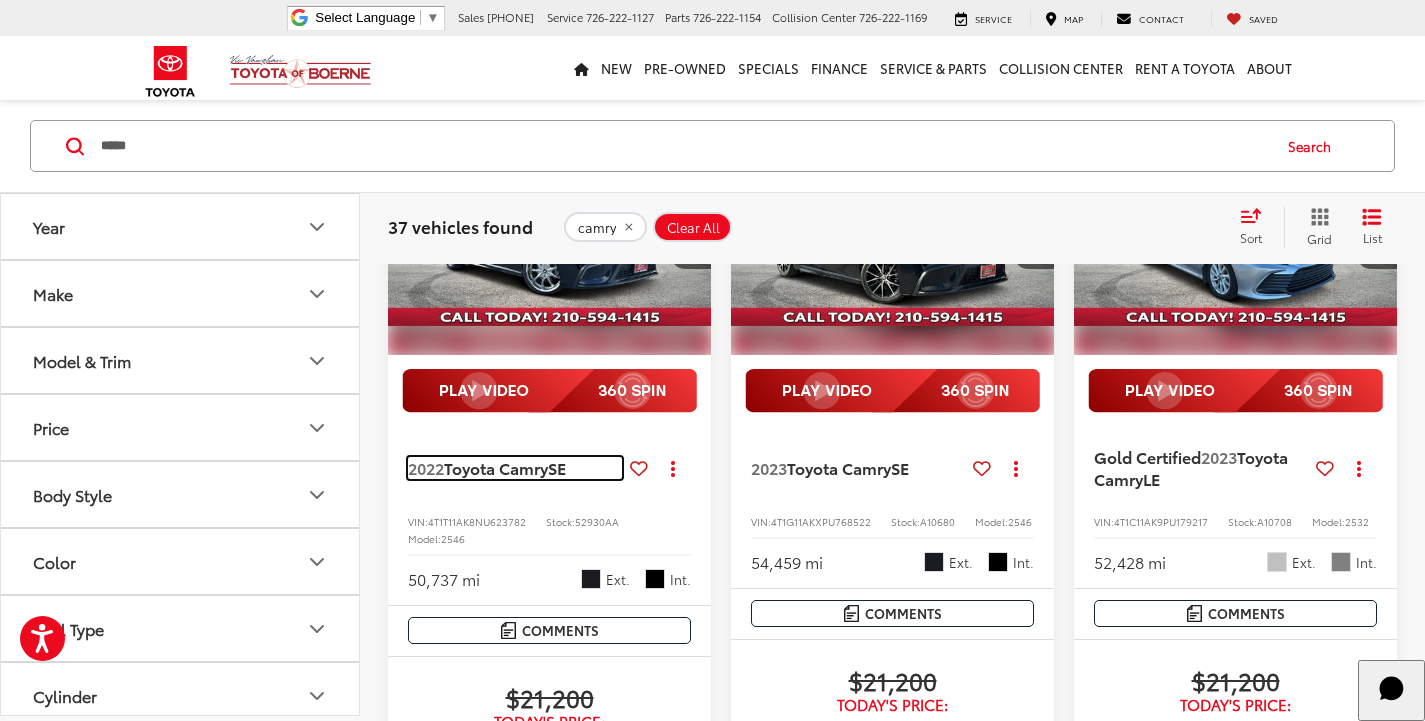 click on "Toyota Camry" at bounding box center [496, 467] 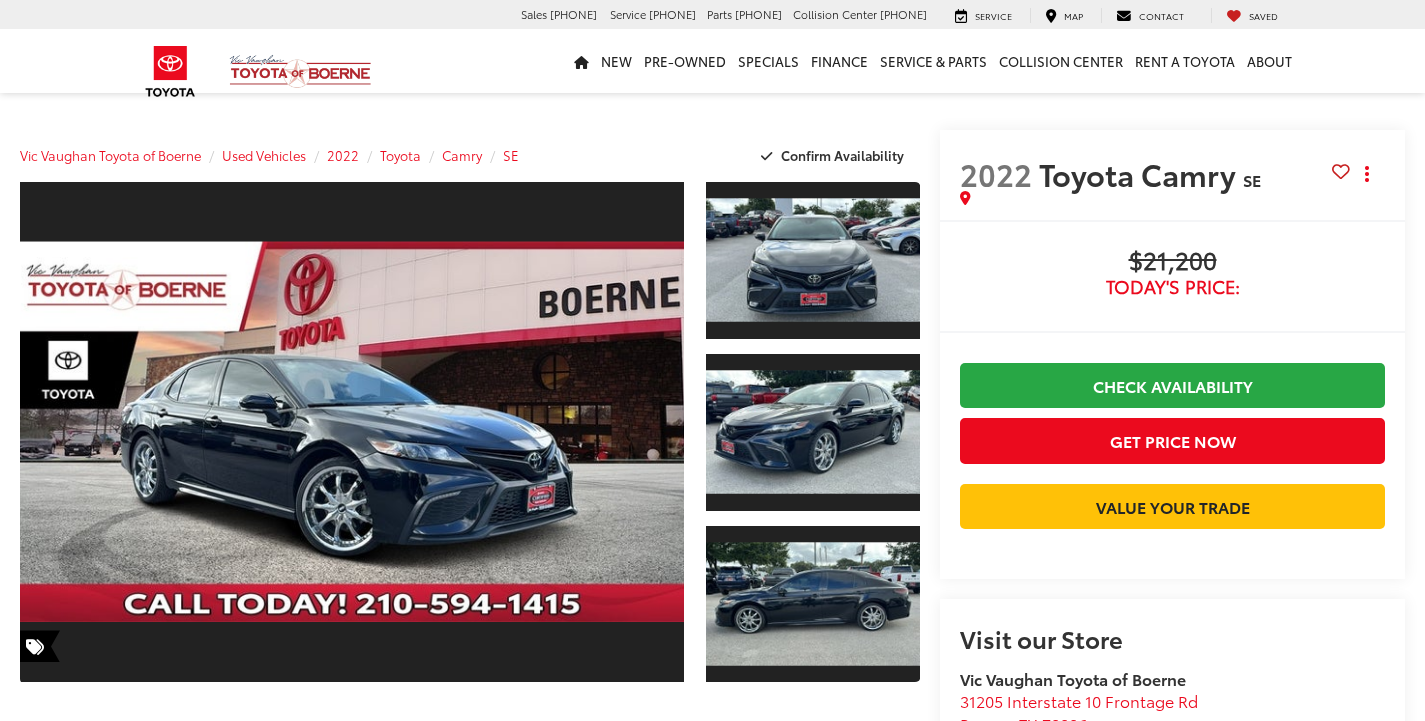 scroll, scrollTop: 0, scrollLeft: 0, axis: both 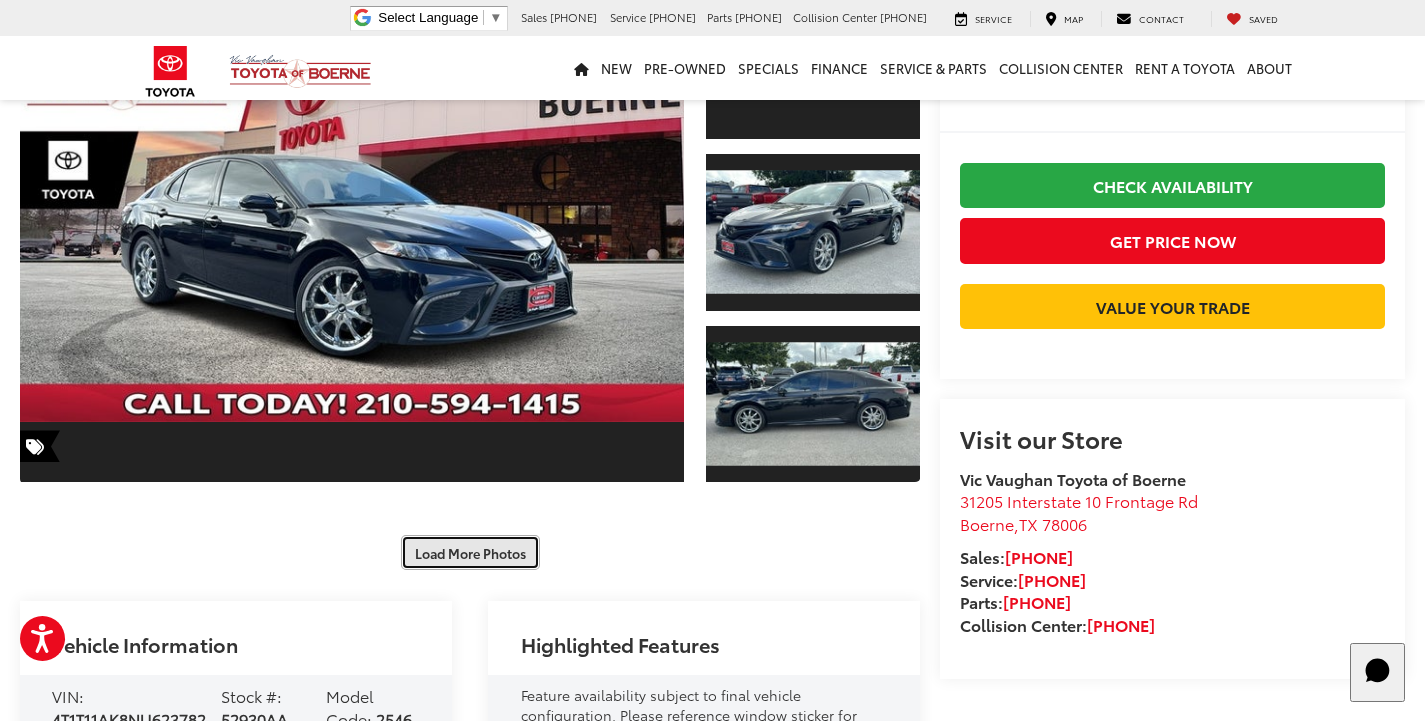click on "Load More Photos" at bounding box center [470, 552] 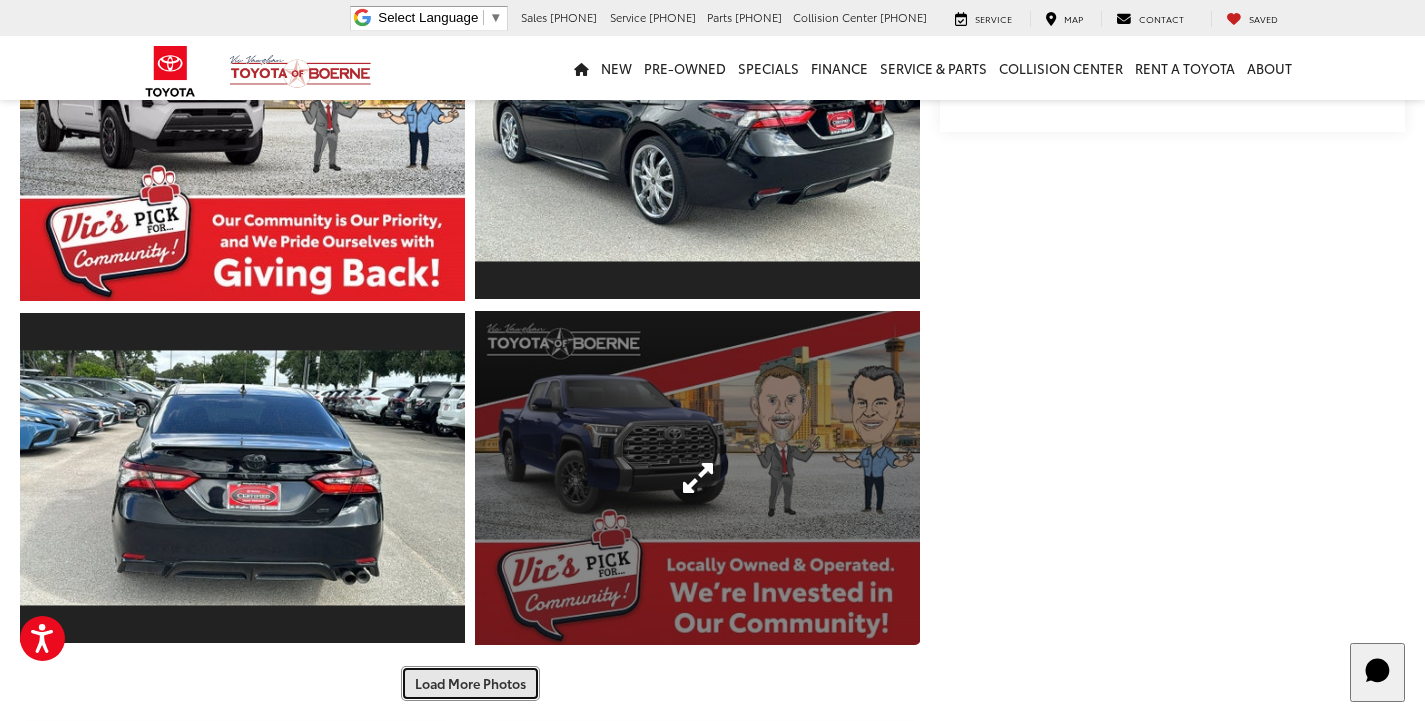 scroll, scrollTop: 1000, scrollLeft: 0, axis: vertical 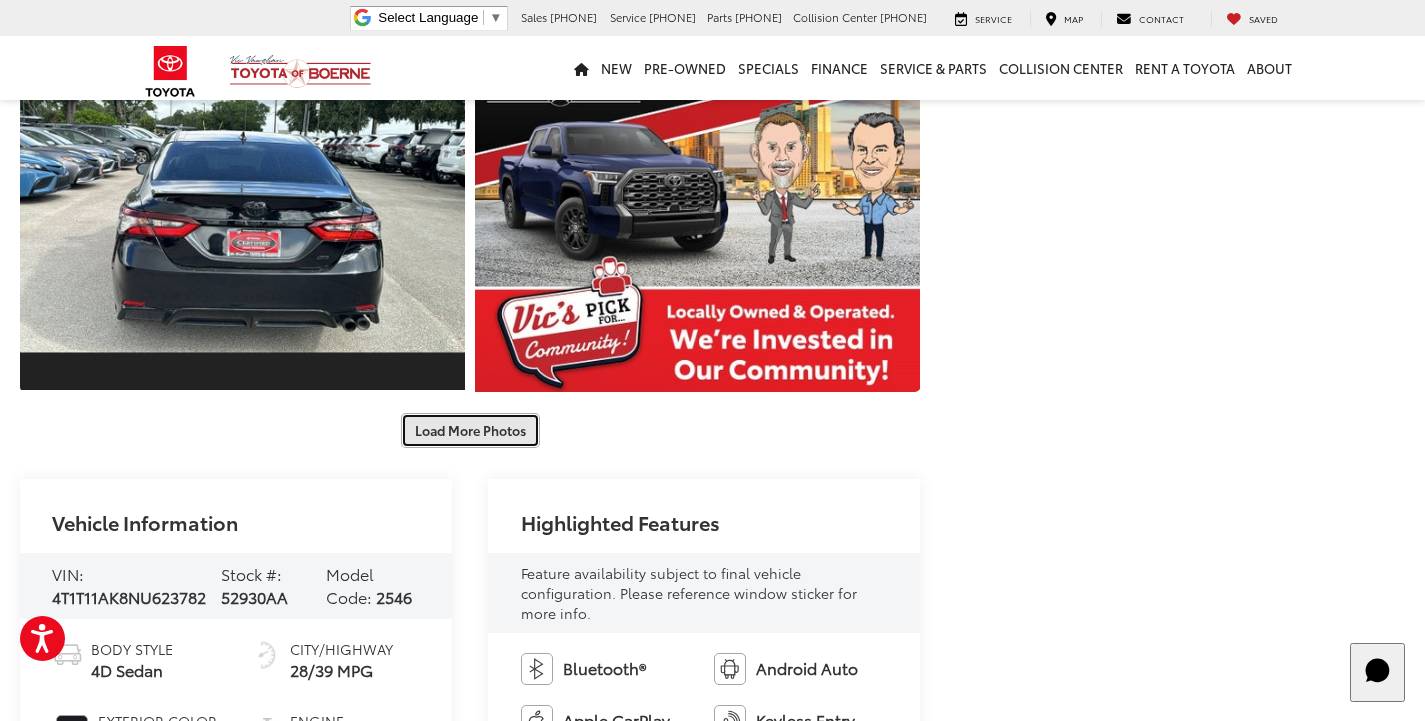 click on "Load More Photos" at bounding box center (470, 430) 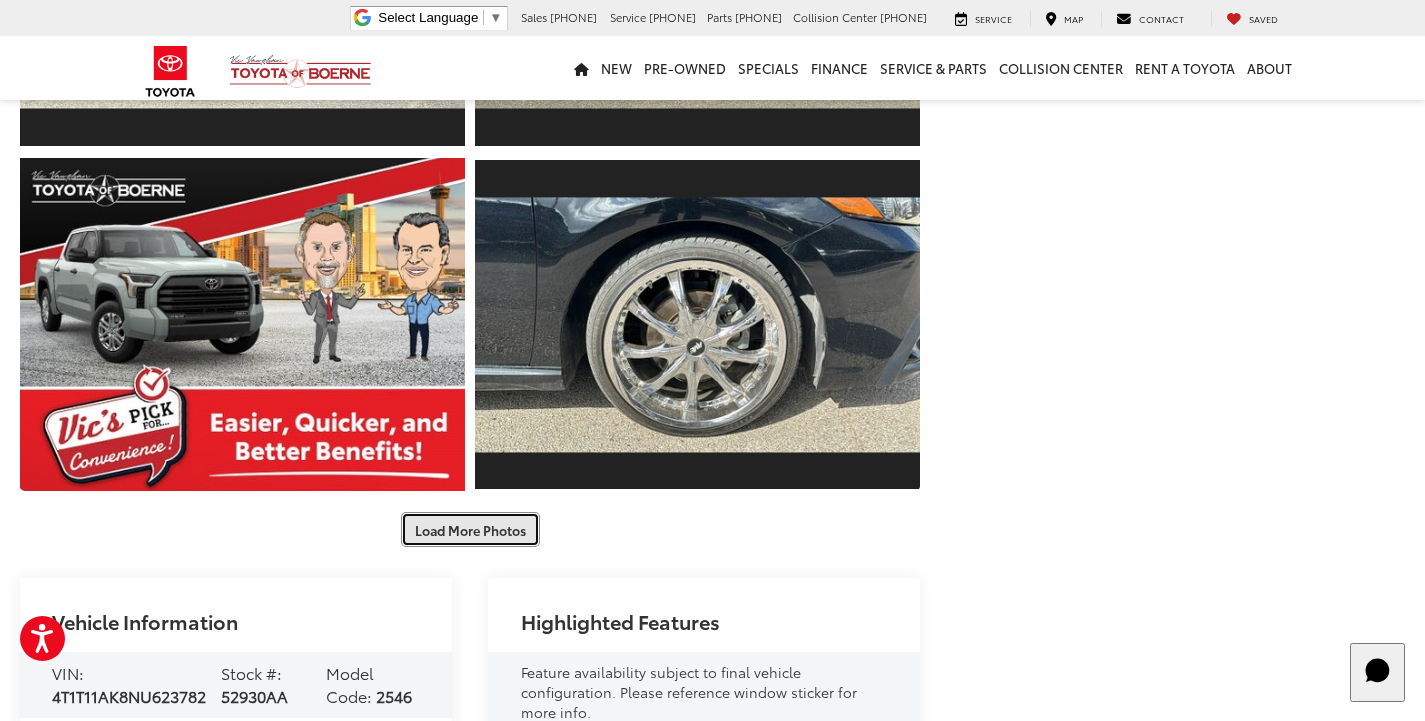 scroll, scrollTop: 1600, scrollLeft: 0, axis: vertical 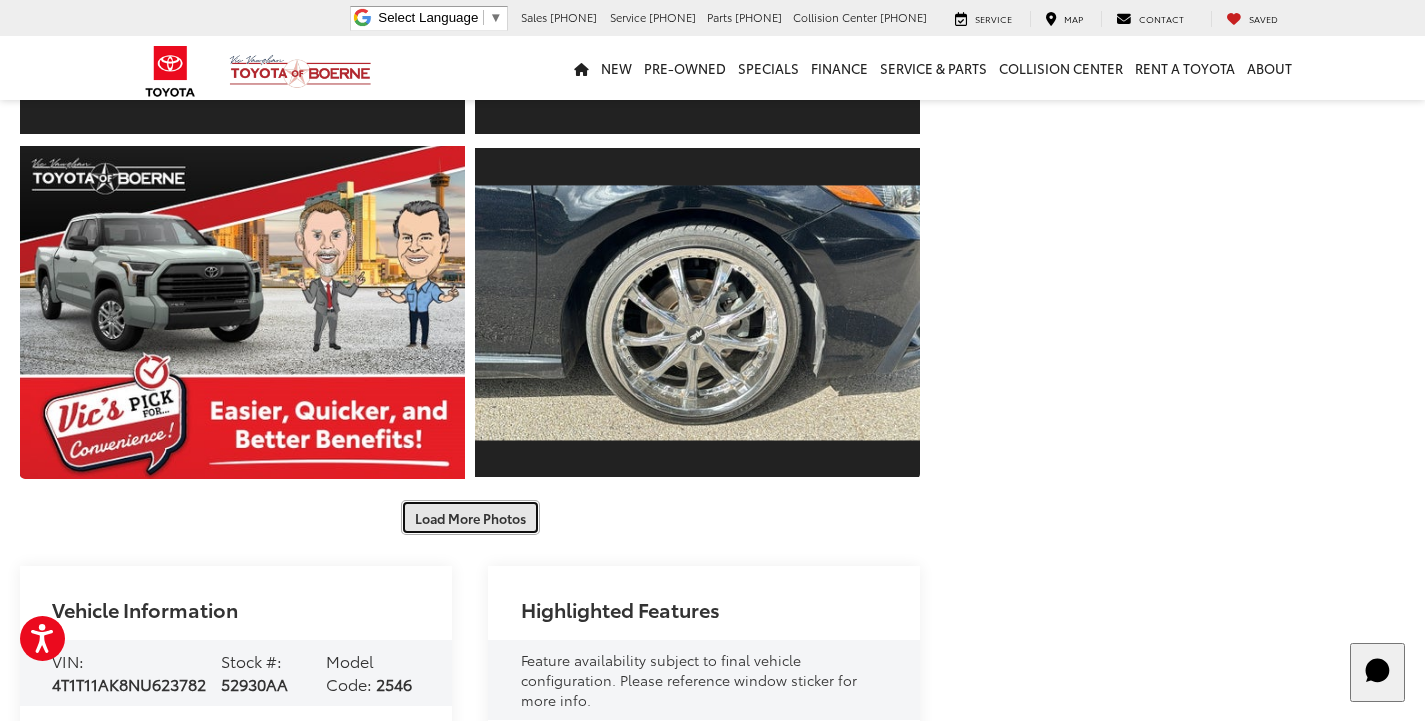 click on "Load More Photos" at bounding box center (470, 517) 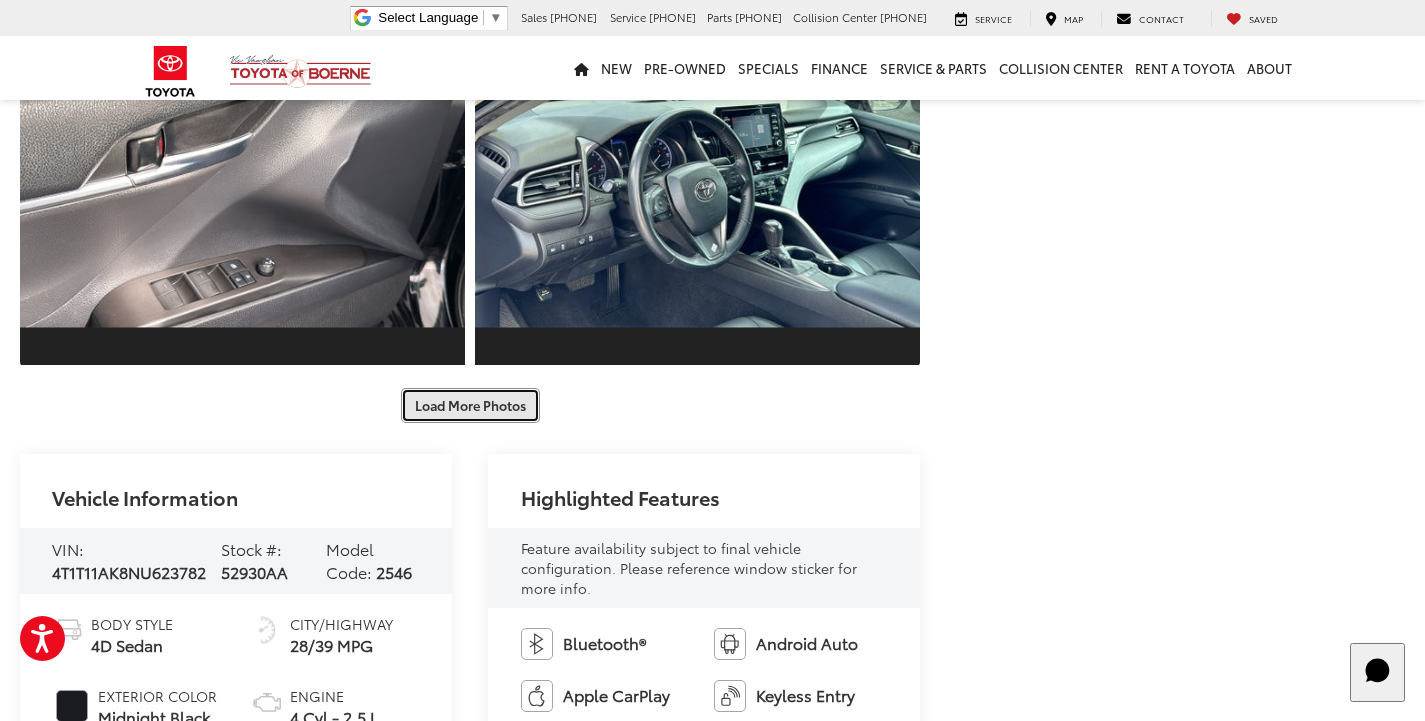 scroll, scrollTop: 2500, scrollLeft: 0, axis: vertical 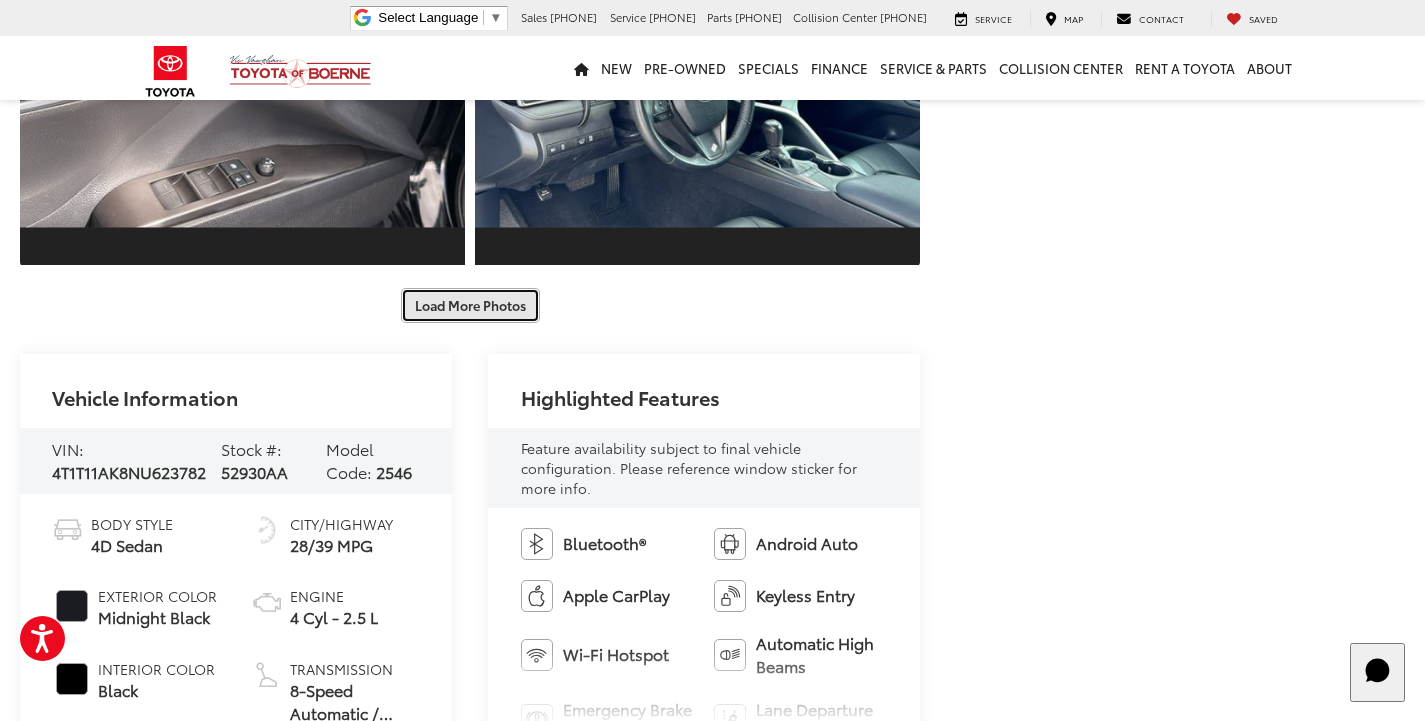 click on "Load More Photos" at bounding box center (470, 305) 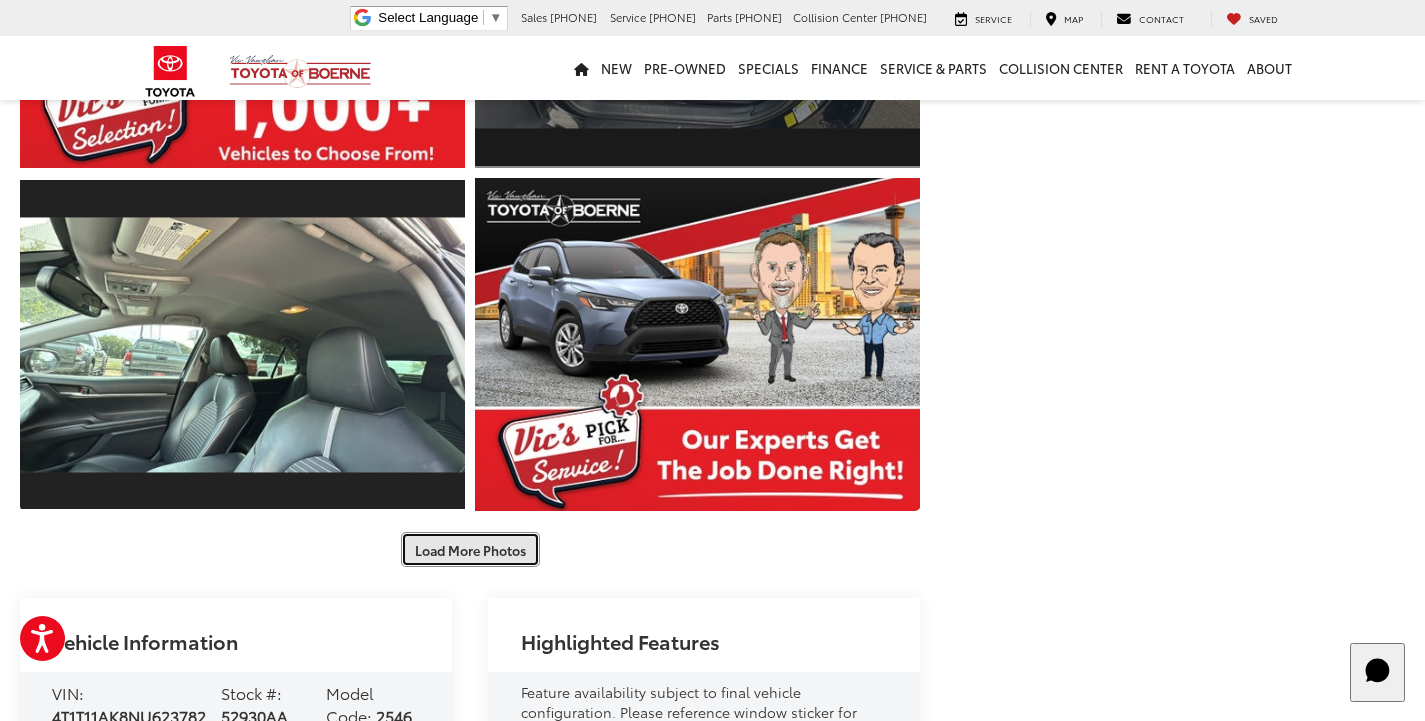 scroll, scrollTop: 3000, scrollLeft: 0, axis: vertical 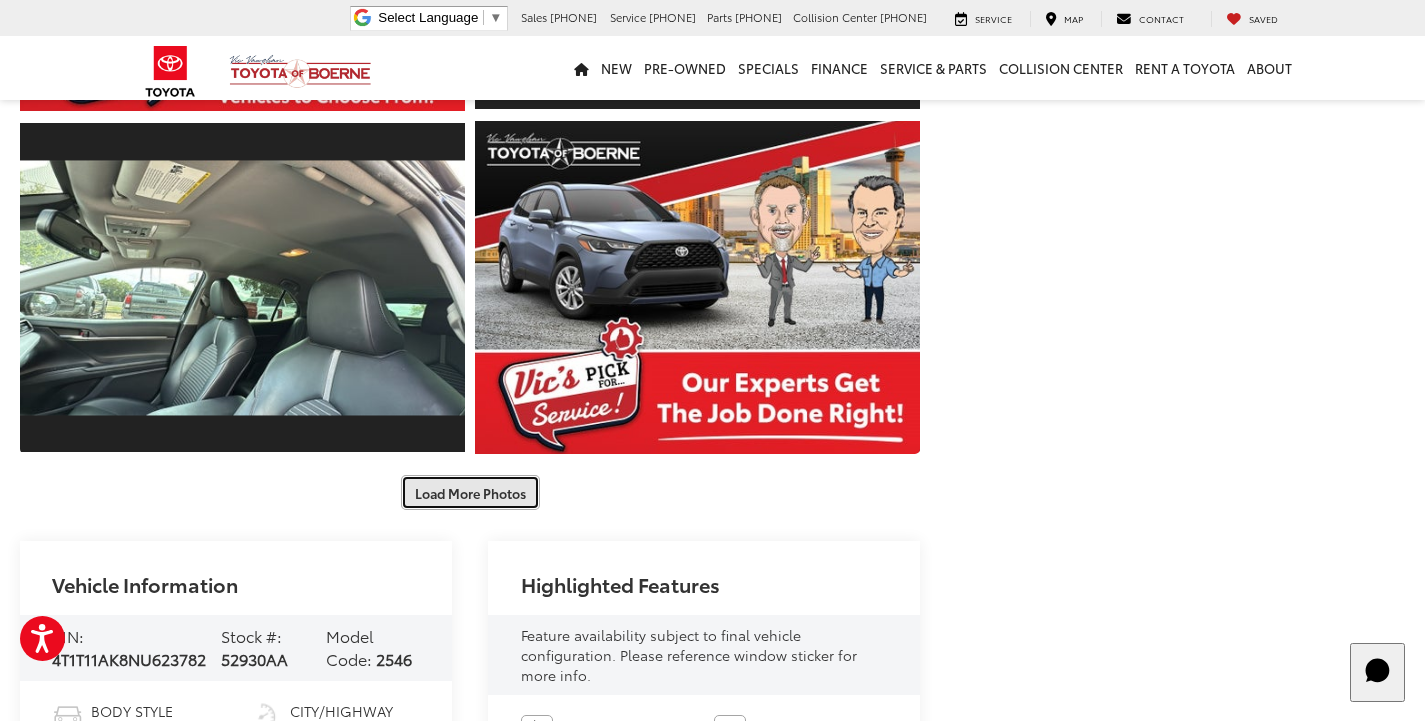 click on "Load More Photos" at bounding box center [470, 492] 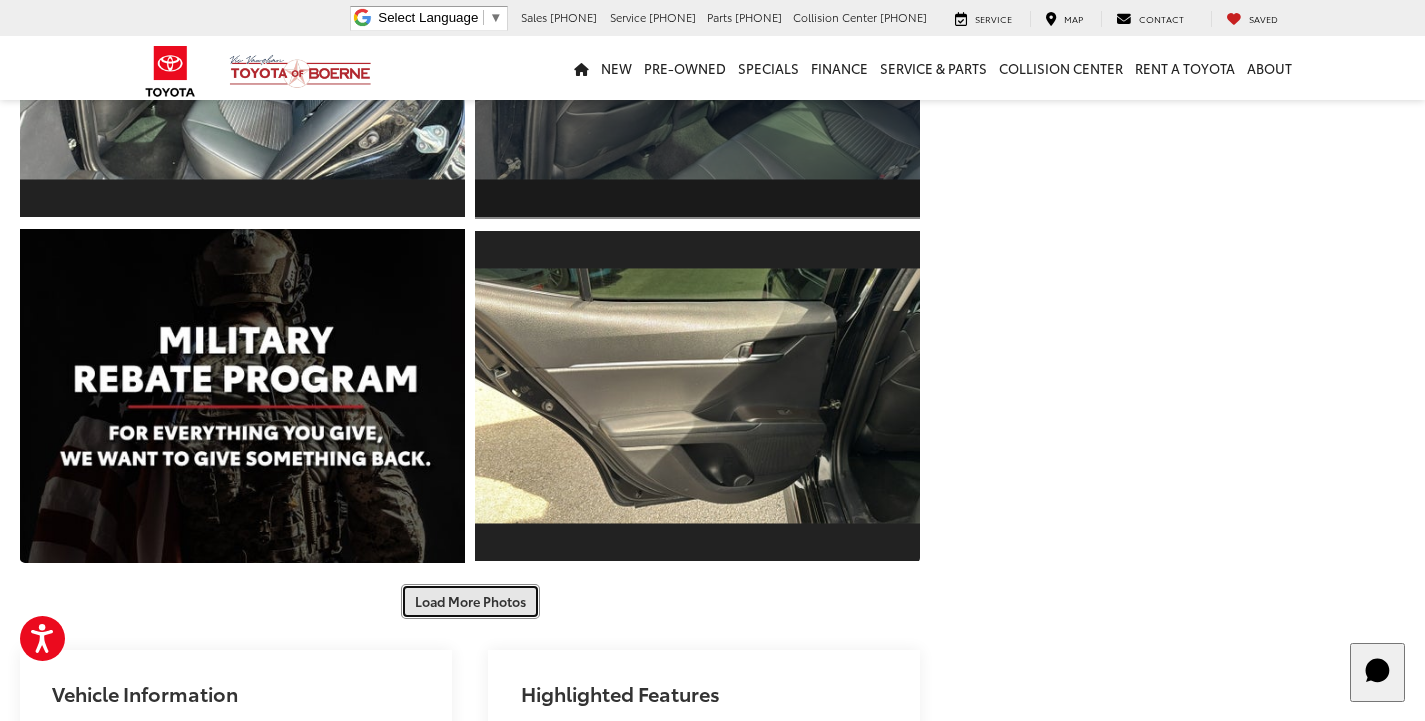 scroll, scrollTop: 3600, scrollLeft: 0, axis: vertical 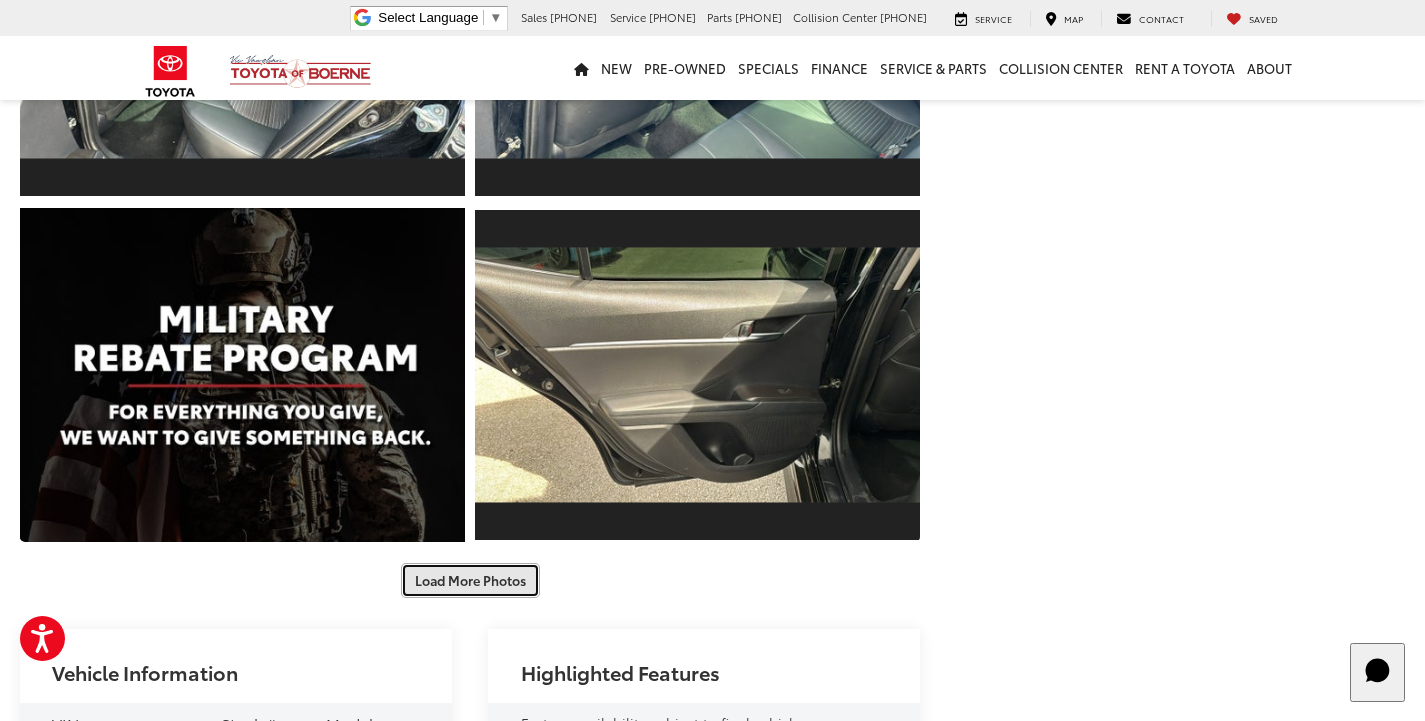 click on "Load More Photos" at bounding box center [470, 580] 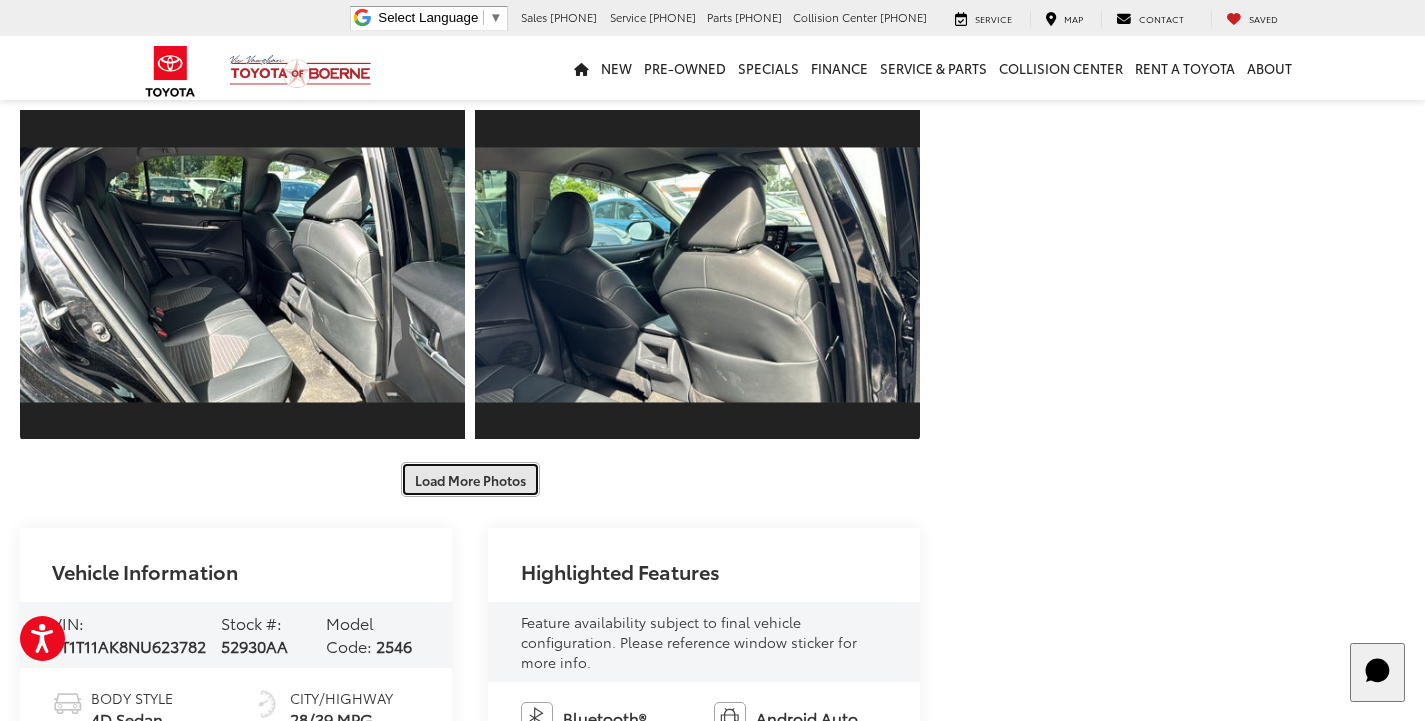 scroll, scrollTop: 4400, scrollLeft: 0, axis: vertical 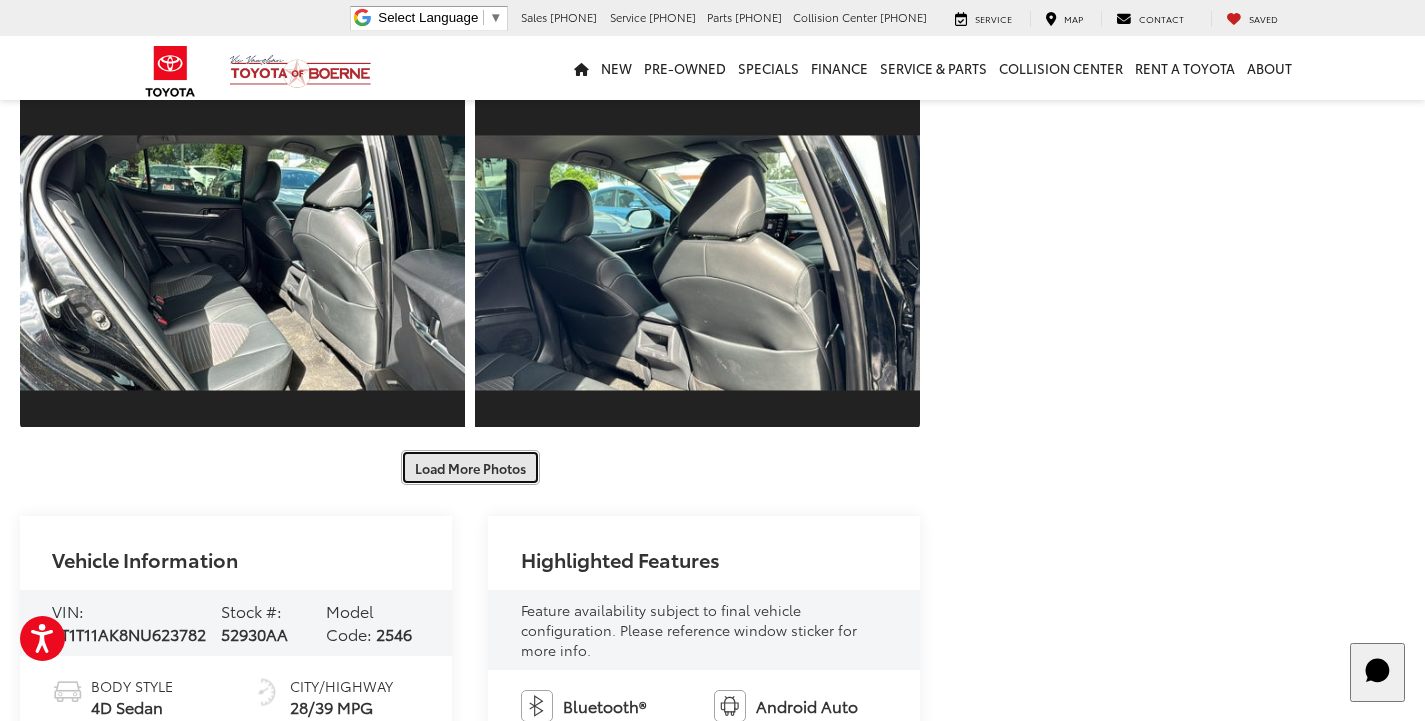 click on "Load More Photos" at bounding box center (470, 467) 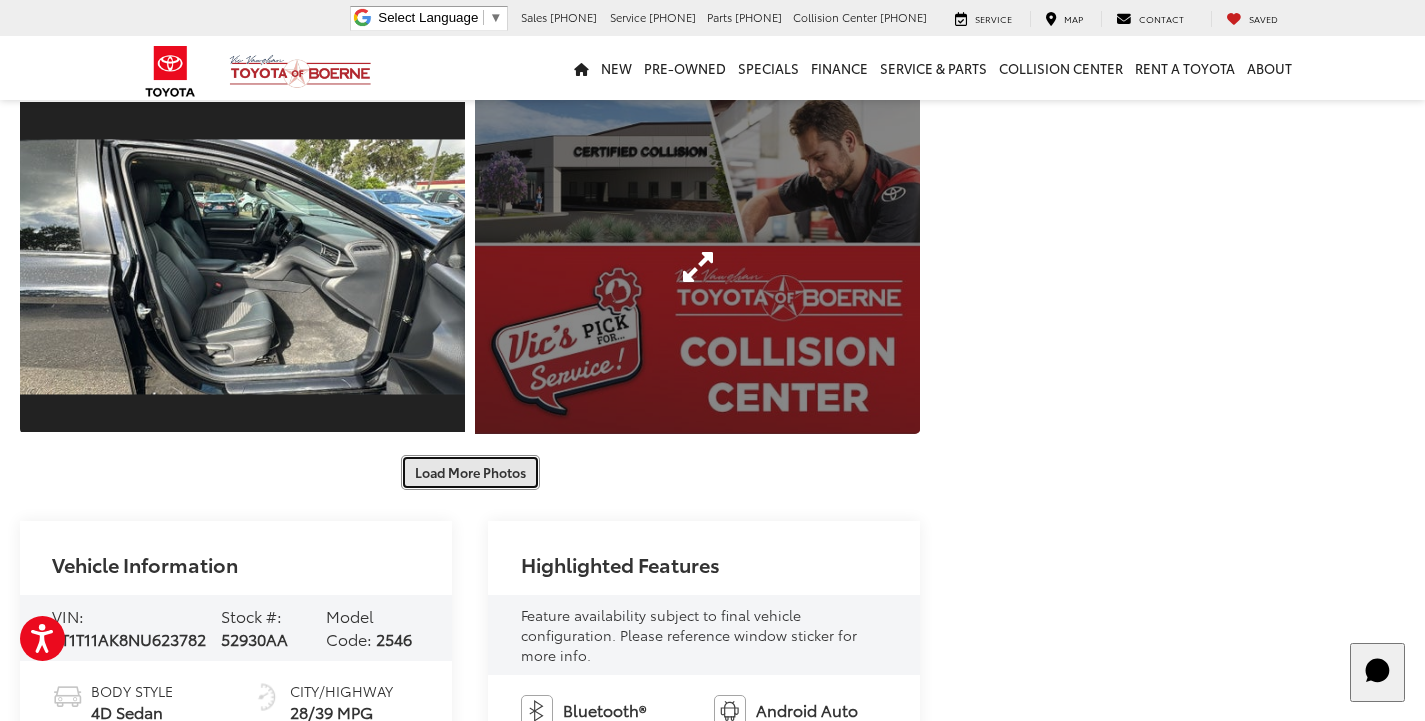 scroll, scrollTop: 5100, scrollLeft: 0, axis: vertical 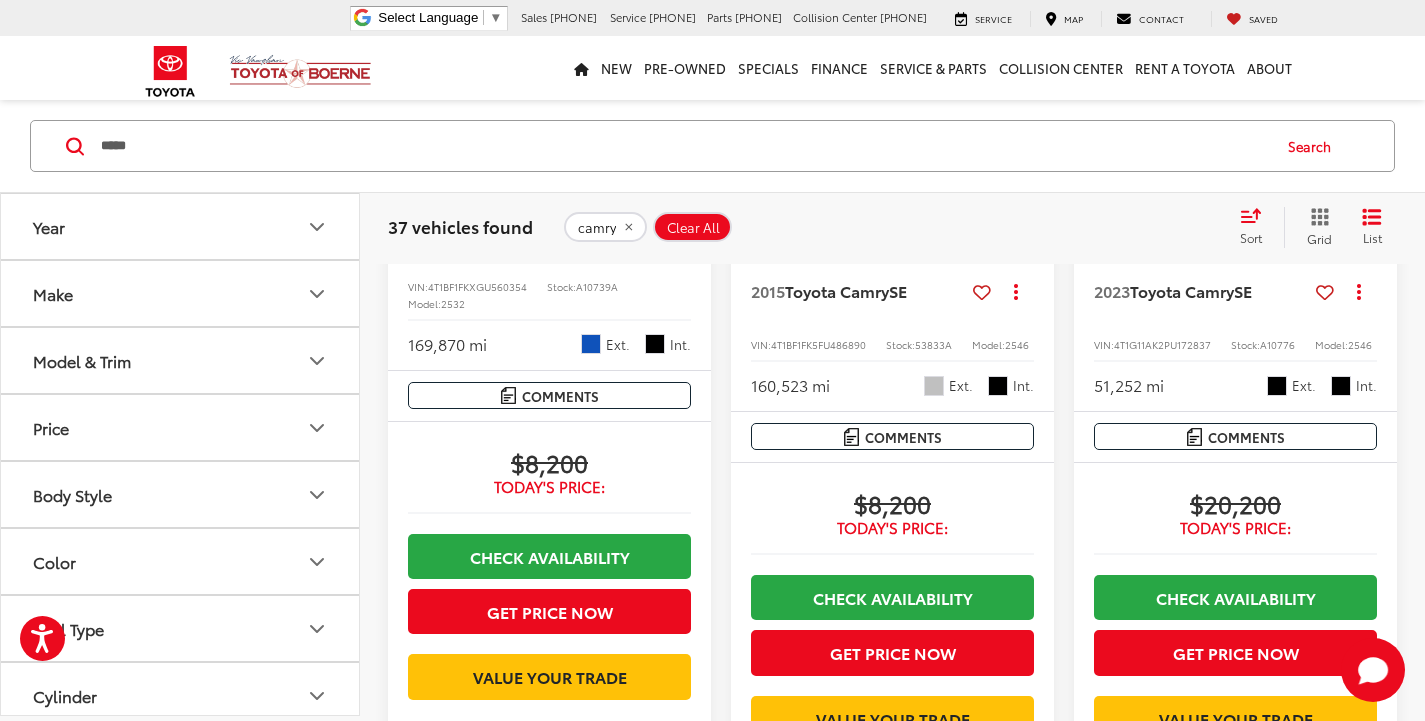 click on "Clear All" at bounding box center (693, 227) 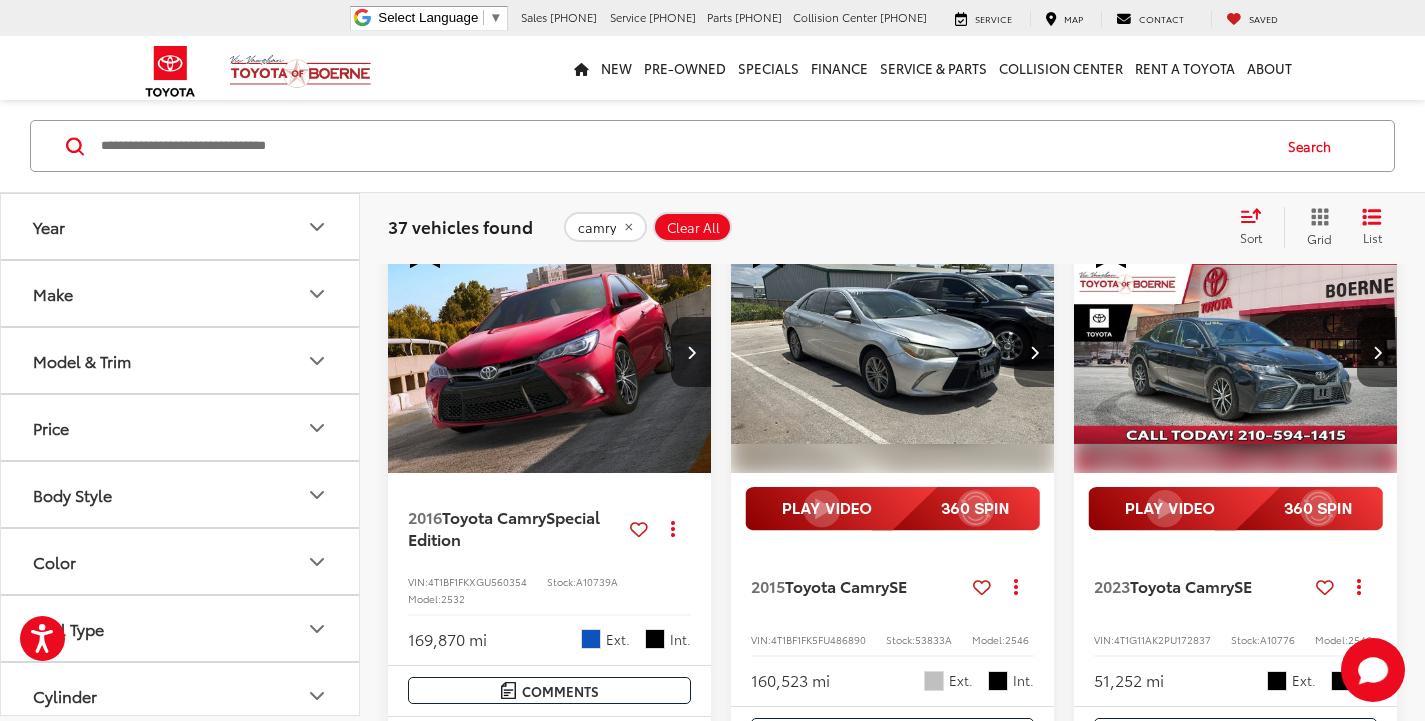 scroll, scrollTop: 101, scrollLeft: 0, axis: vertical 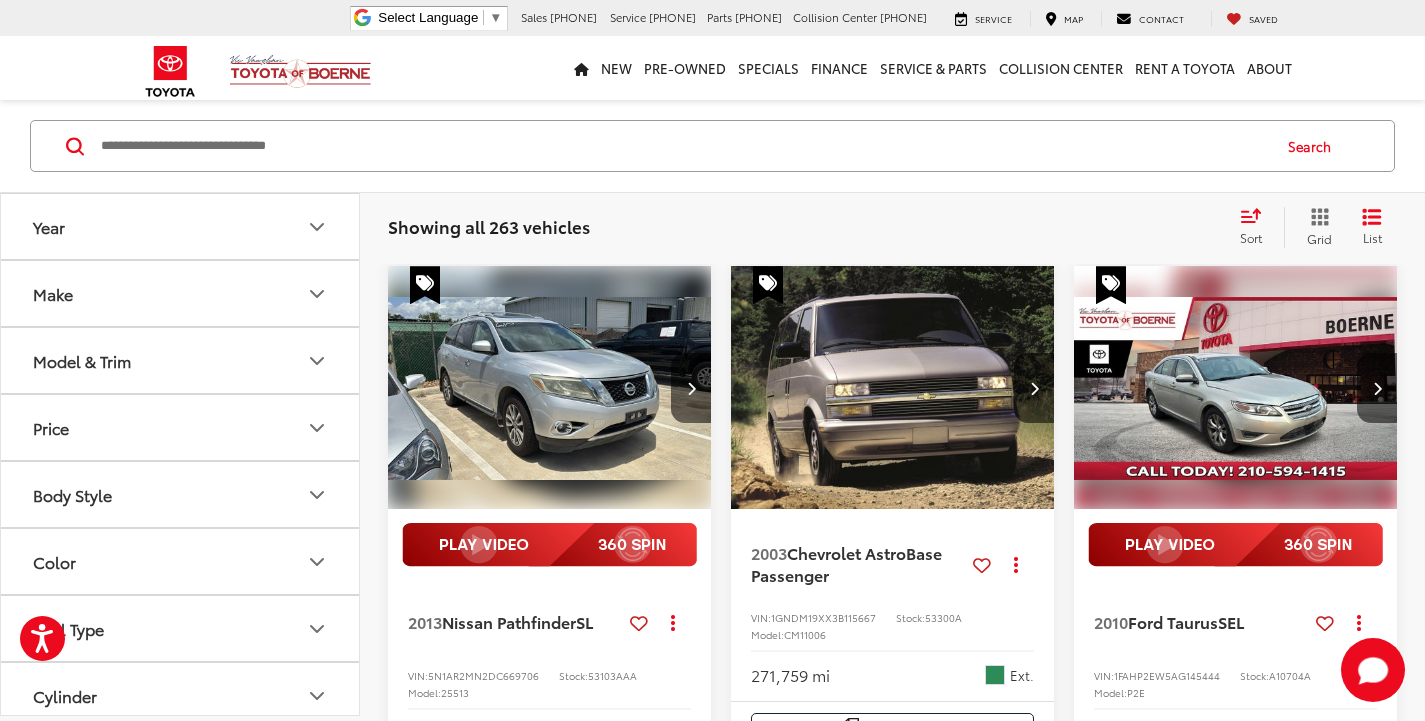 click at bounding box center (684, 146) 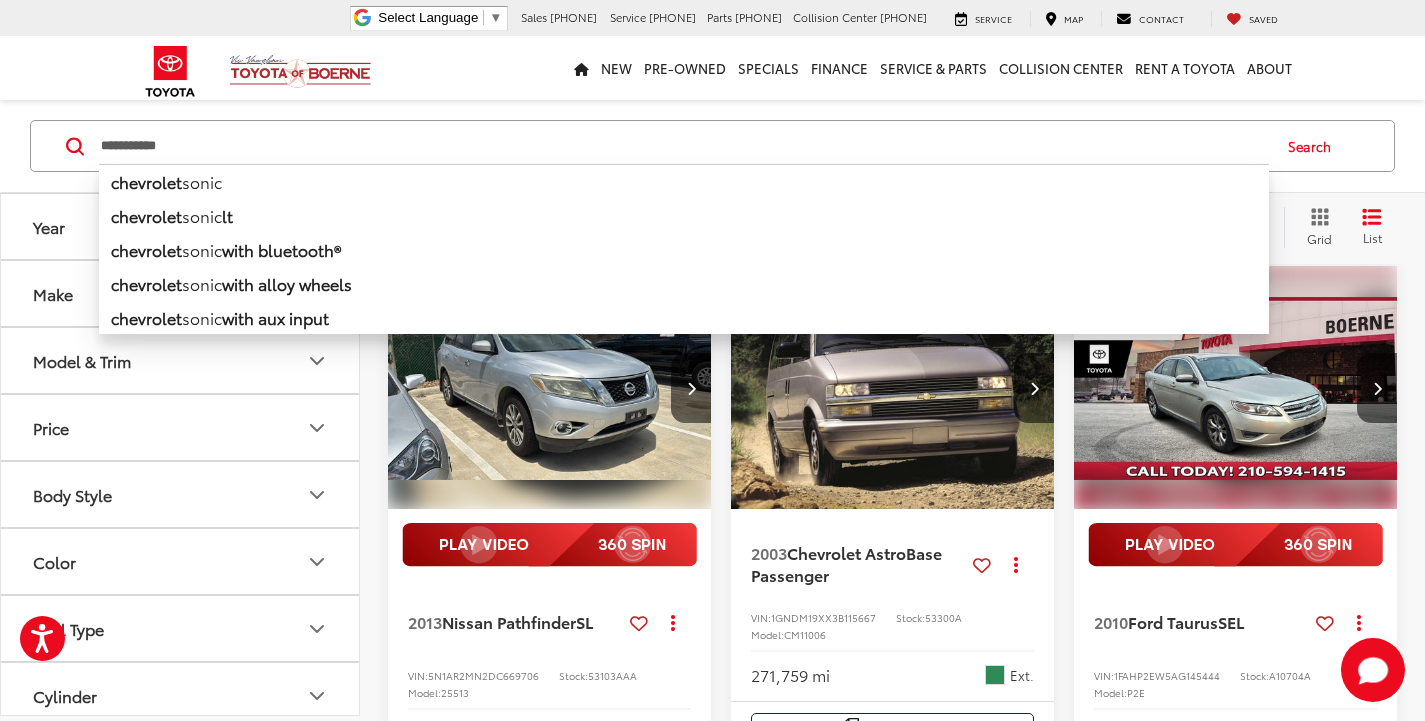 type on "**********" 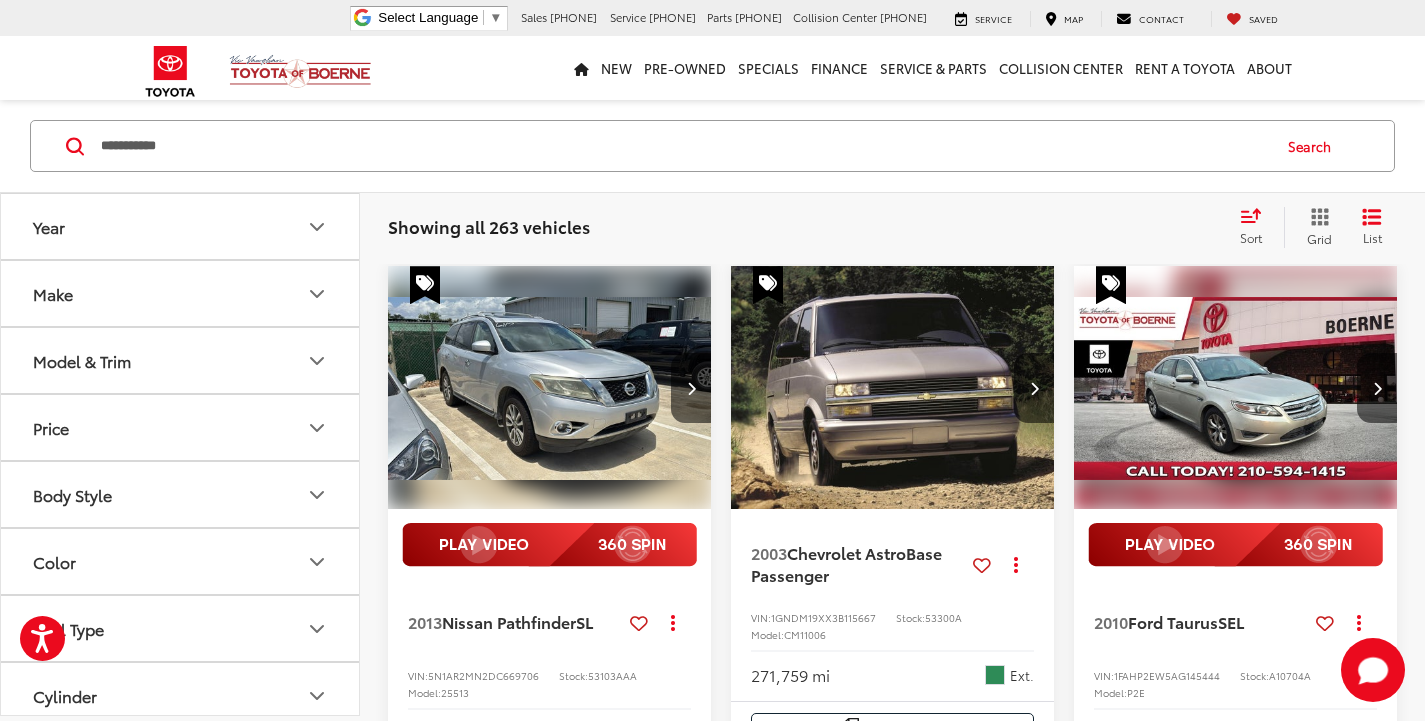 click on "Search" at bounding box center (1314, 146) 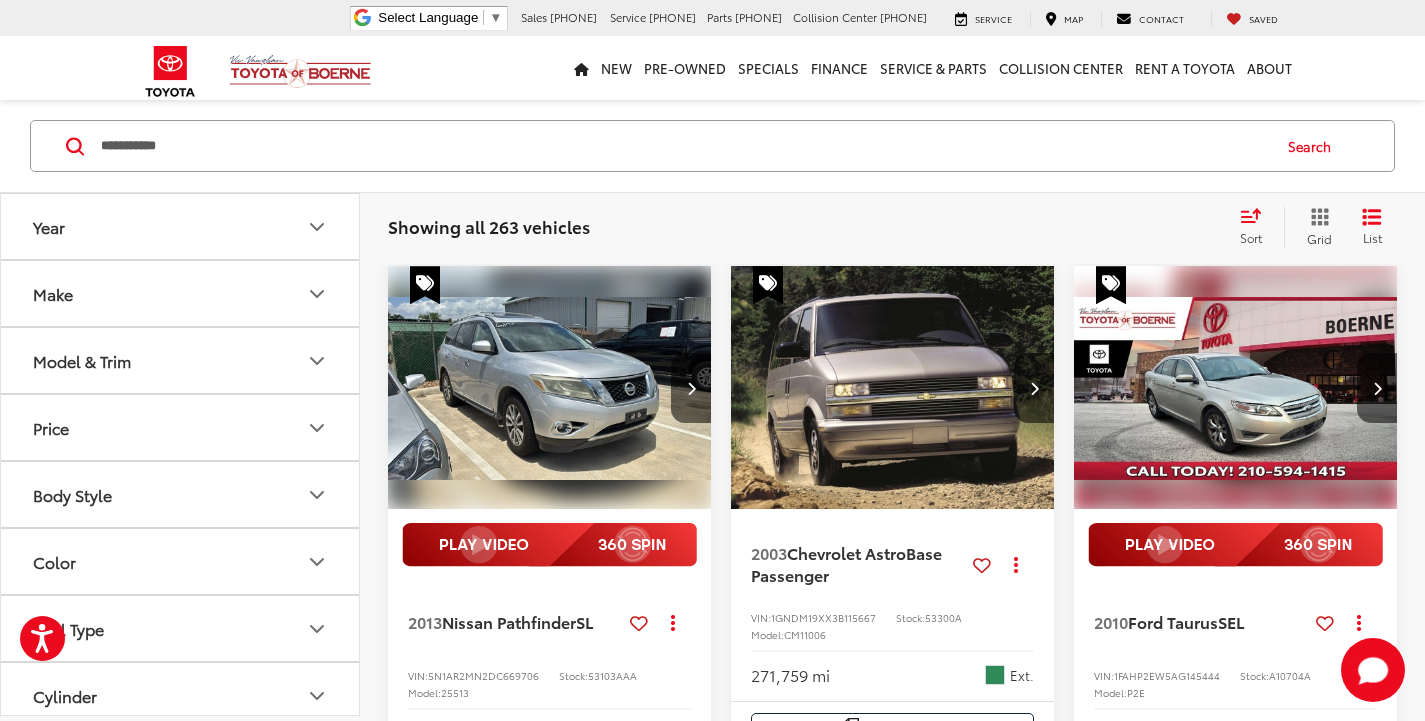 type 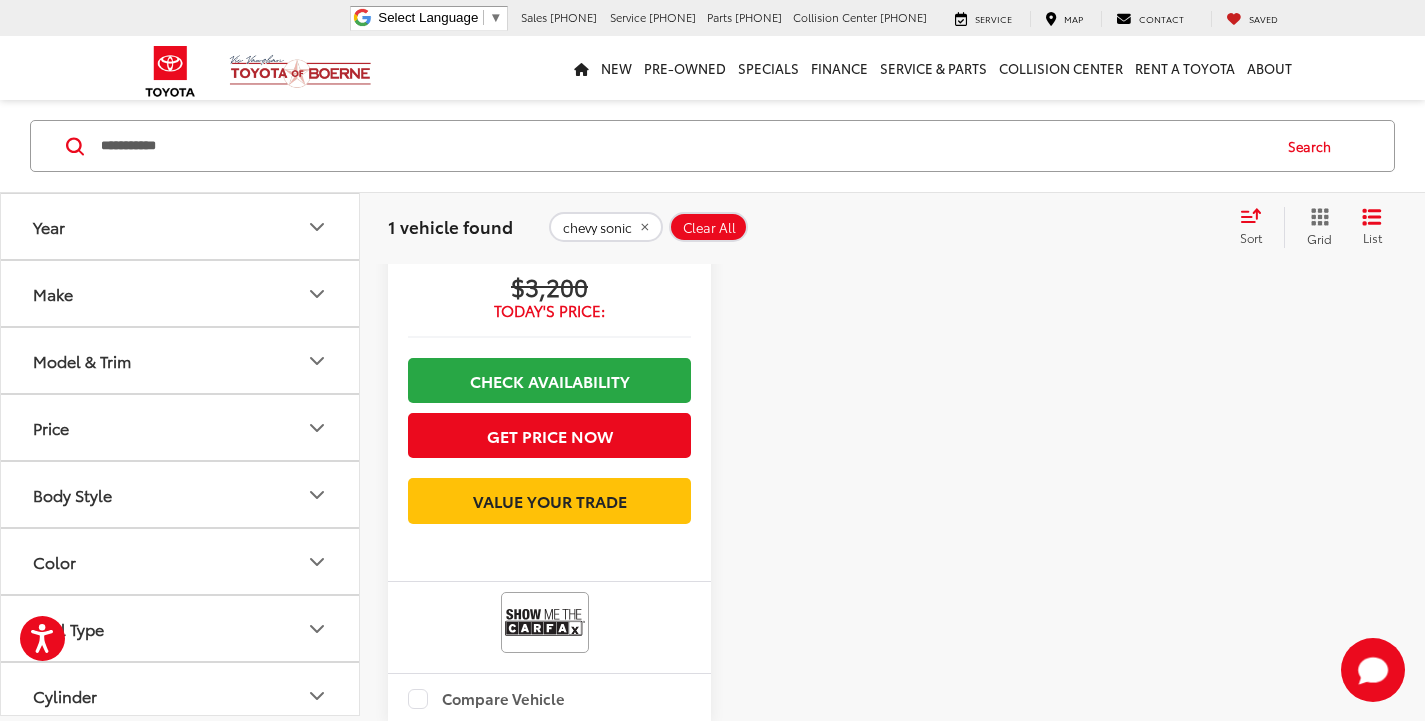scroll, scrollTop: 701, scrollLeft: 0, axis: vertical 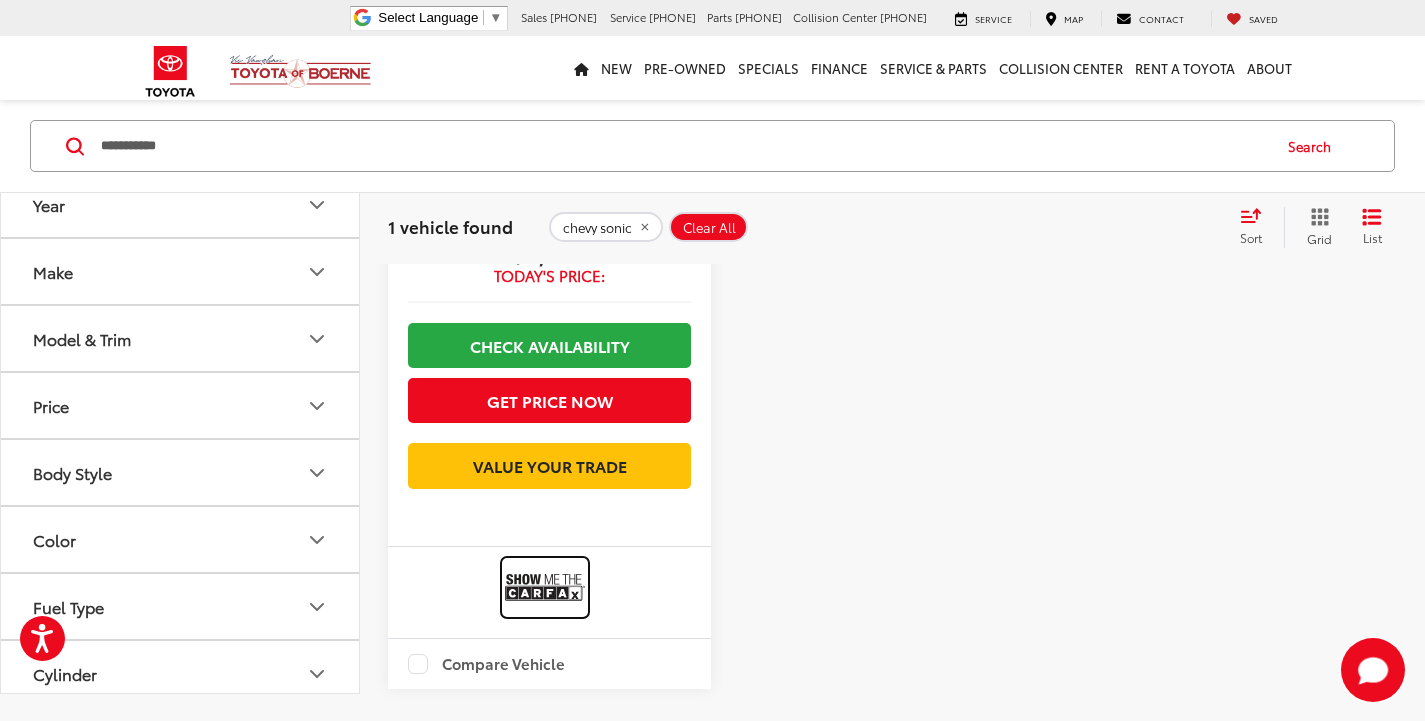click at bounding box center (545, 587) 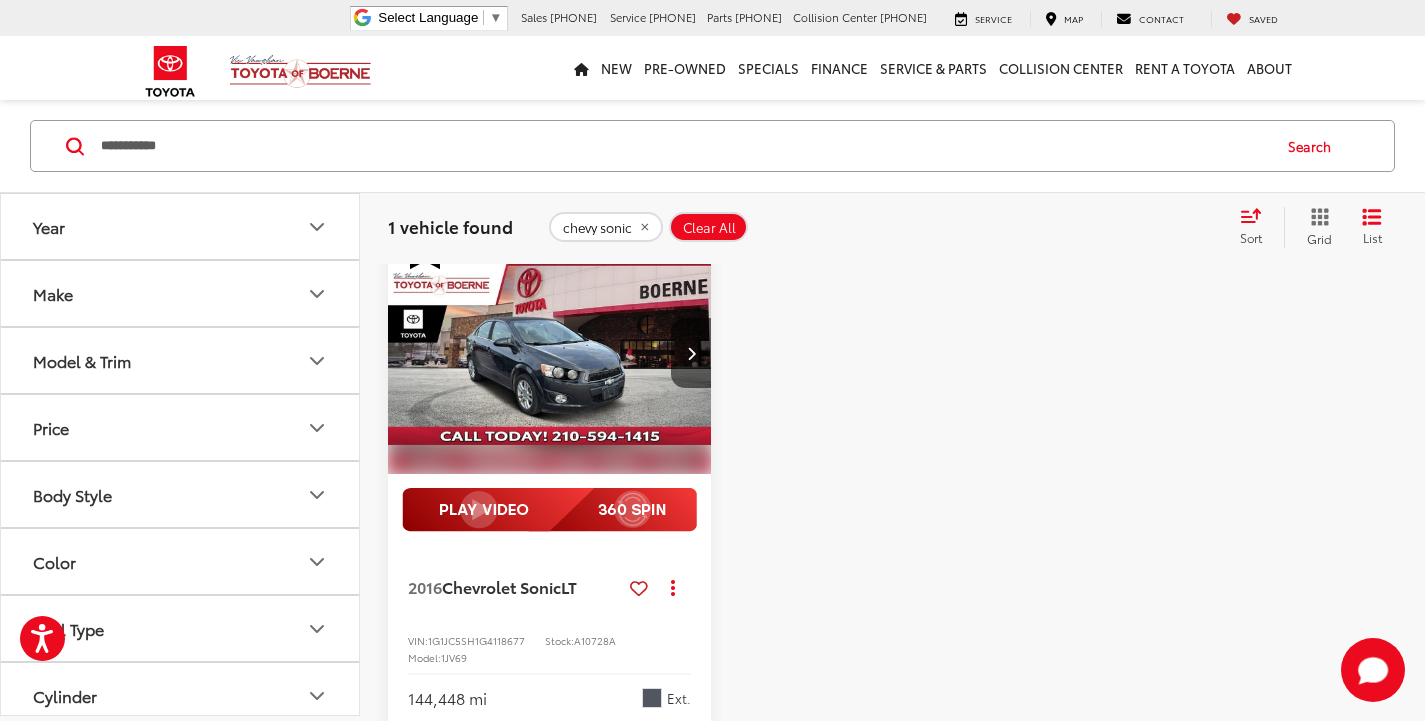 scroll, scrollTop: 101, scrollLeft: 0, axis: vertical 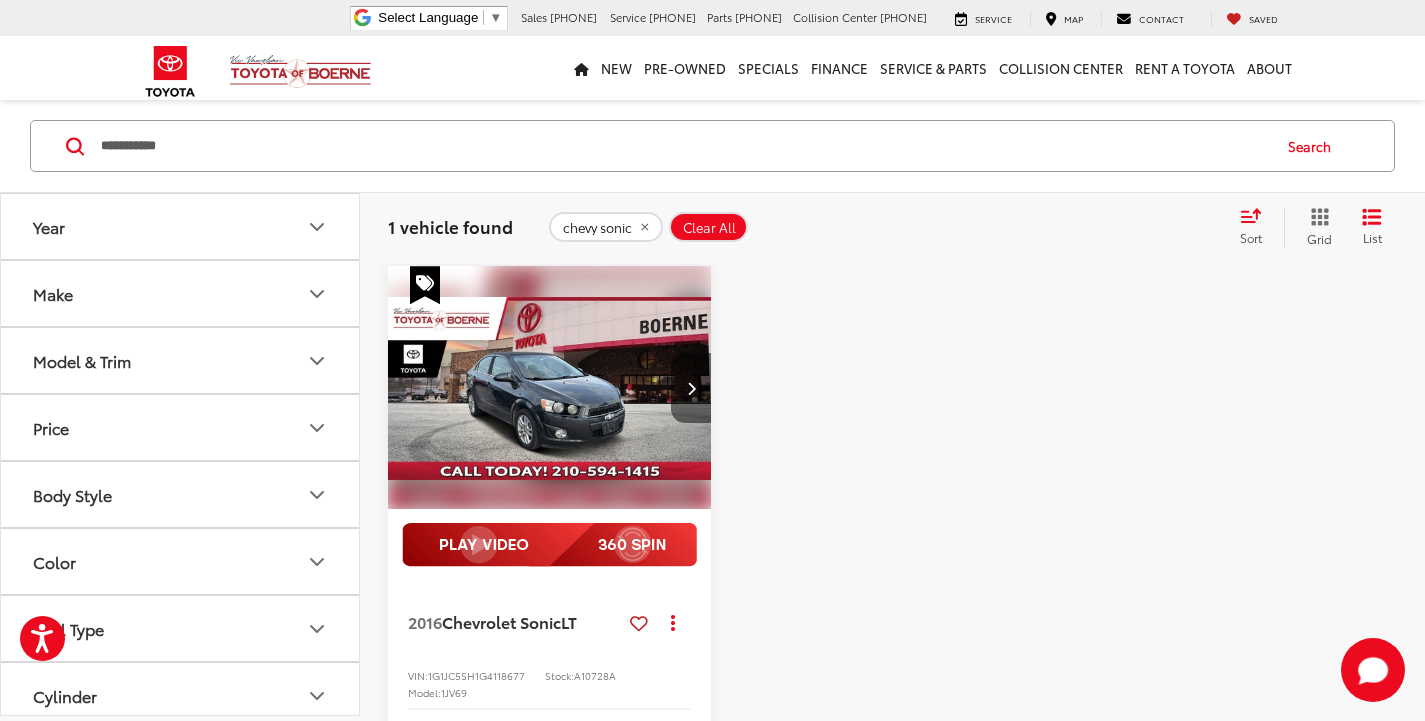 click at bounding box center [691, 388] 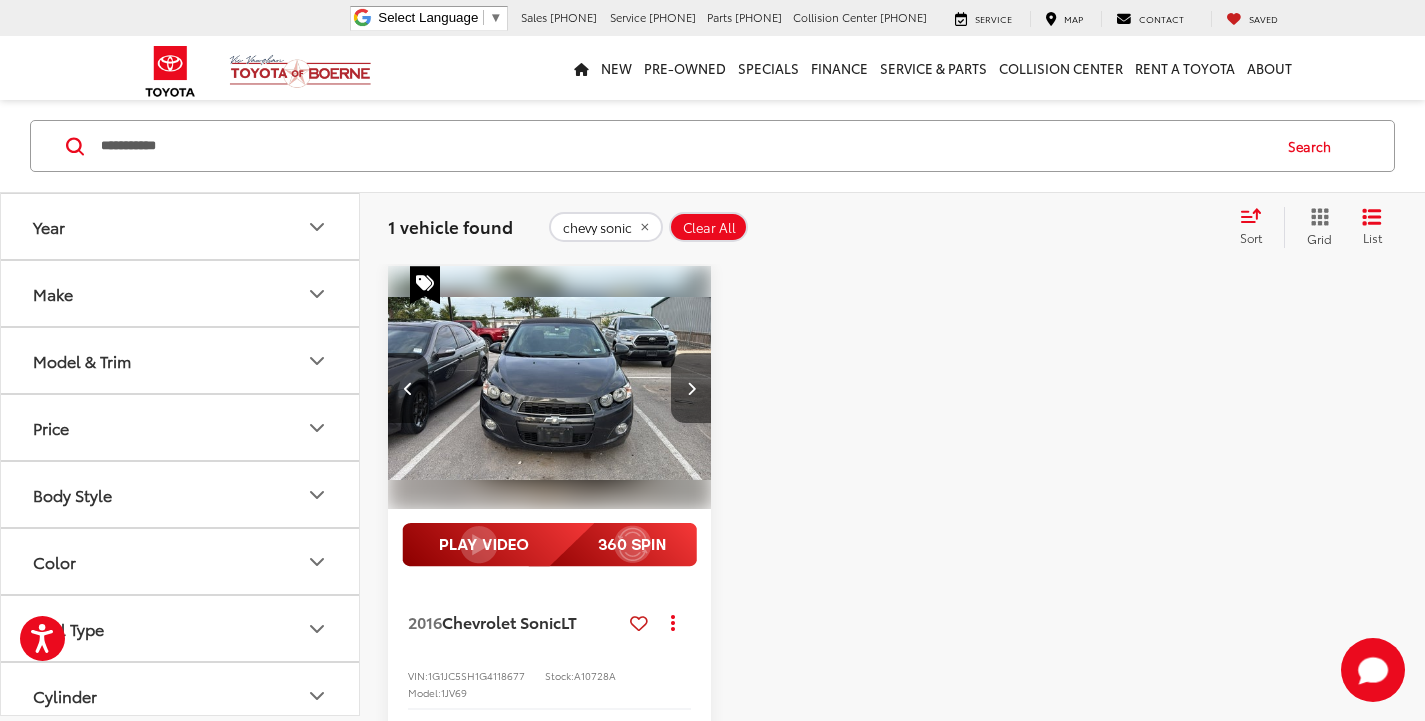 click at bounding box center (691, 388) 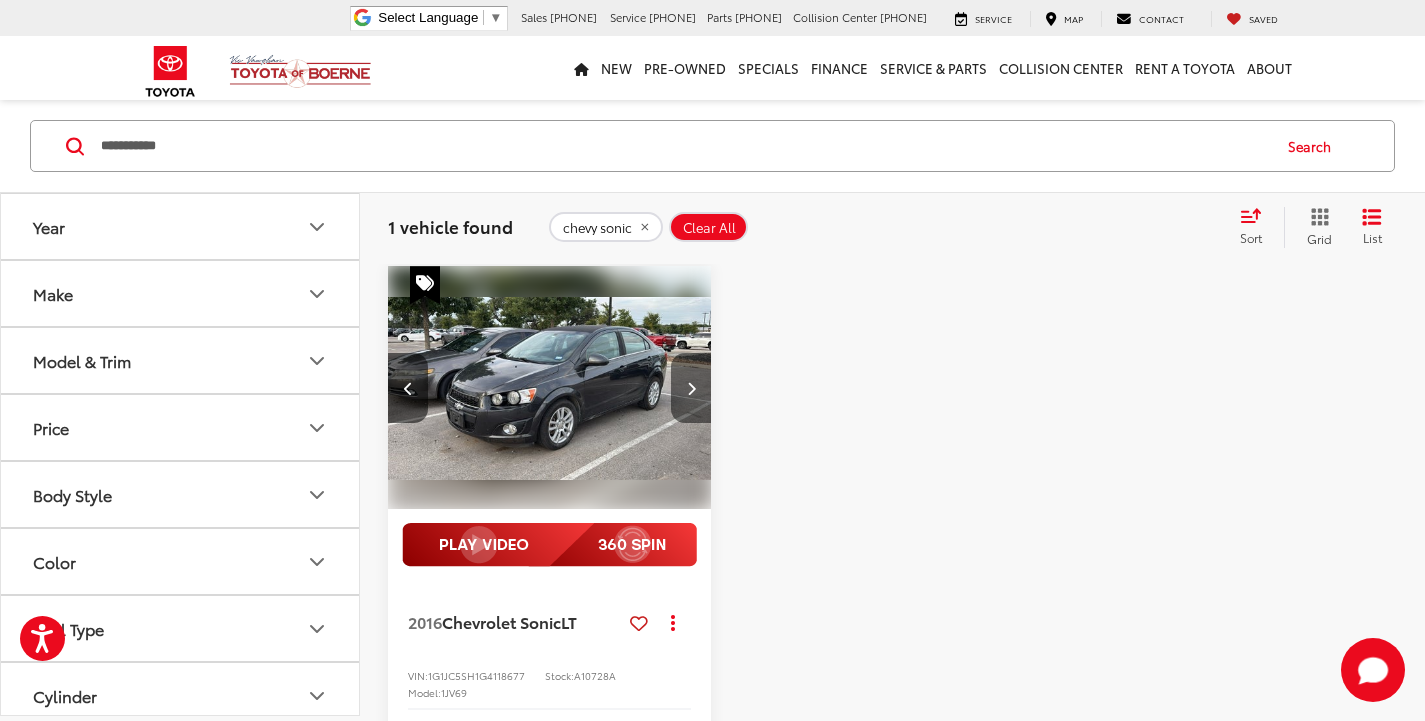 click at bounding box center (691, 388) 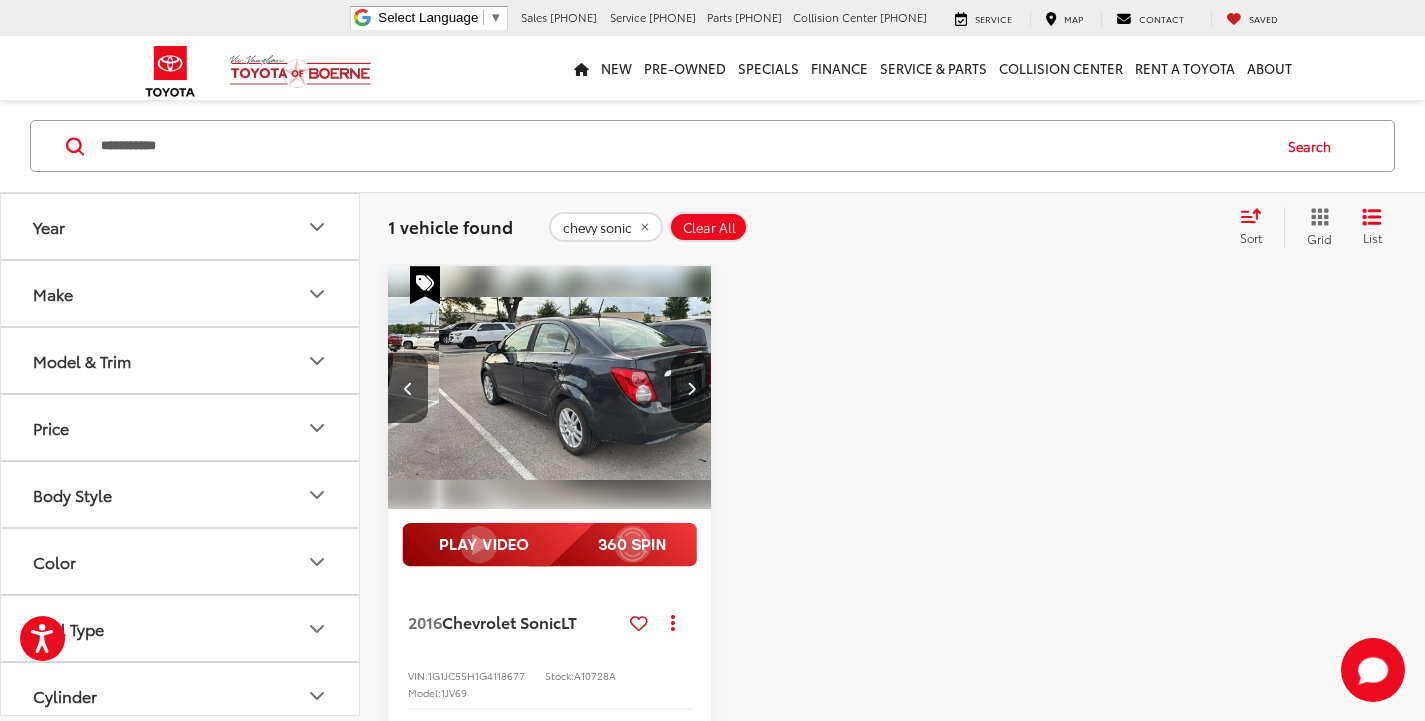 scroll, scrollTop: 0, scrollLeft: 978, axis: horizontal 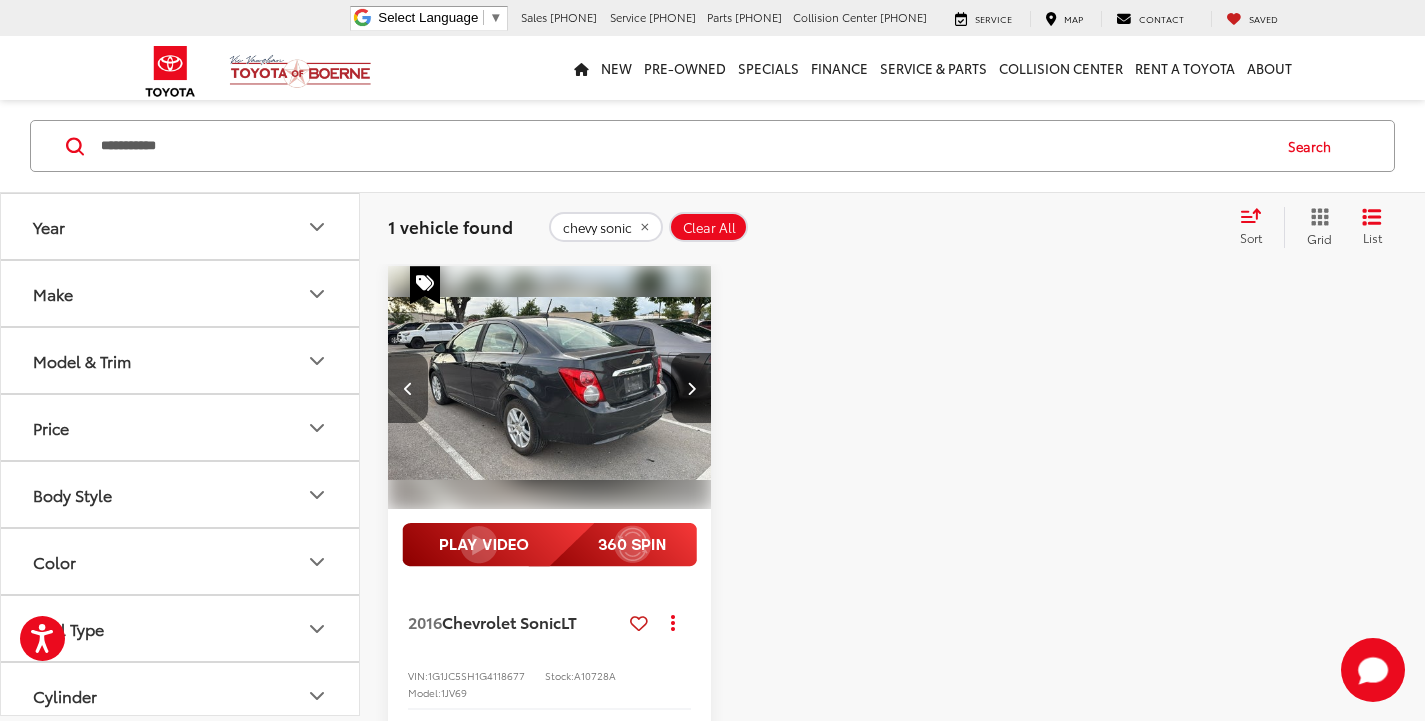click at bounding box center [408, 388] 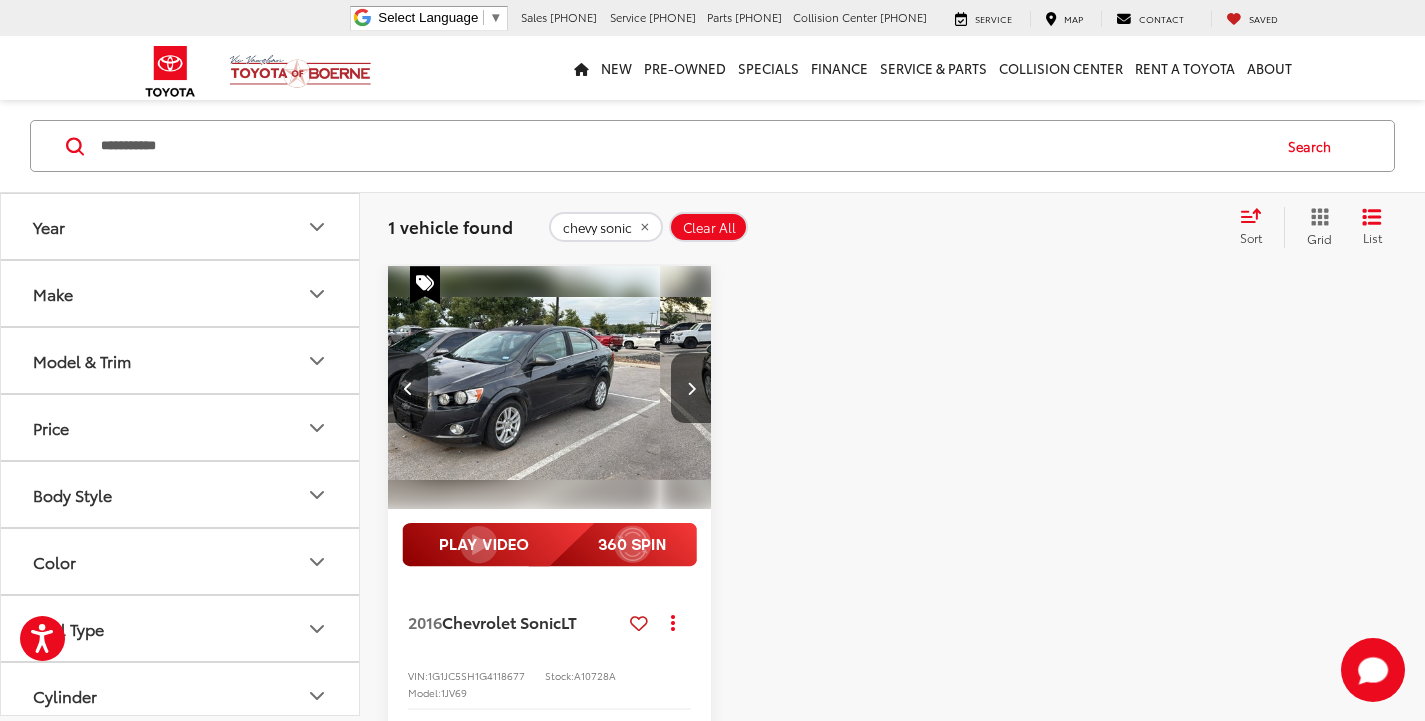 scroll, scrollTop: 0, scrollLeft: 652, axis: horizontal 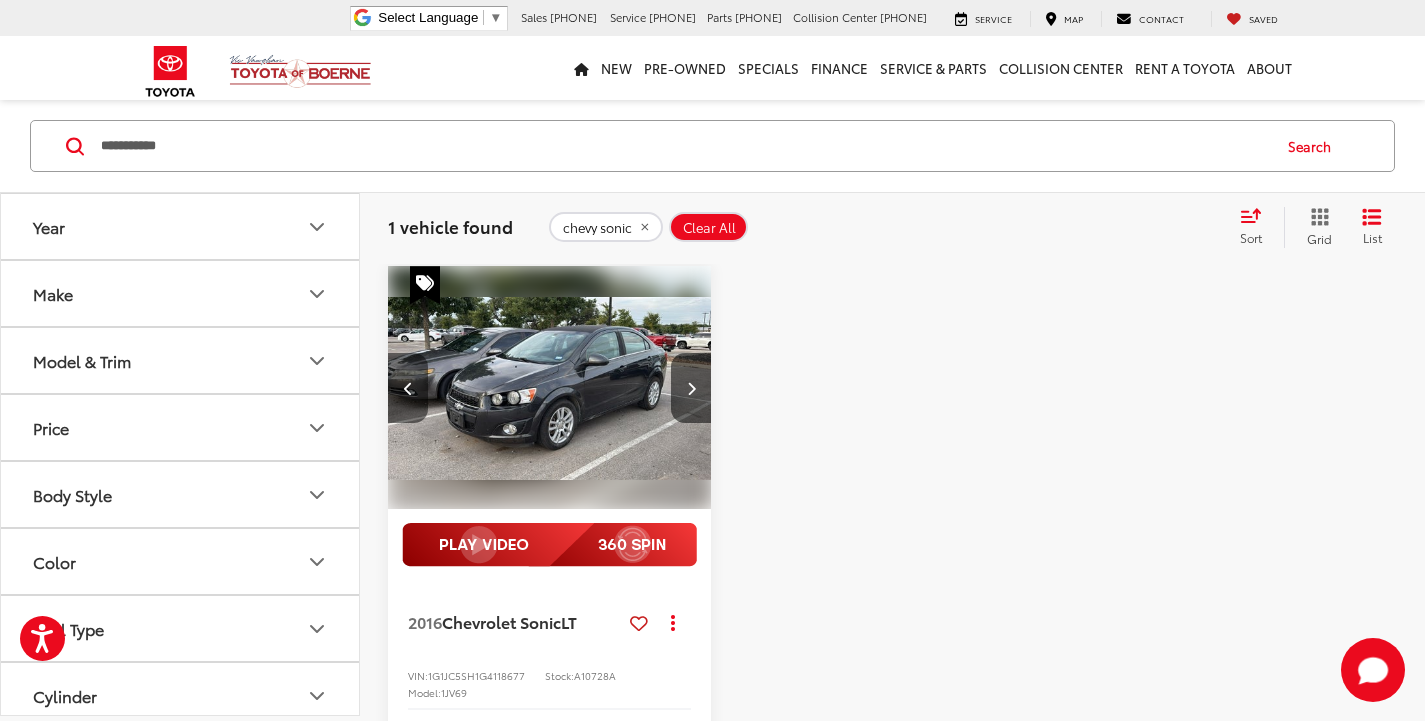 click at bounding box center (408, 388) 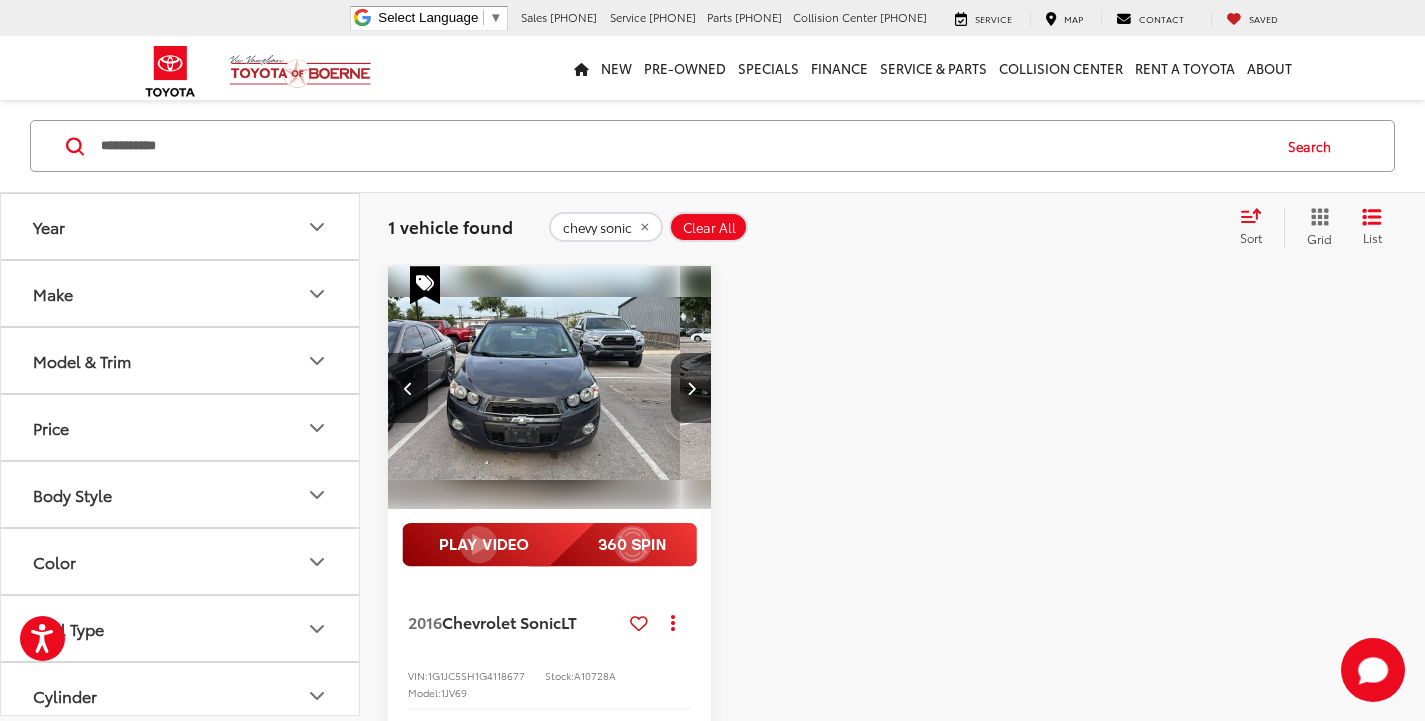 scroll, scrollTop: 0, scrollLeft: 326, axis: horizontal 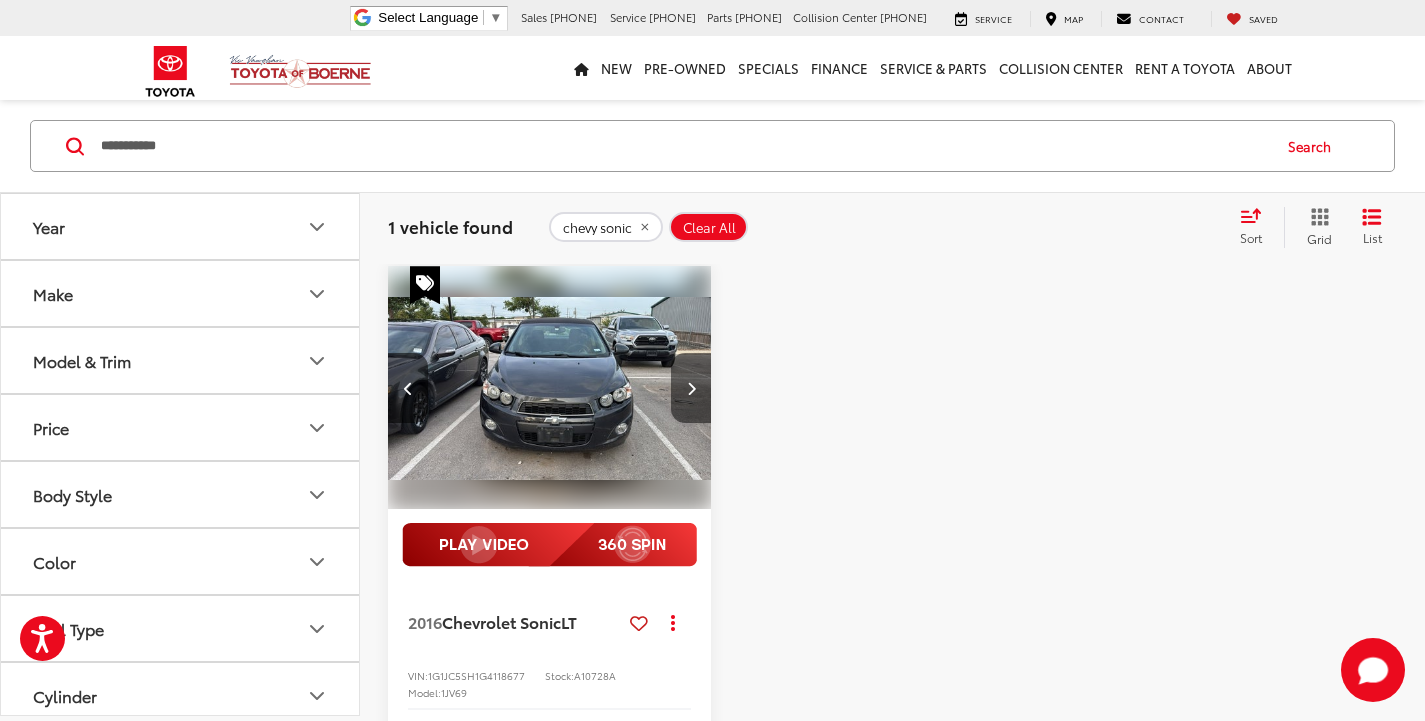 click at bounding box center [691, 388] 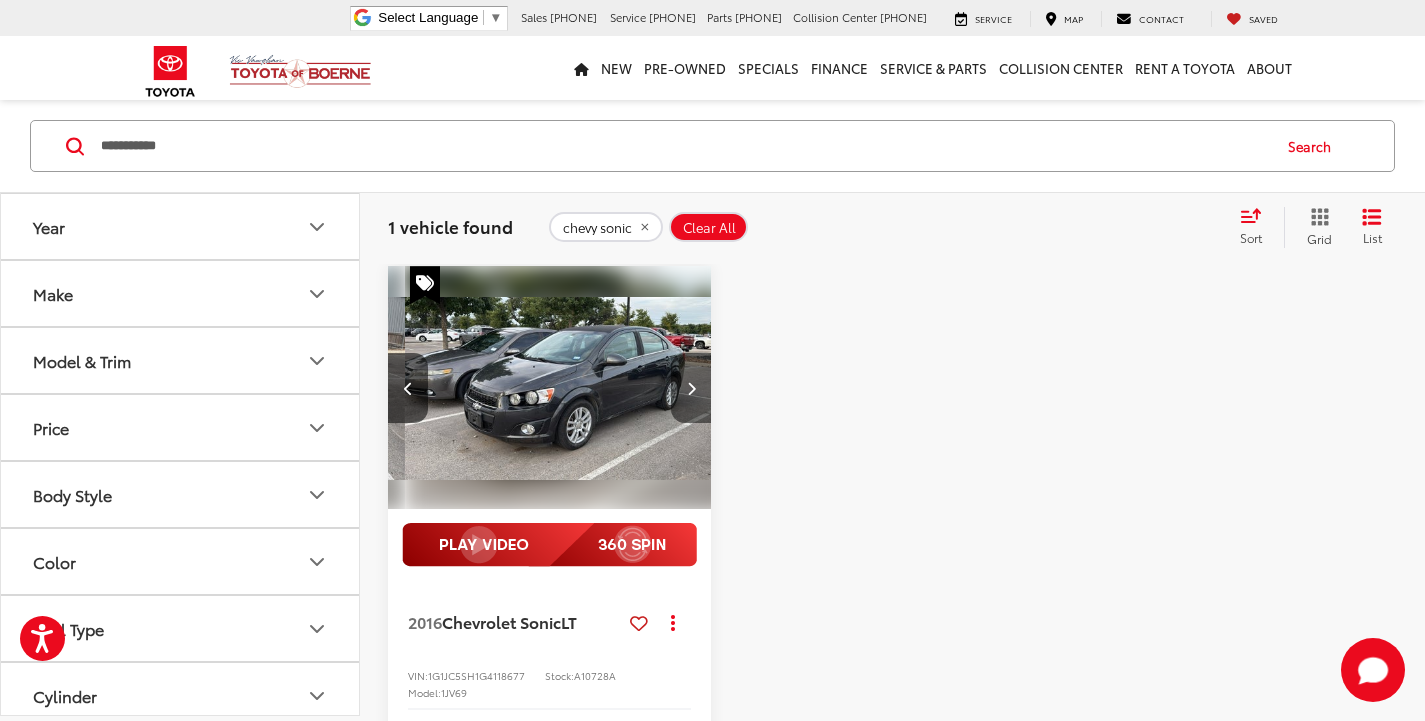 click at bounding box center (691, 388) 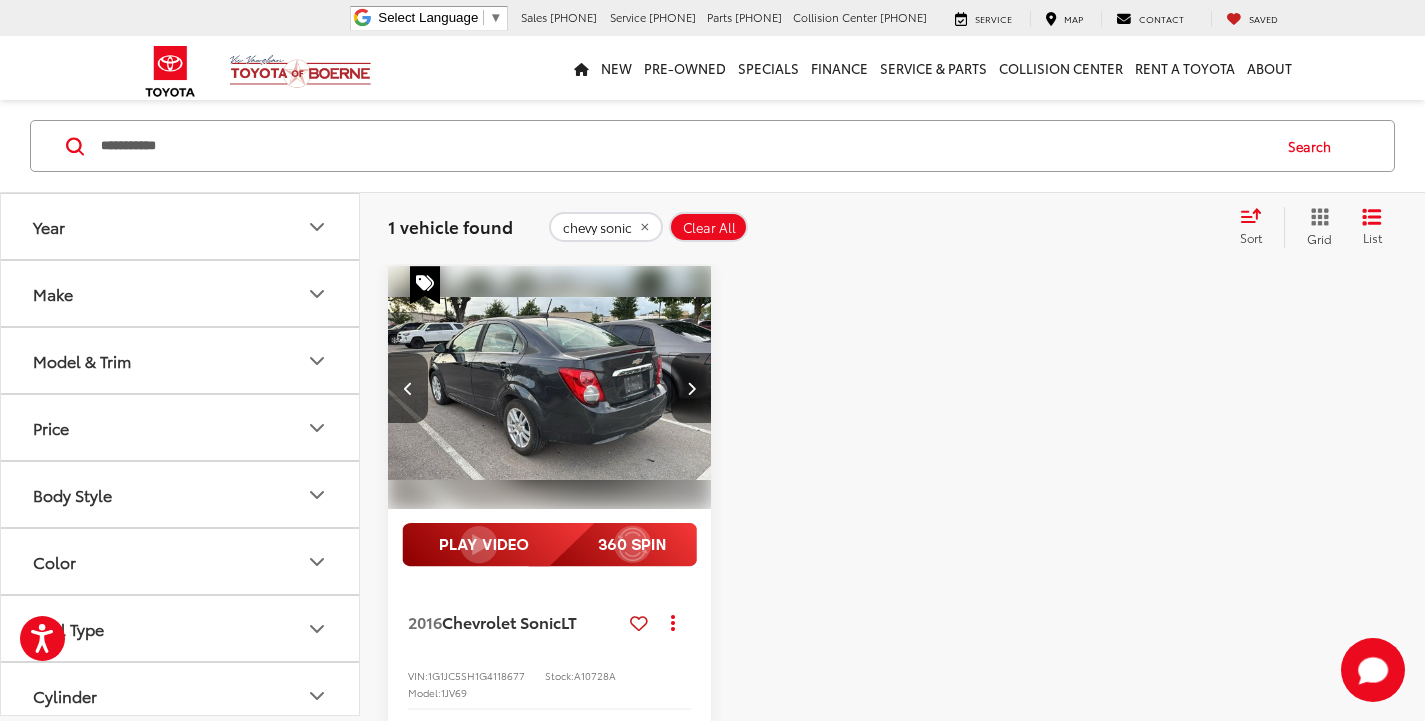 click at bounding box center (691, 388) 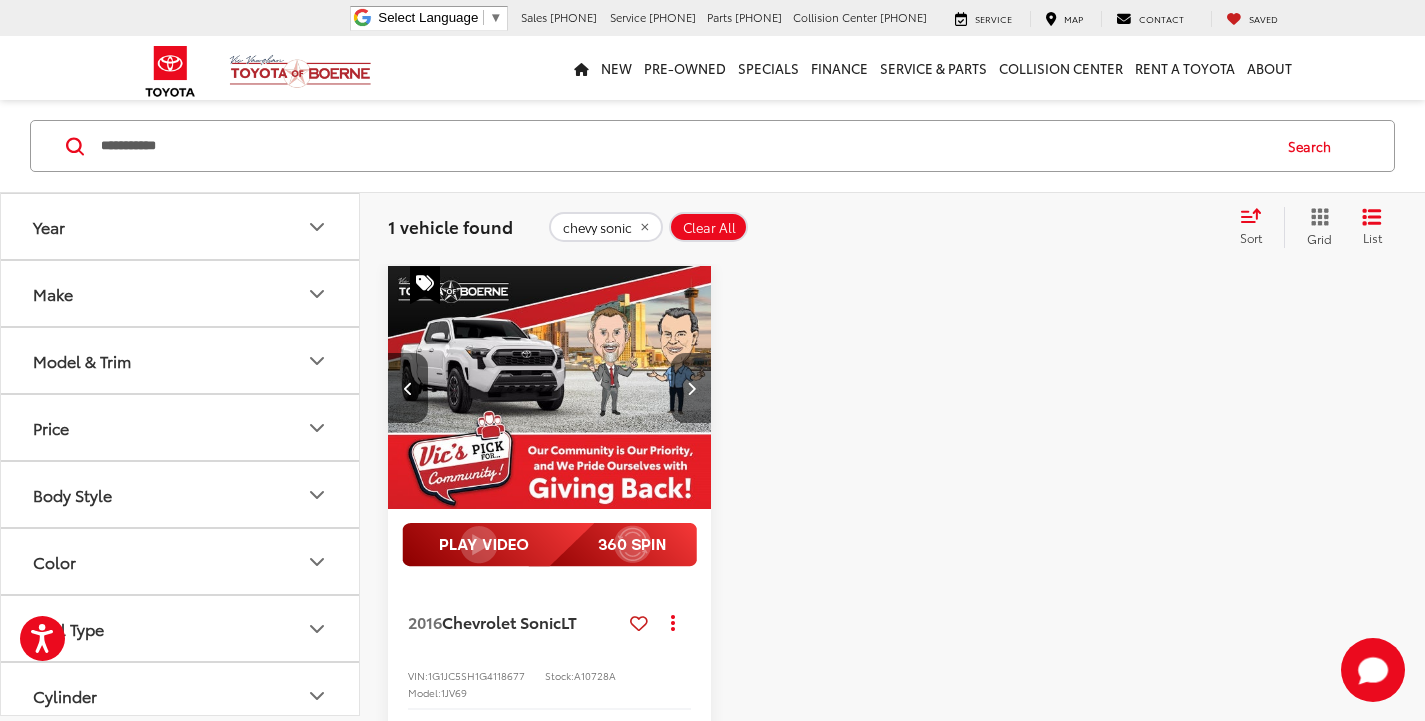 click at bounding box center [691, 388] 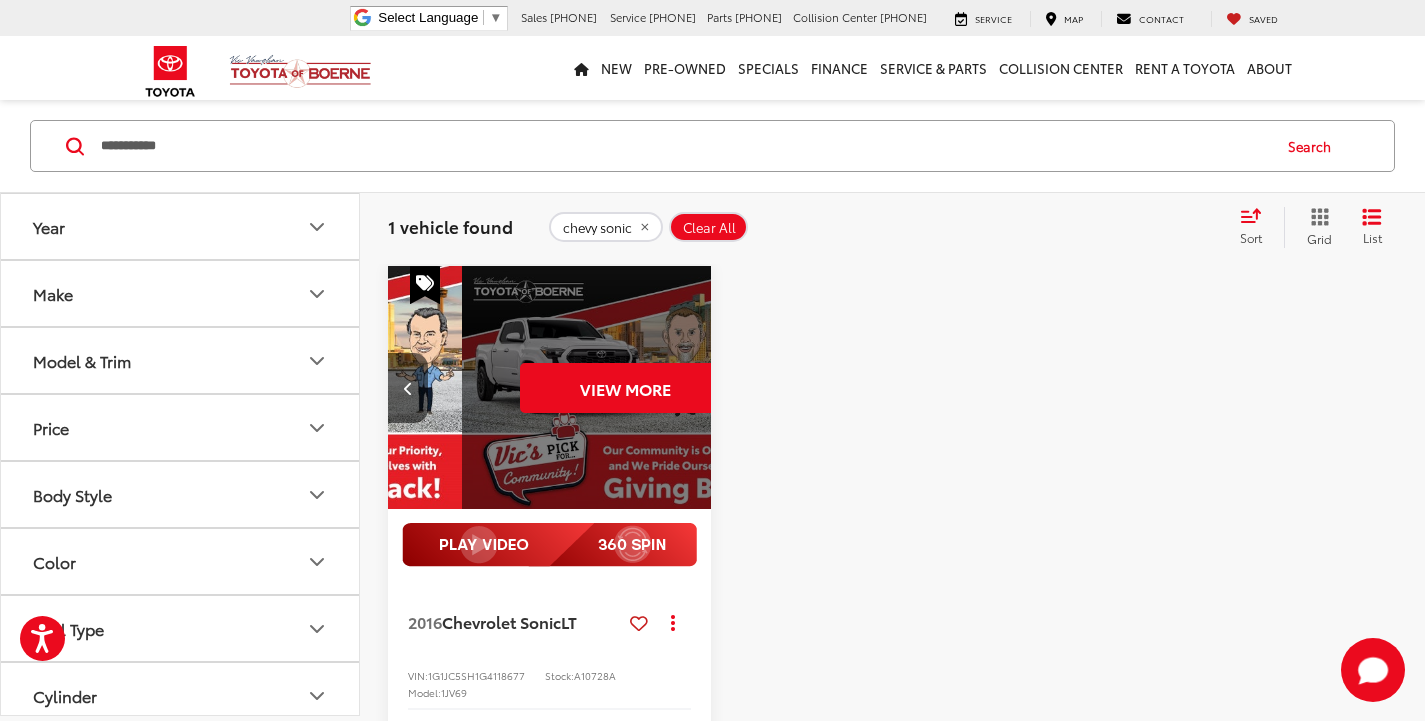 scroll, scrollTop: 0, scrollLeft: 1630, axis: horizontal 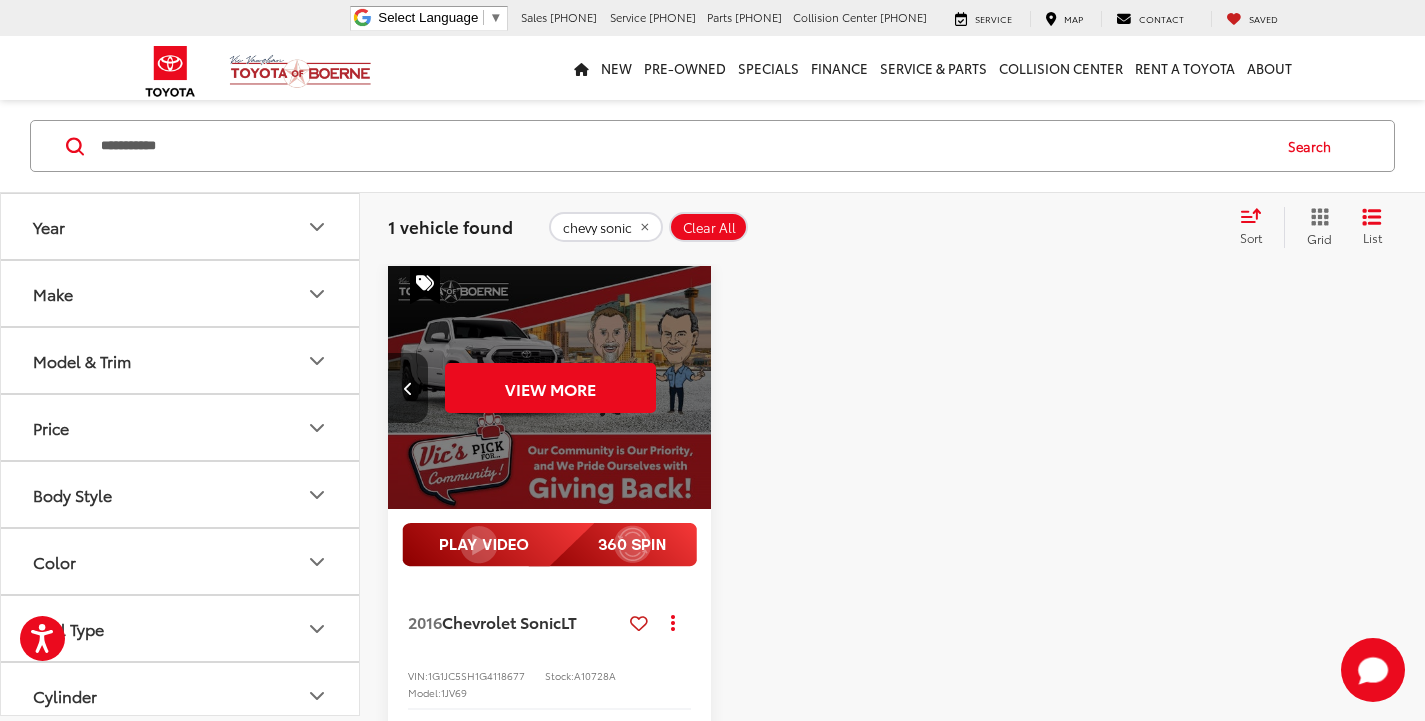 click on "View More" at bounding box center [550, 388] 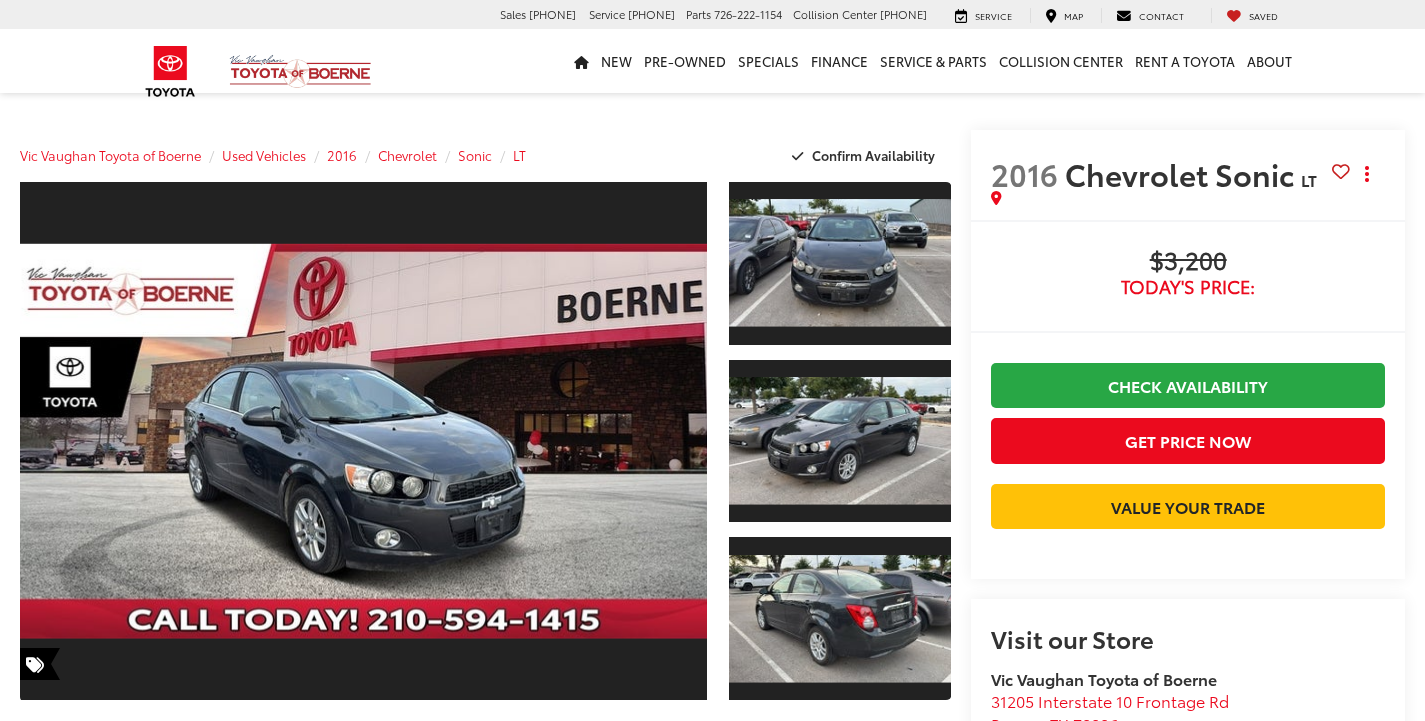 scroll, scrollTop: 0, scrollLeft: 0, axis: both 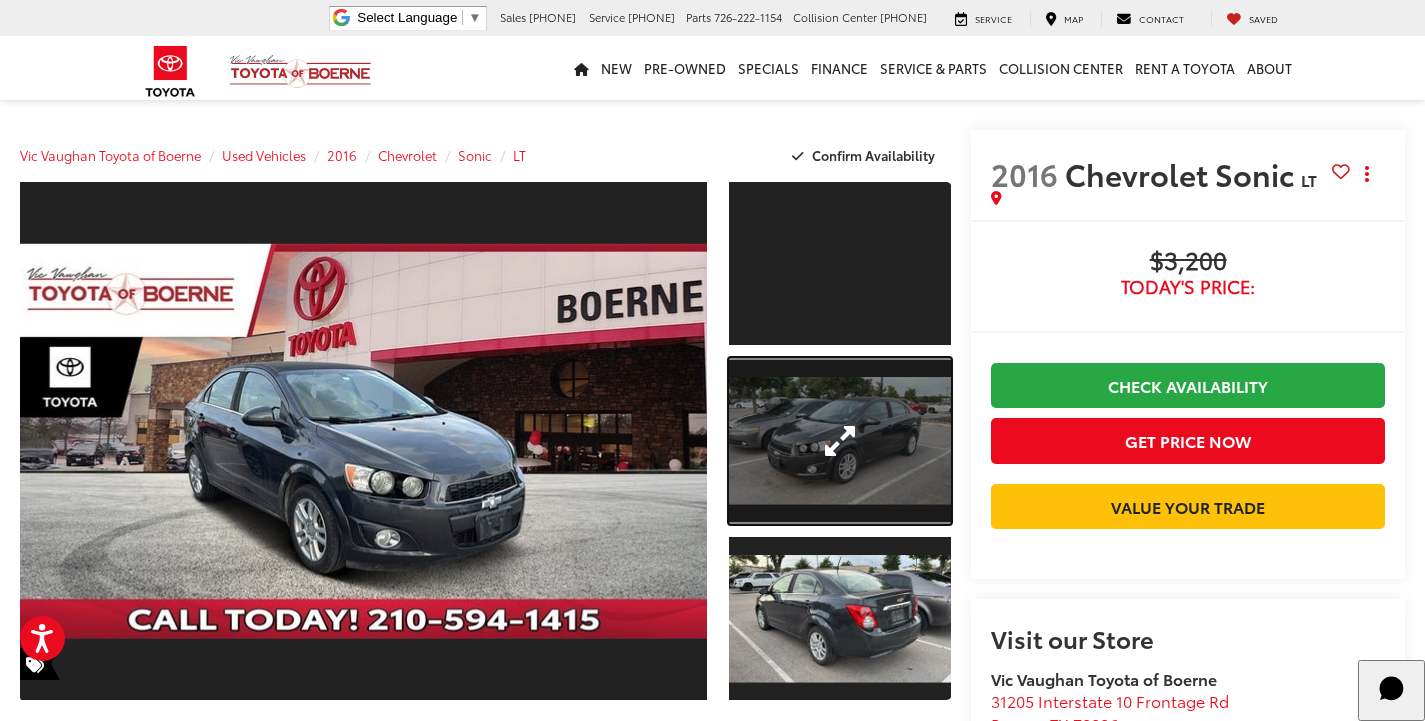 click at bounding box center (840, 441) 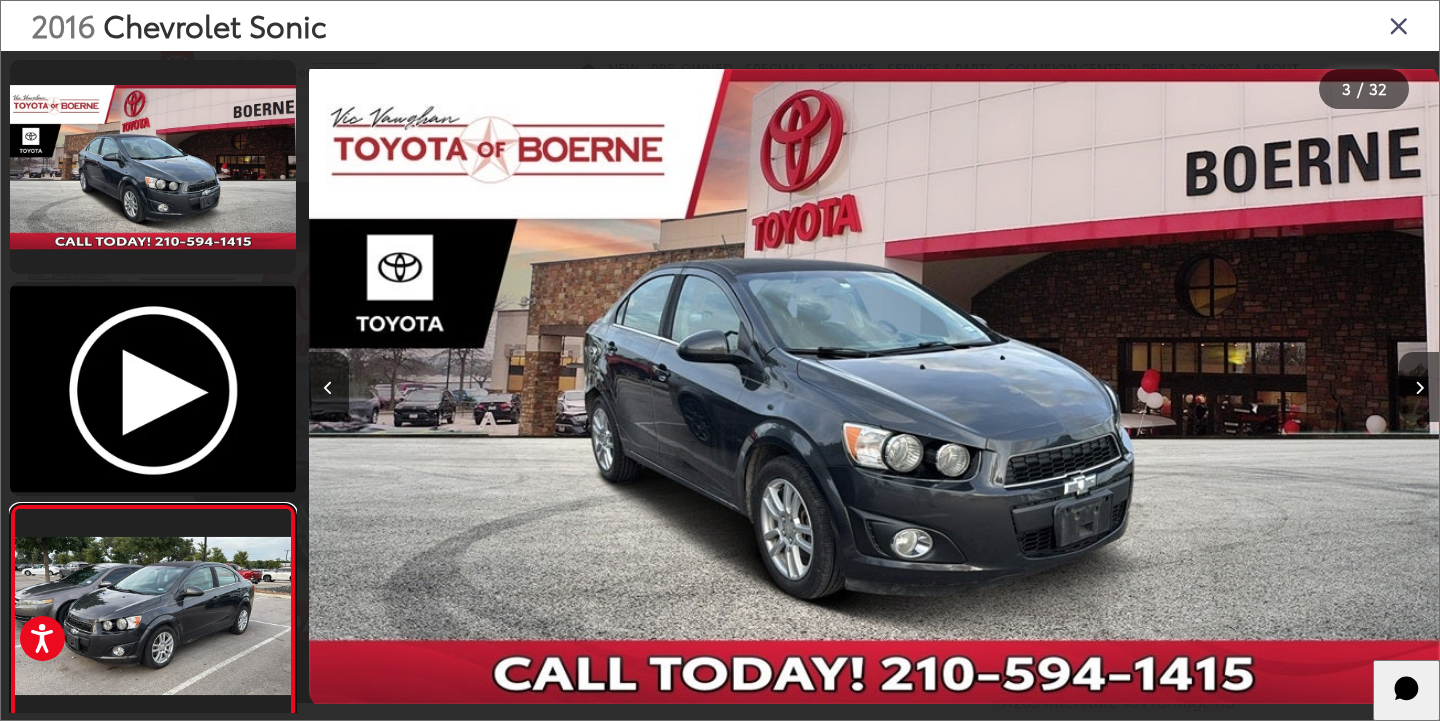 scroll, scrollTop: 58, scrollLeft: 0, axis: vertical 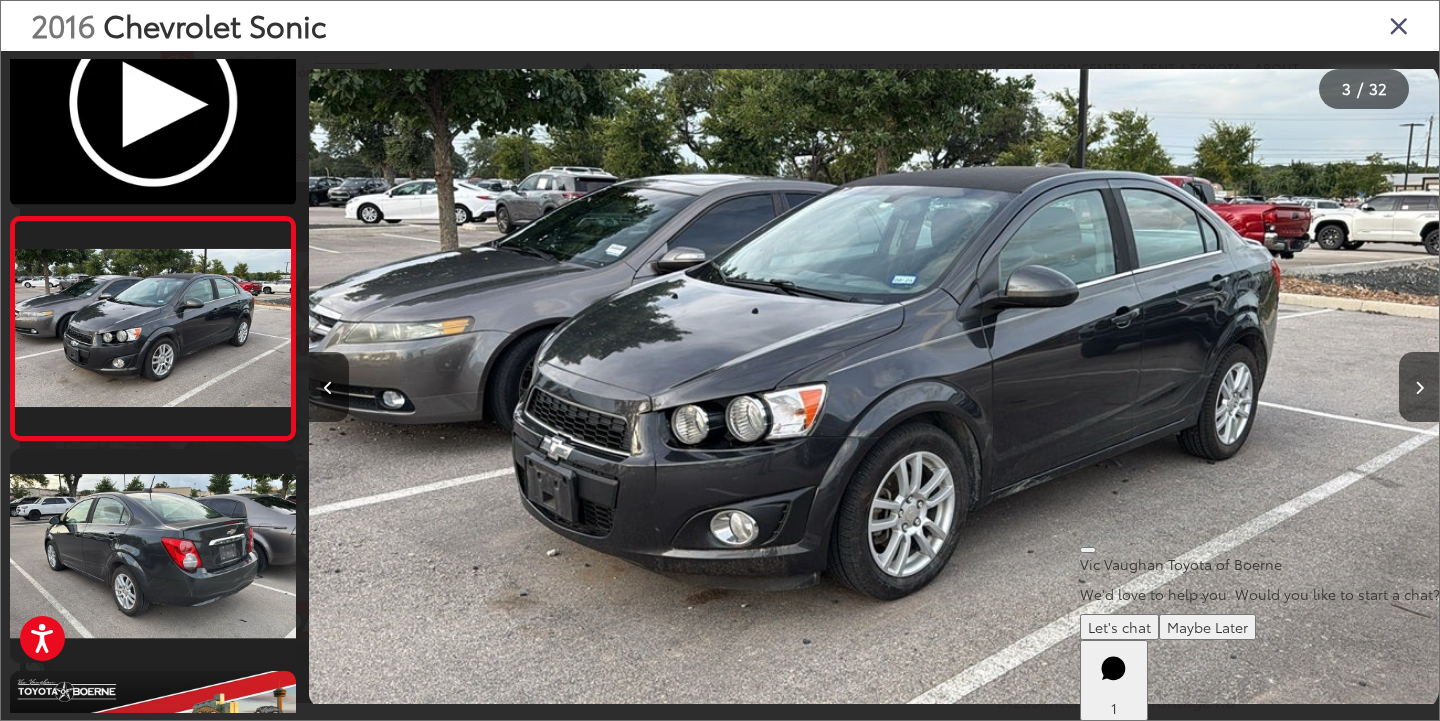 click at bounding box center (1399, 25) 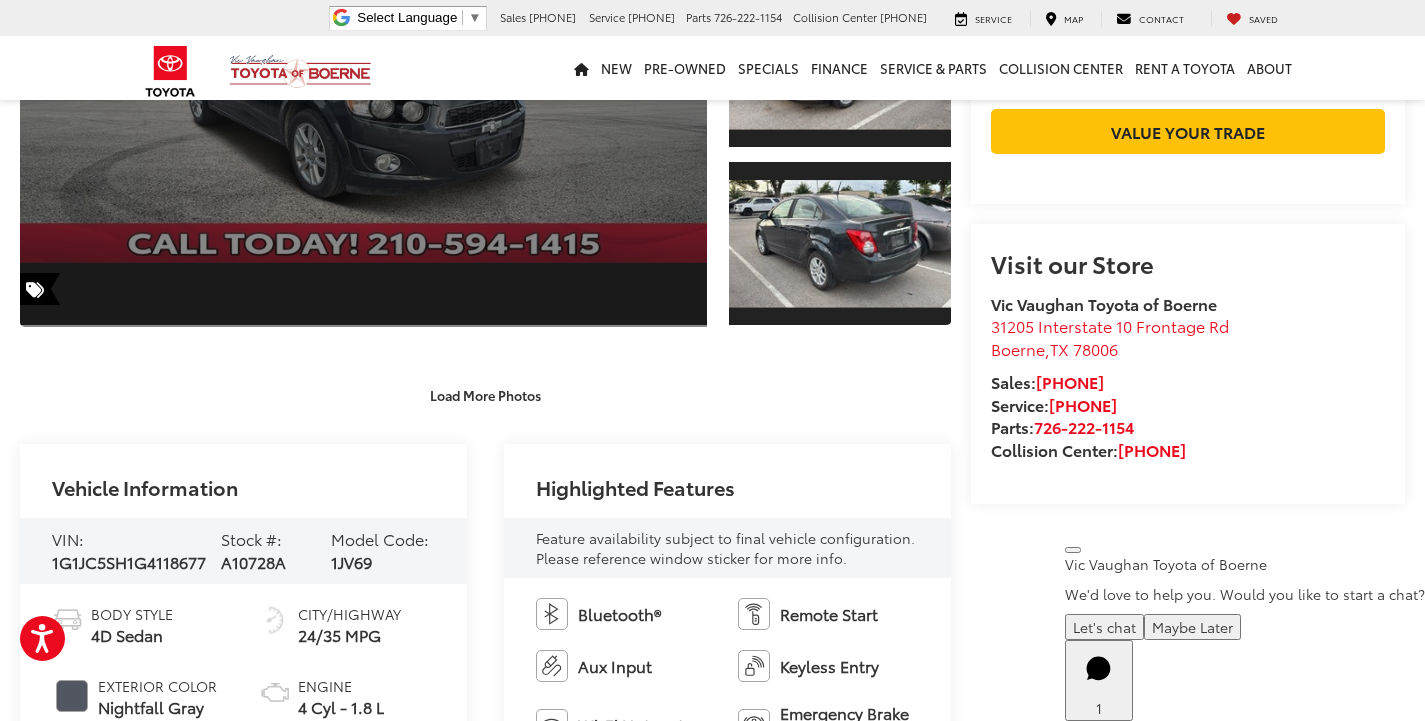 scroll, scrollTop: 362, scrollLeft: 0, axis: vertical 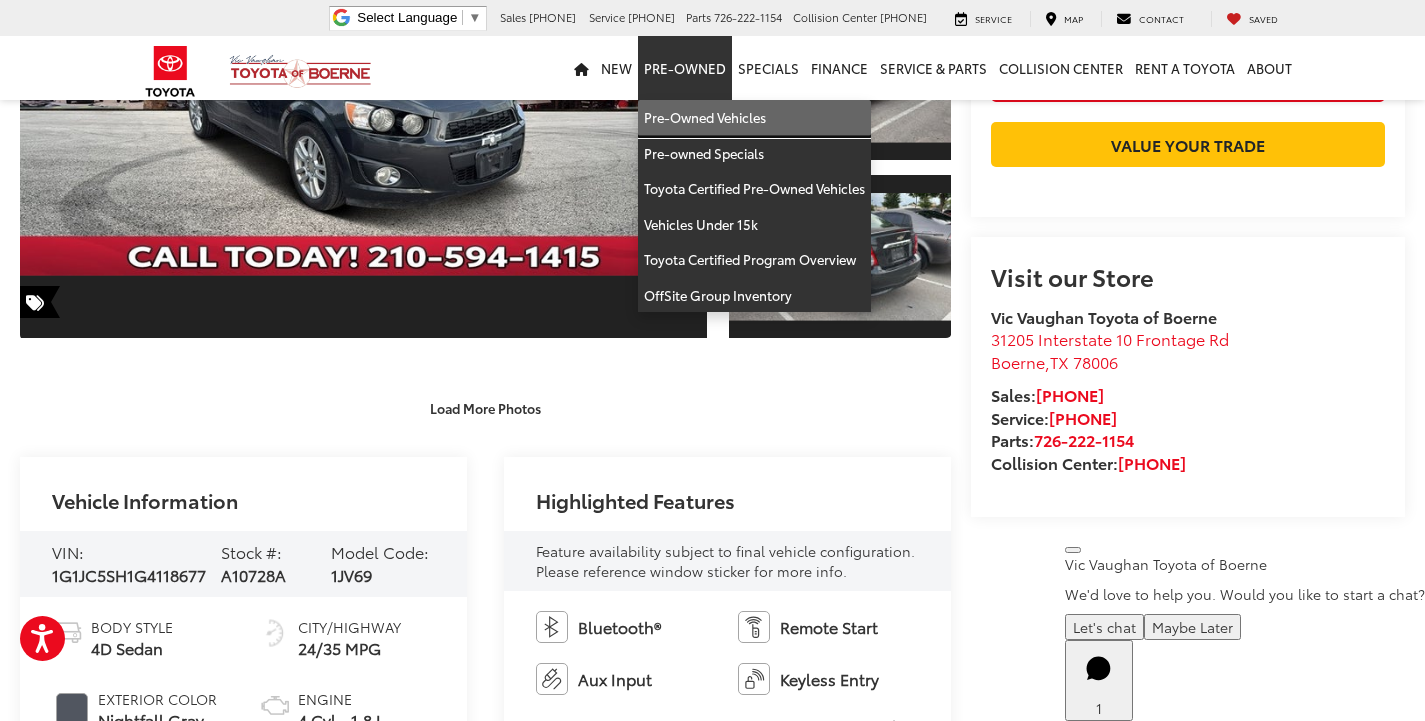 click on "Pre-Owned Vehicles" at bounding box center (754, 118) 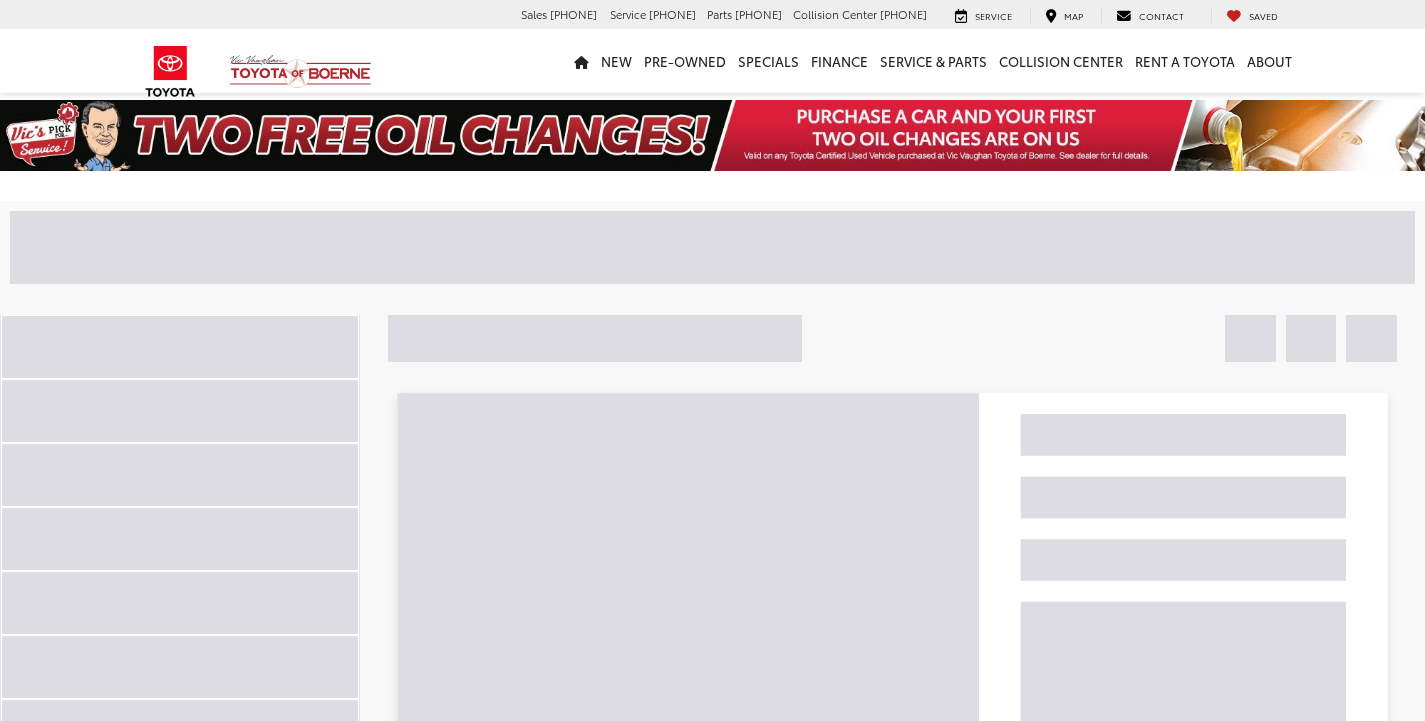 scroll, scrollTop: 0, scrollLeft: 0, axis: both 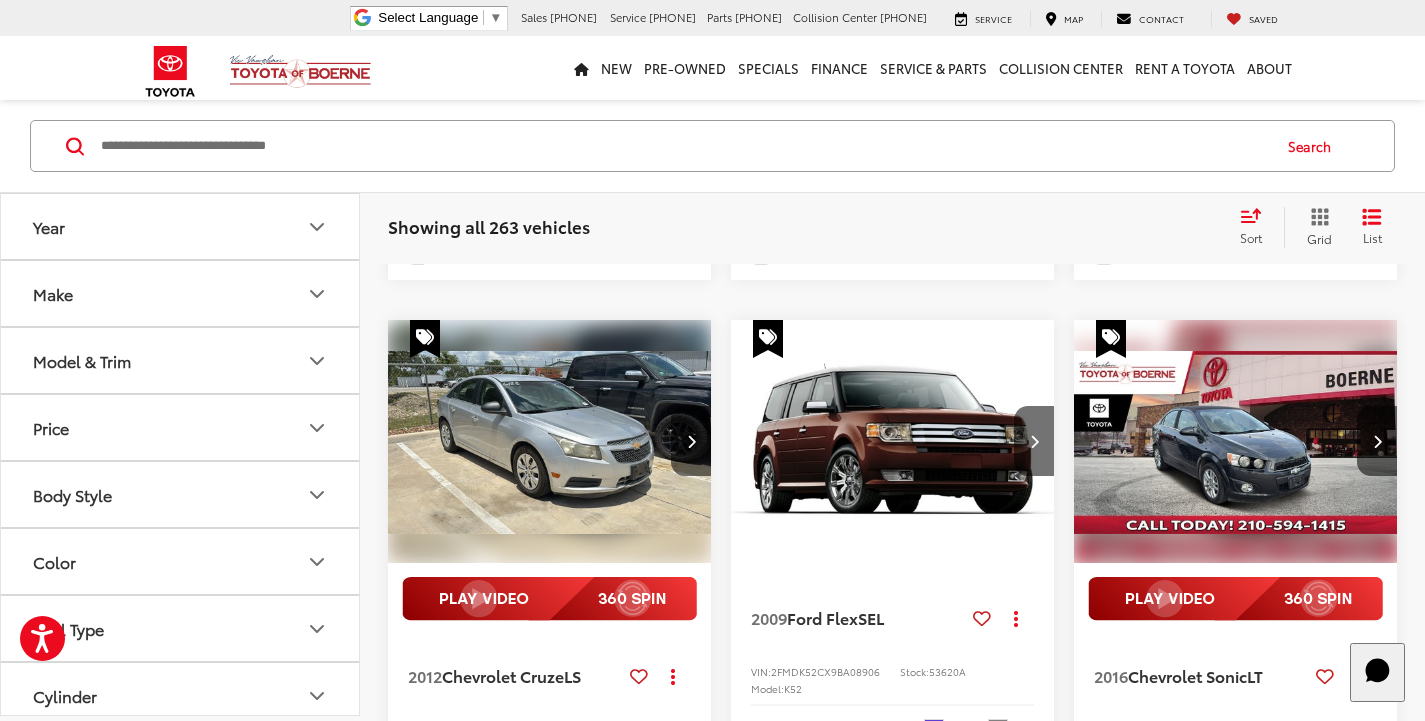 click at bounding box center (684, 146) 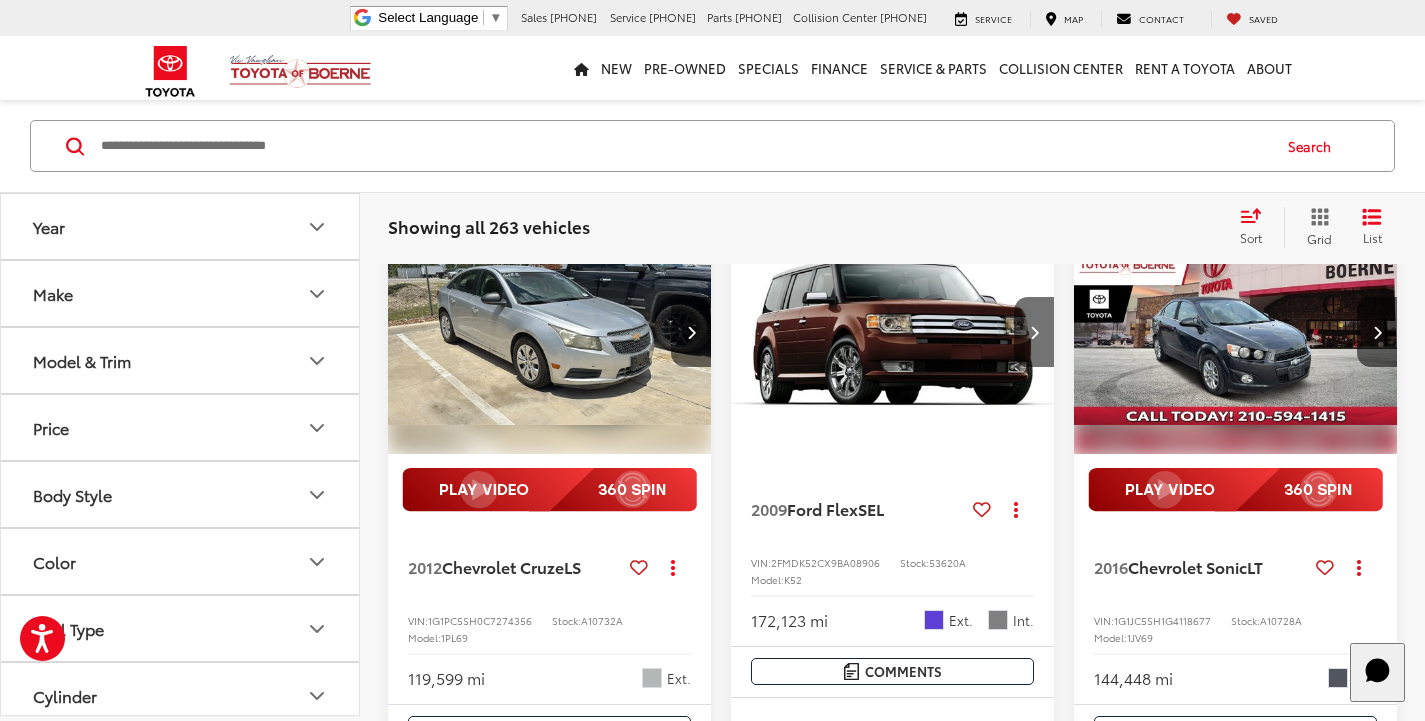 scroll, scrollTop: 1400, scrollLeft: 0, axis: vertical 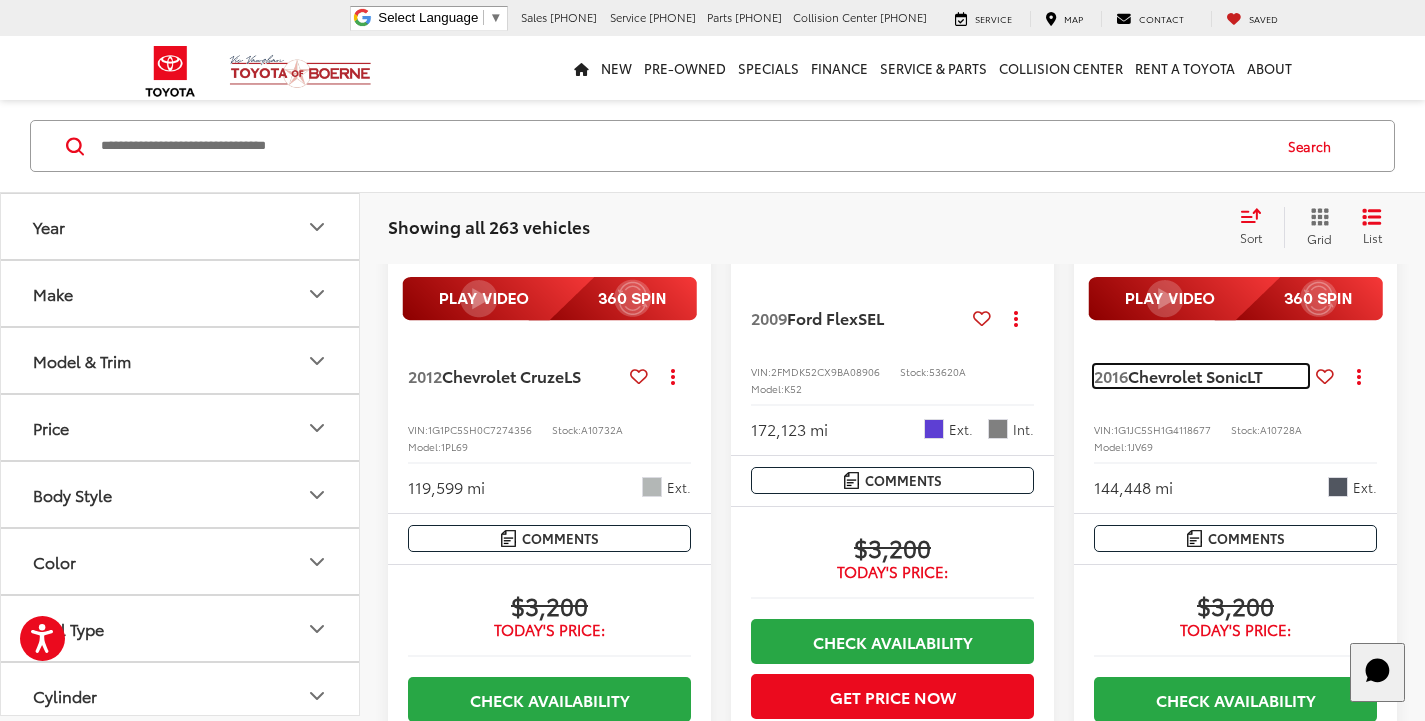 click on "Chevrolet Sonic" at bounding box center [1187, 375] 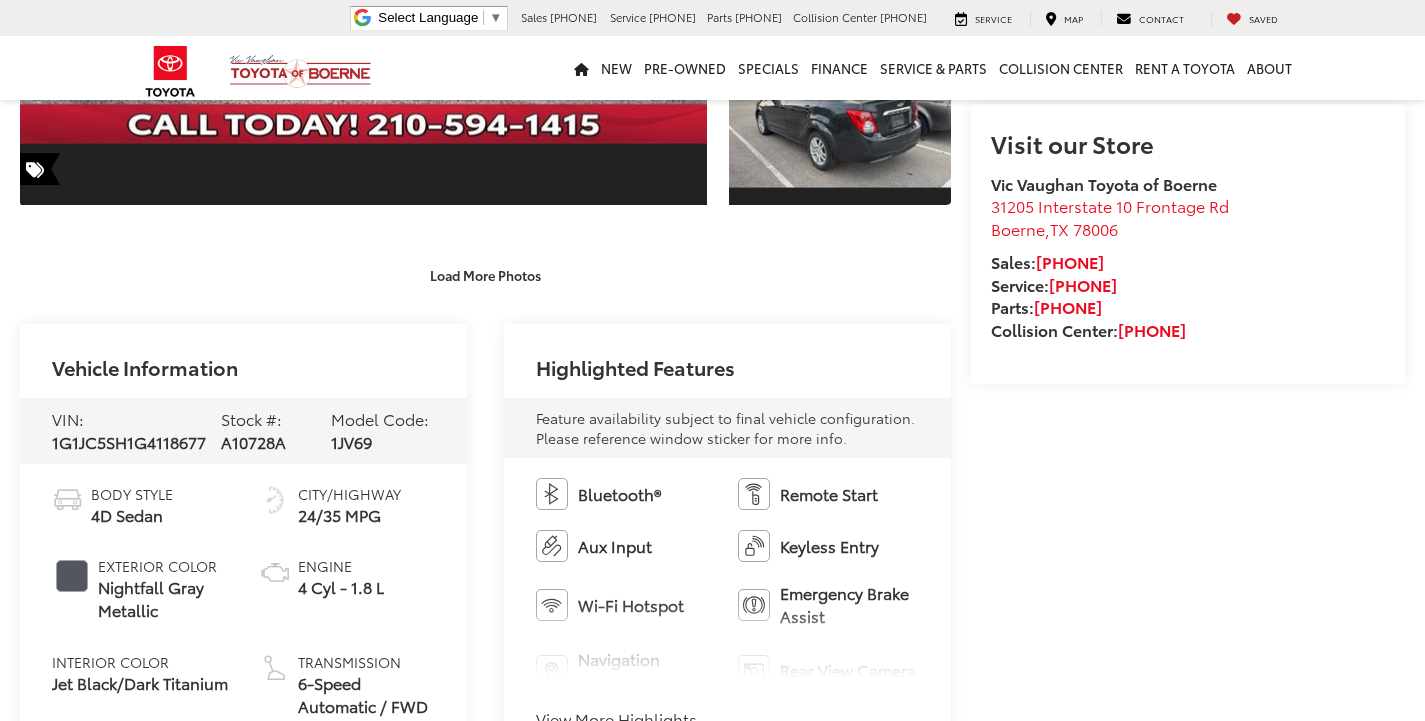 scroll, scrollTop: 500, scrollLeft: 0, axis: vertical 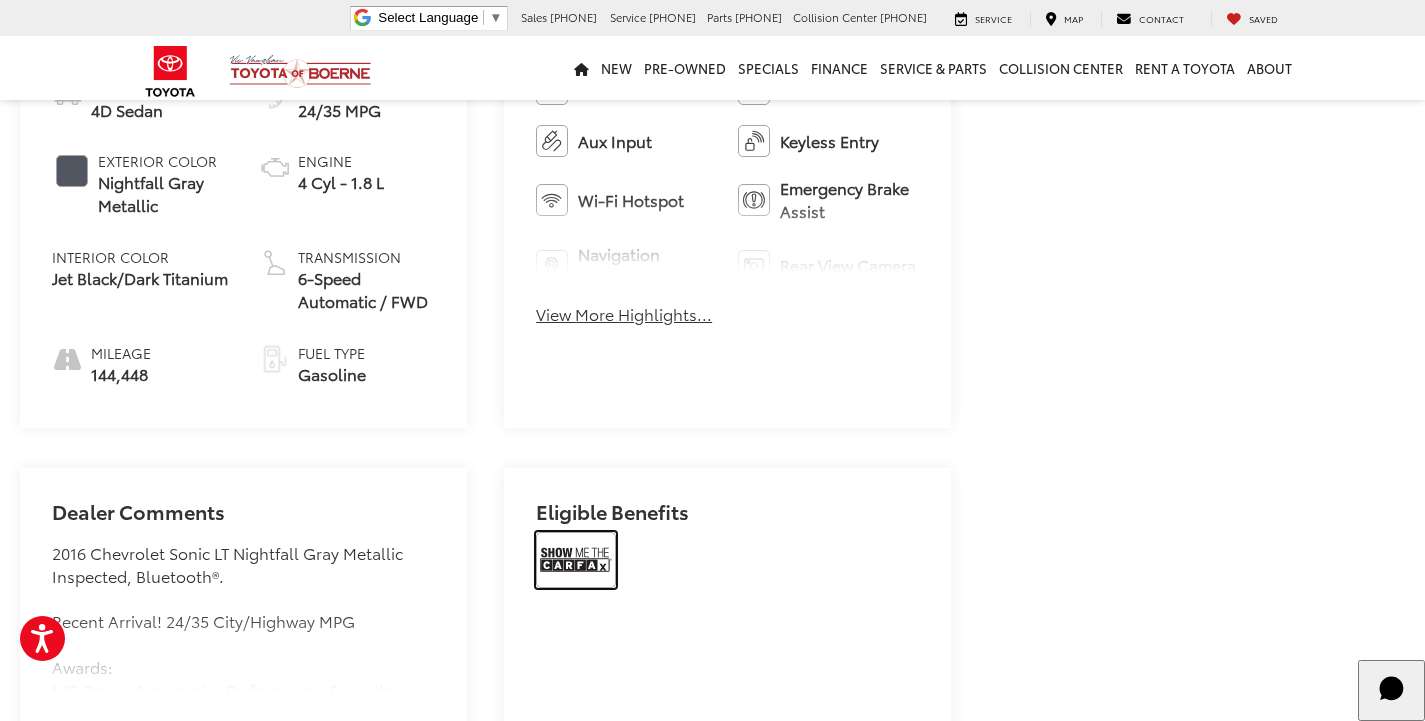 click at bounding box center [576, 560] 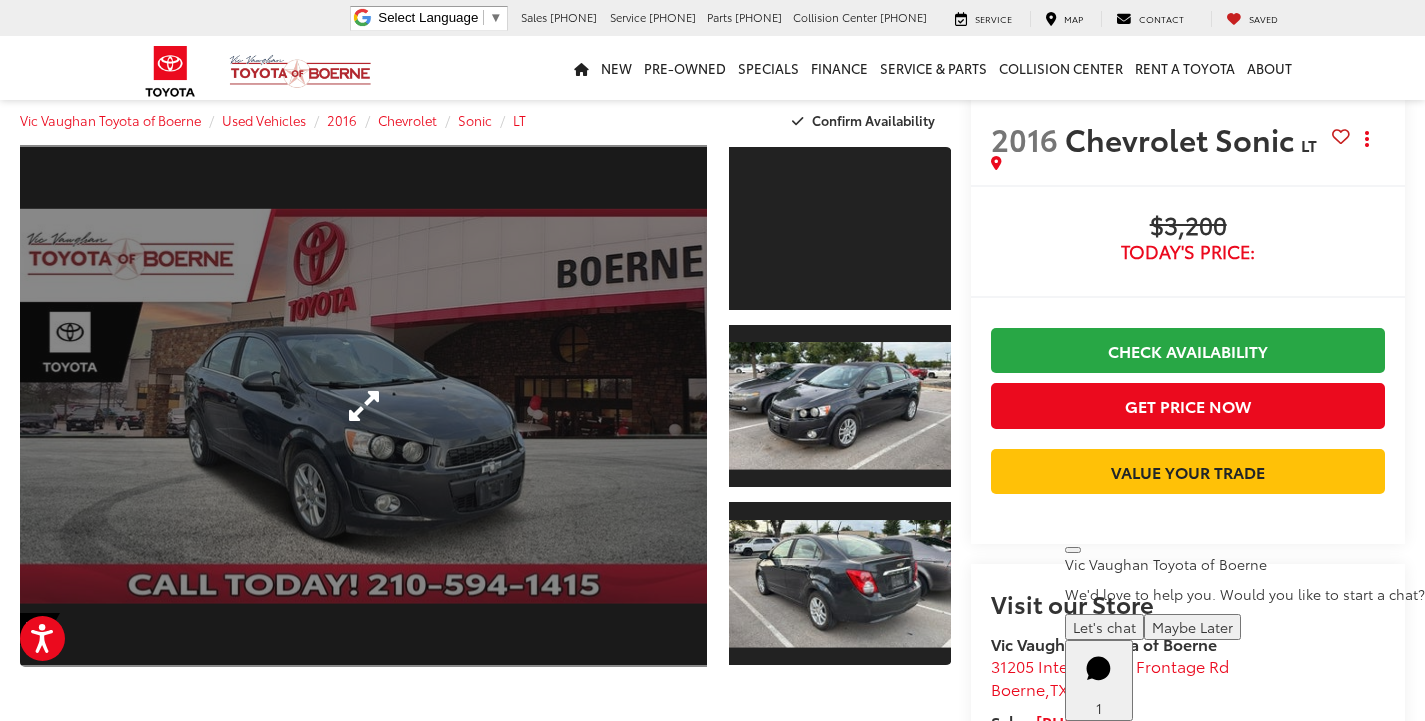 scroll, scrollTop: 0, scrollLeft: 0, axis: both 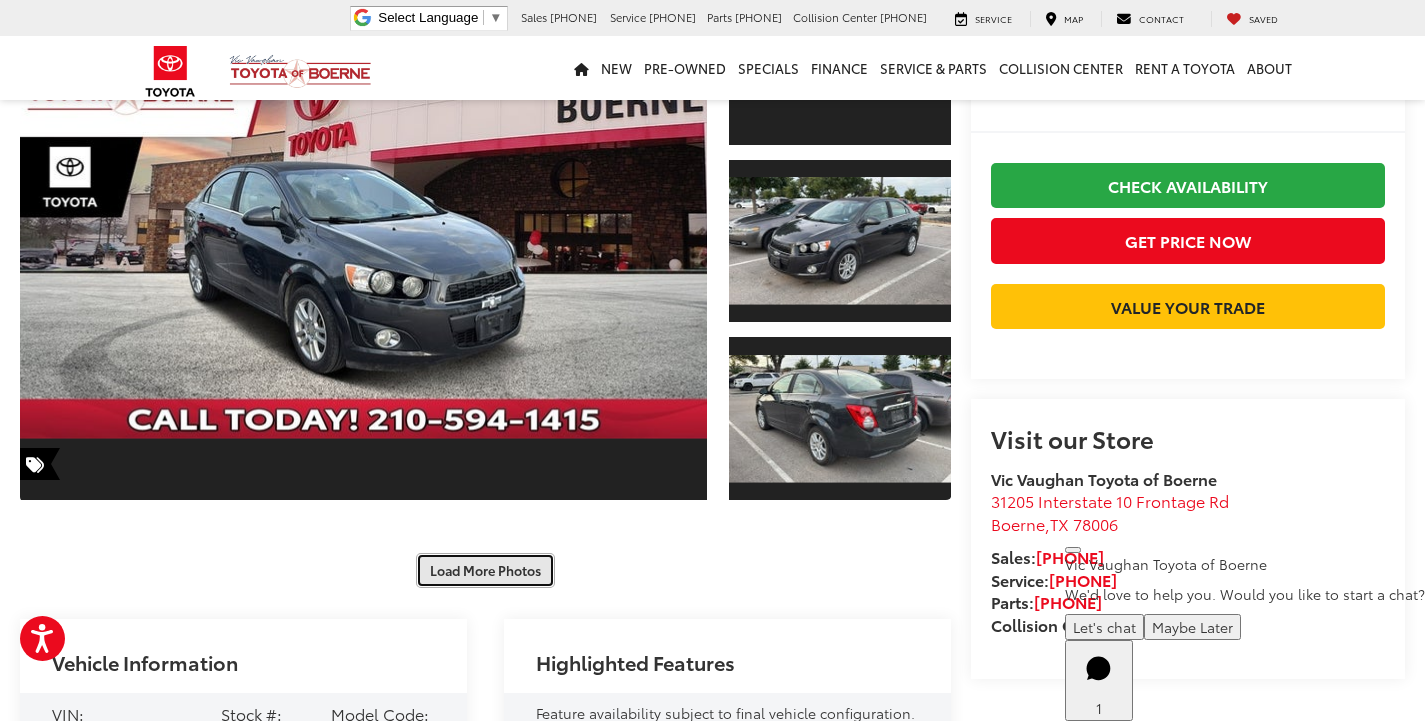 click on "Load More Photos" at bounding box center (485, 570) 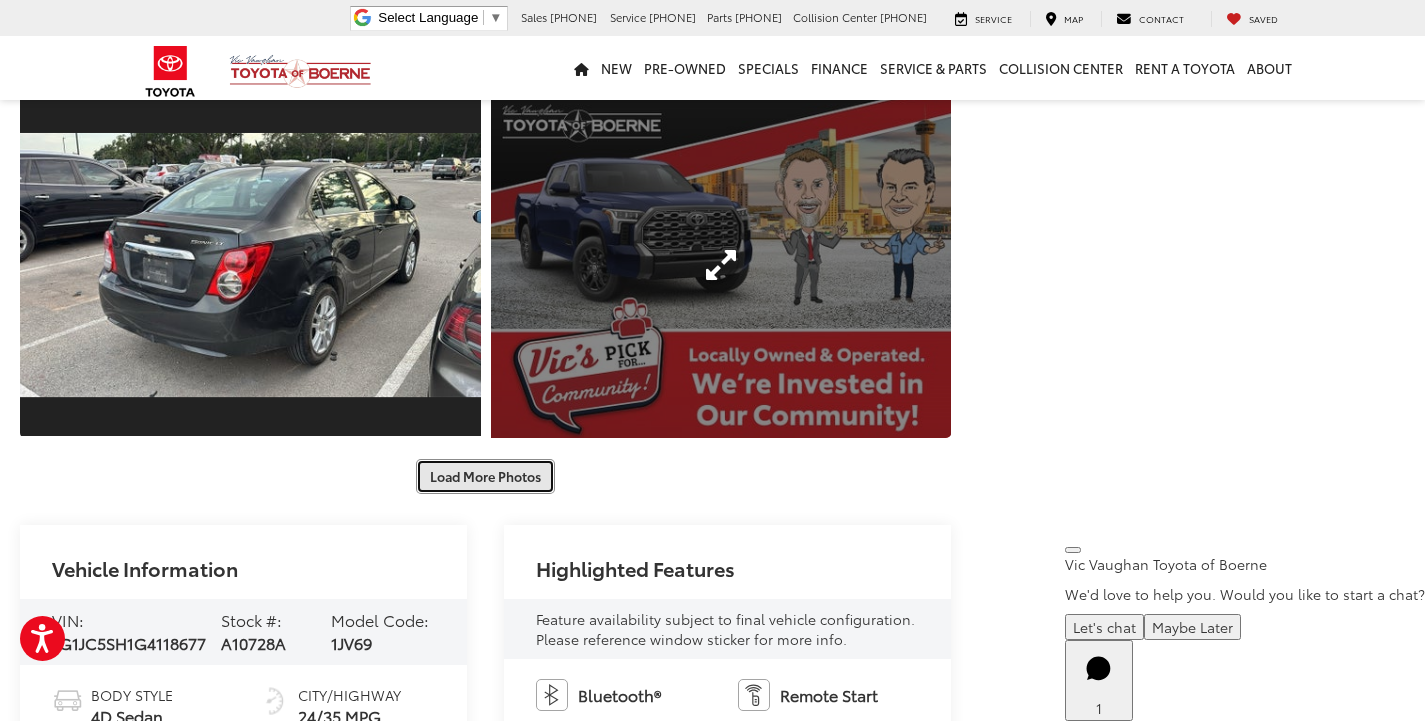 scroll, scrollTop: 1000, scrollLeft: 0, axis: vertical 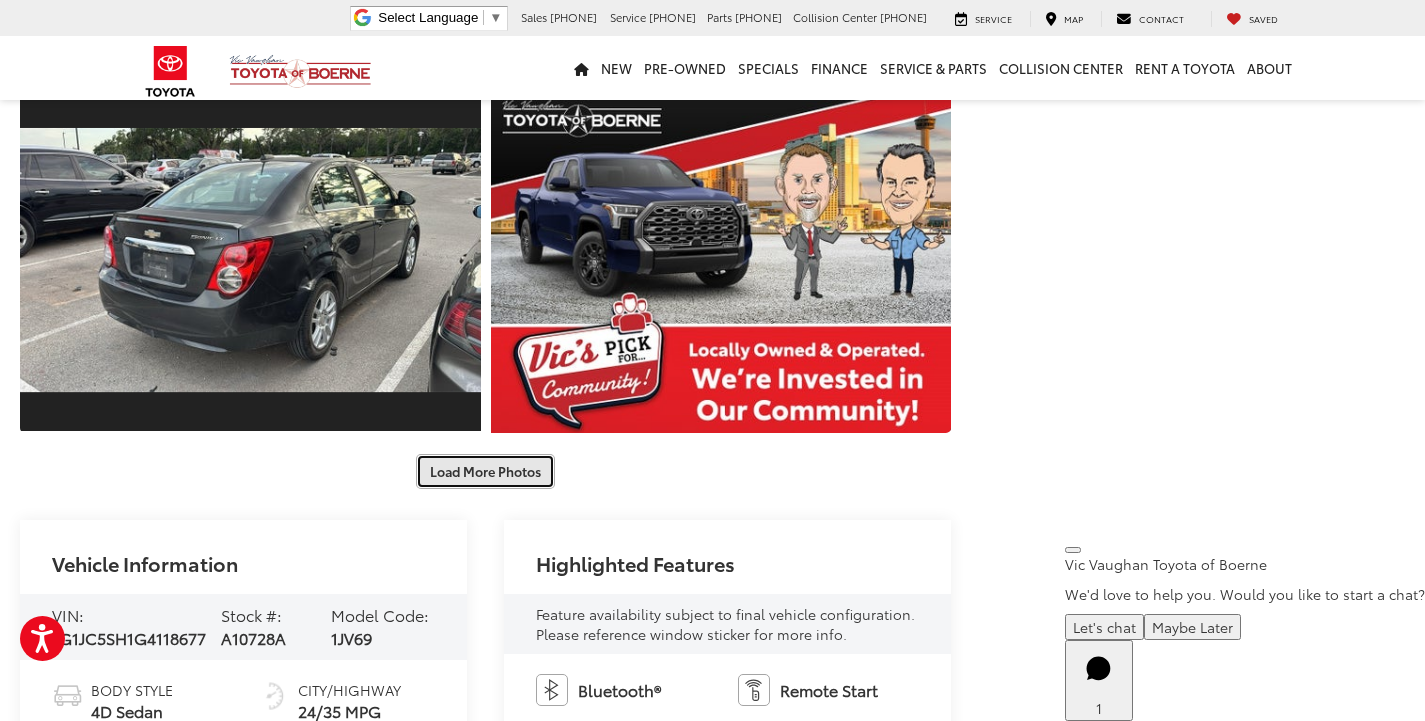 click on "Load More Photos" at bounding box center (485, 471) 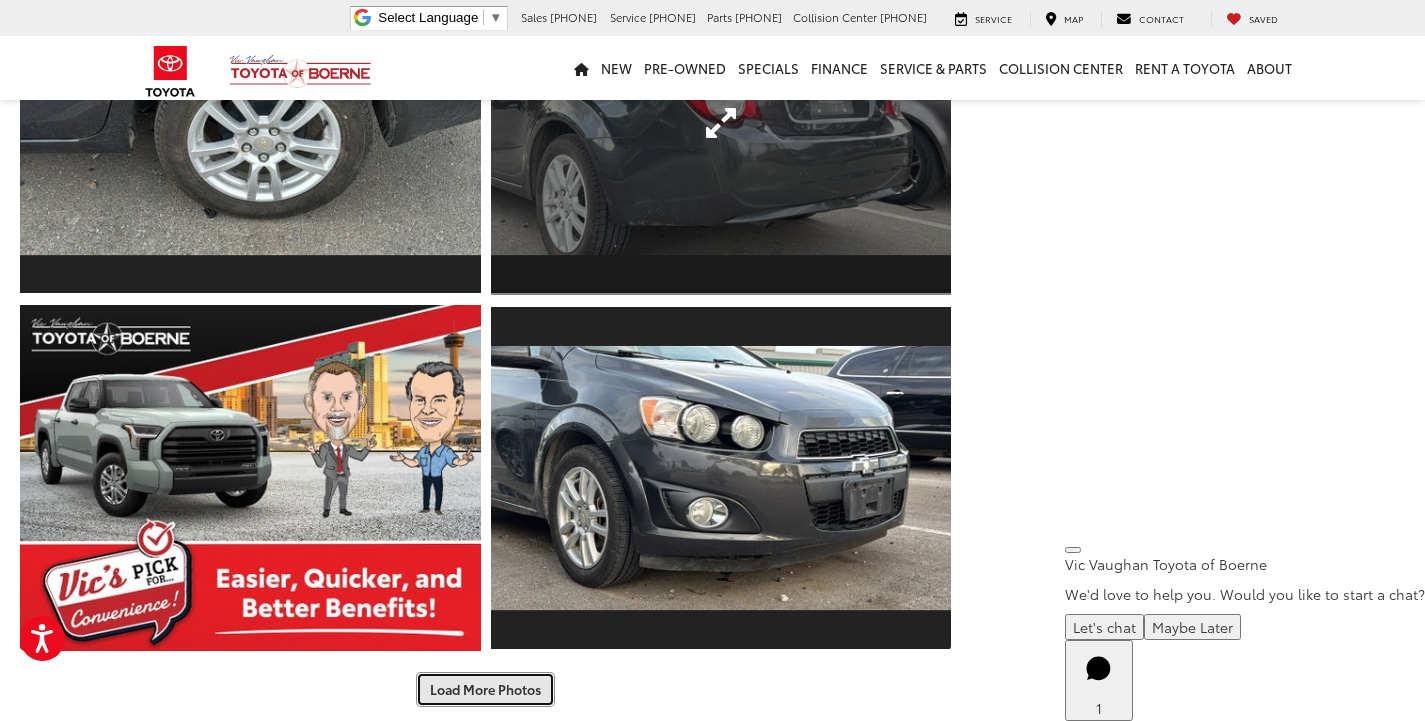 scroll, scrollTop: 1500, scrollLeft: 0, axis: vertical 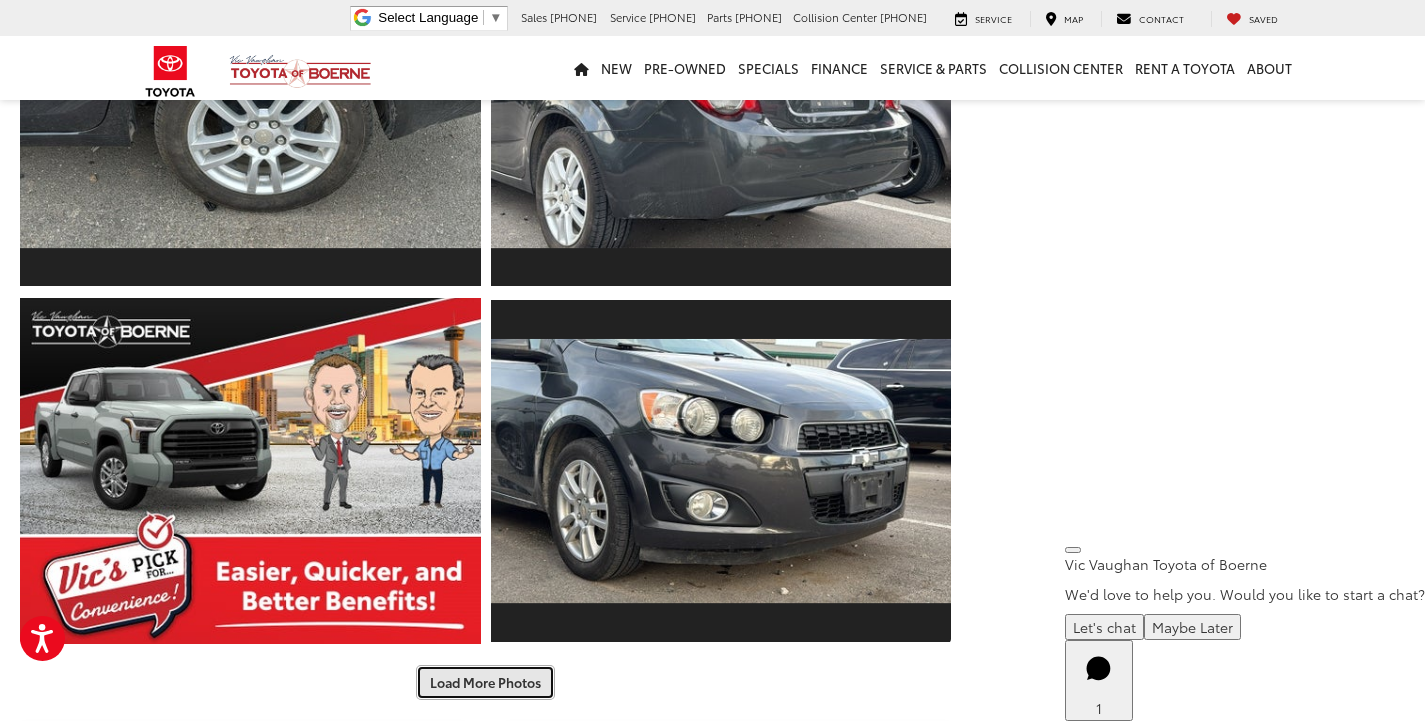 click on "Load More Photos" at bounding box center [485, 682] 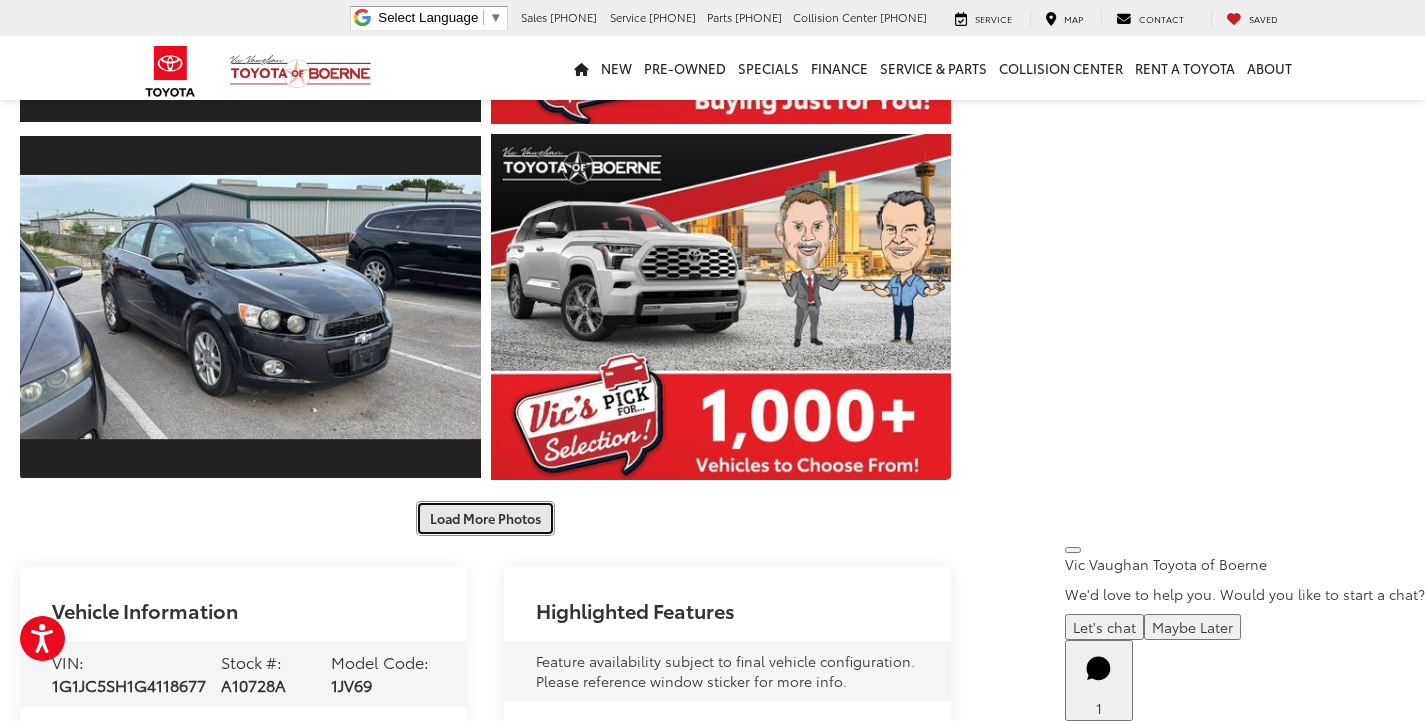 scroll, scrollTop: 2400, scrollLeft: 0, axis: vertical 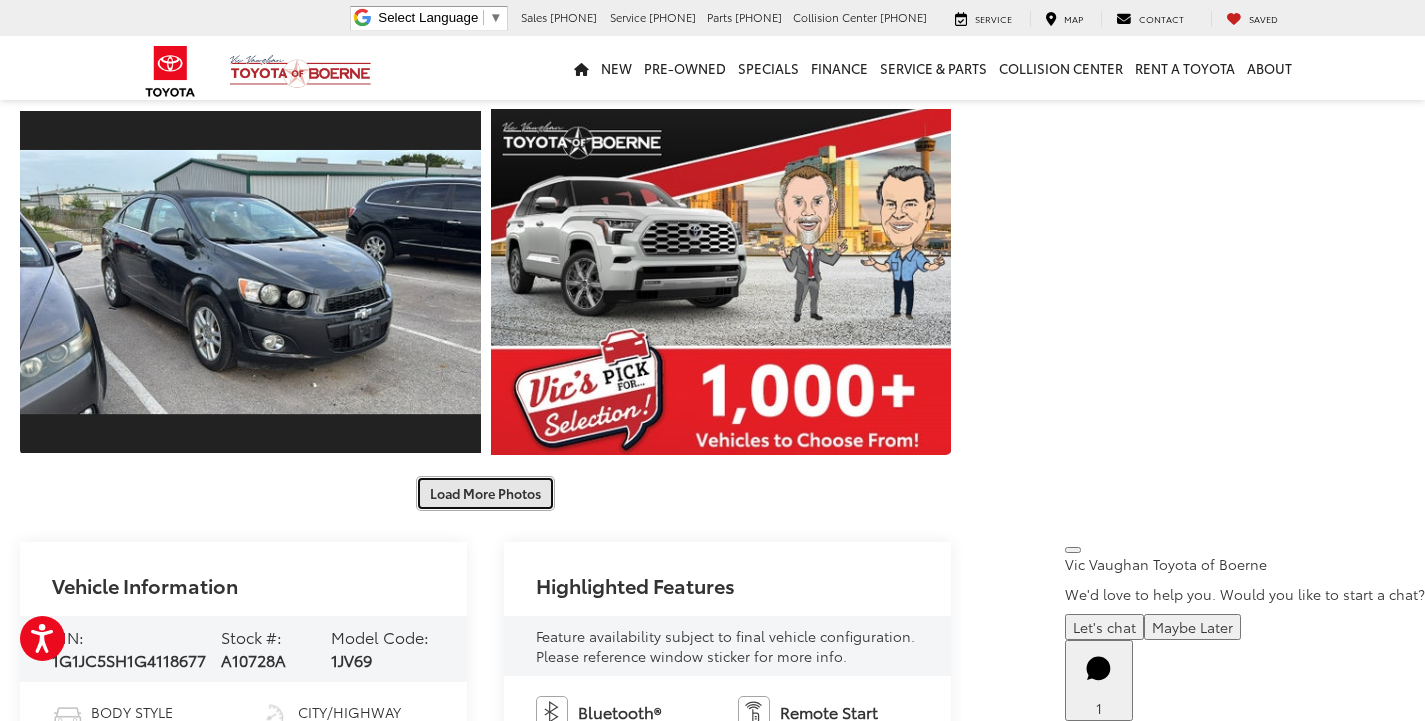 click on "Load More Photos" at bounding box center (485, 493) 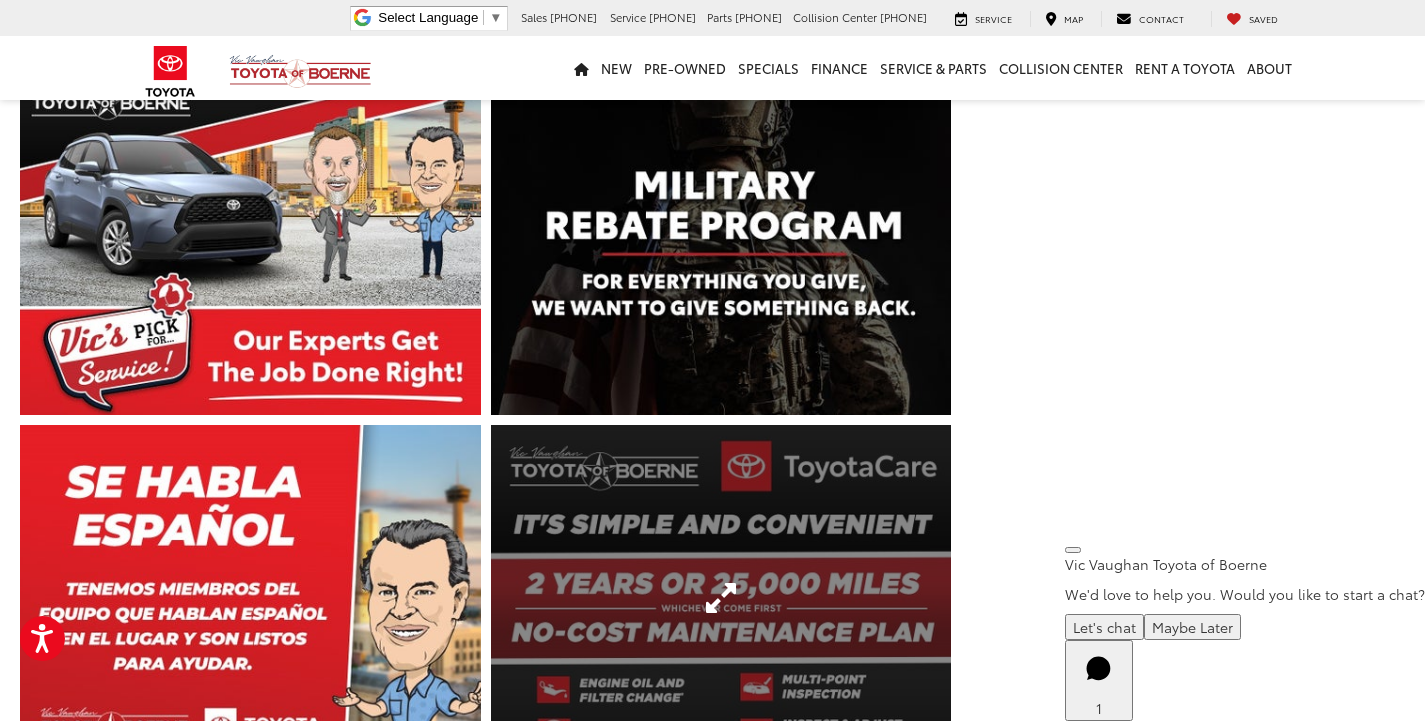 scroll, scrollTop: 3100, scrollLeft: 0, axis: vertical 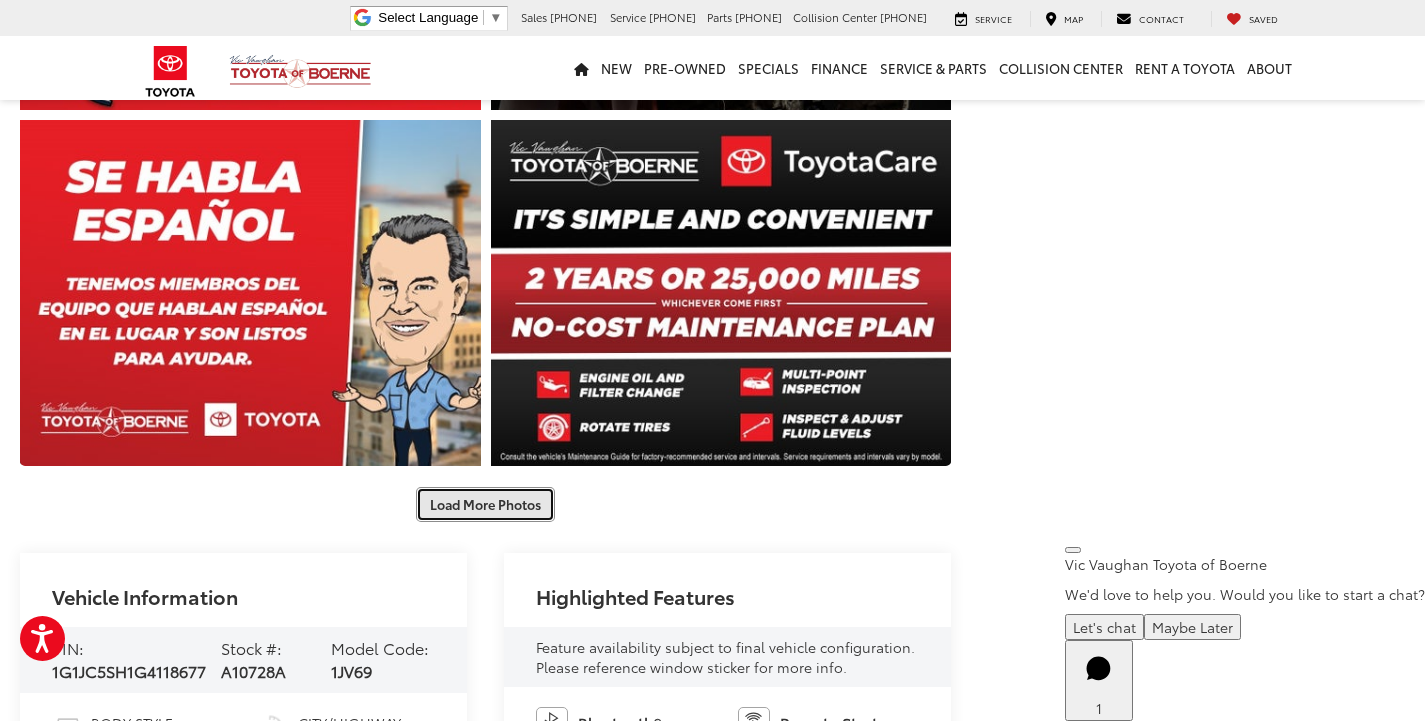 click on "Load More Photos" at bounding box center (485, 504) 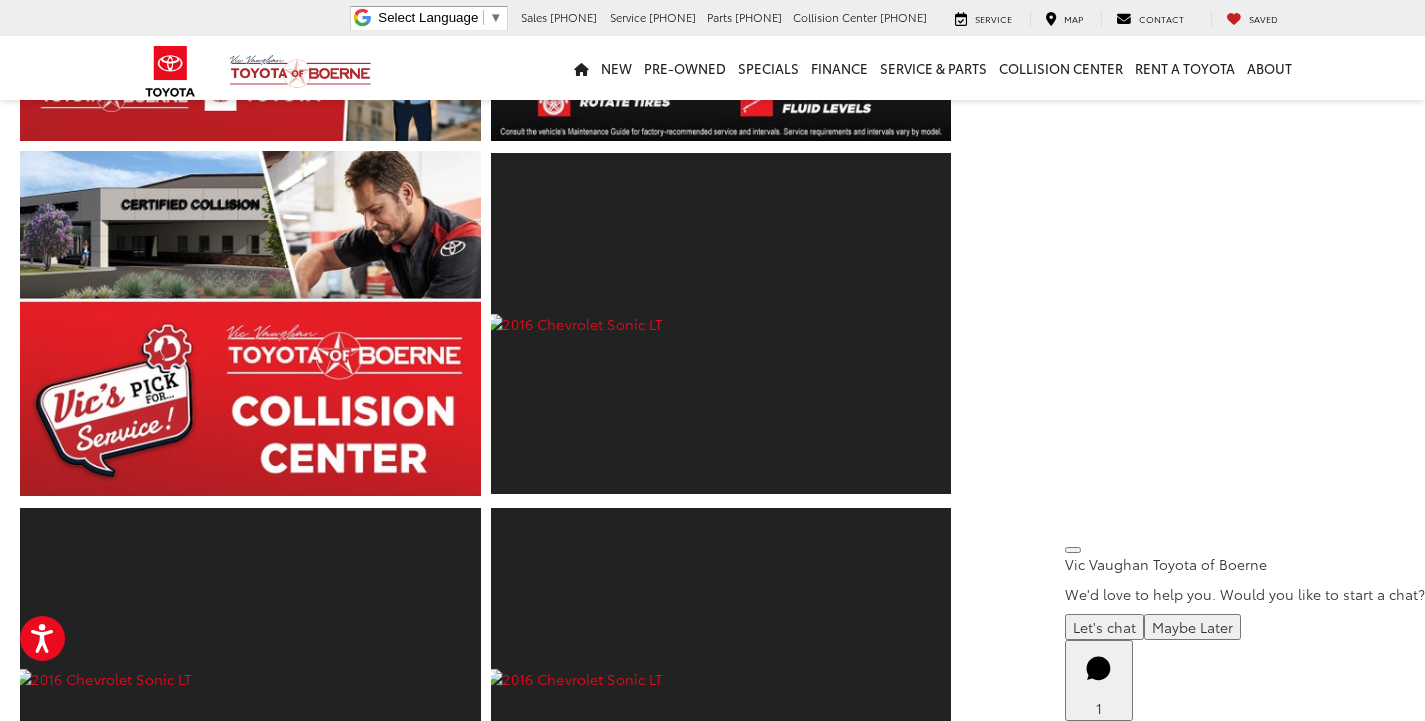 scroll, scrollTop: 3700, scrollLeft: 0, axis: vertical 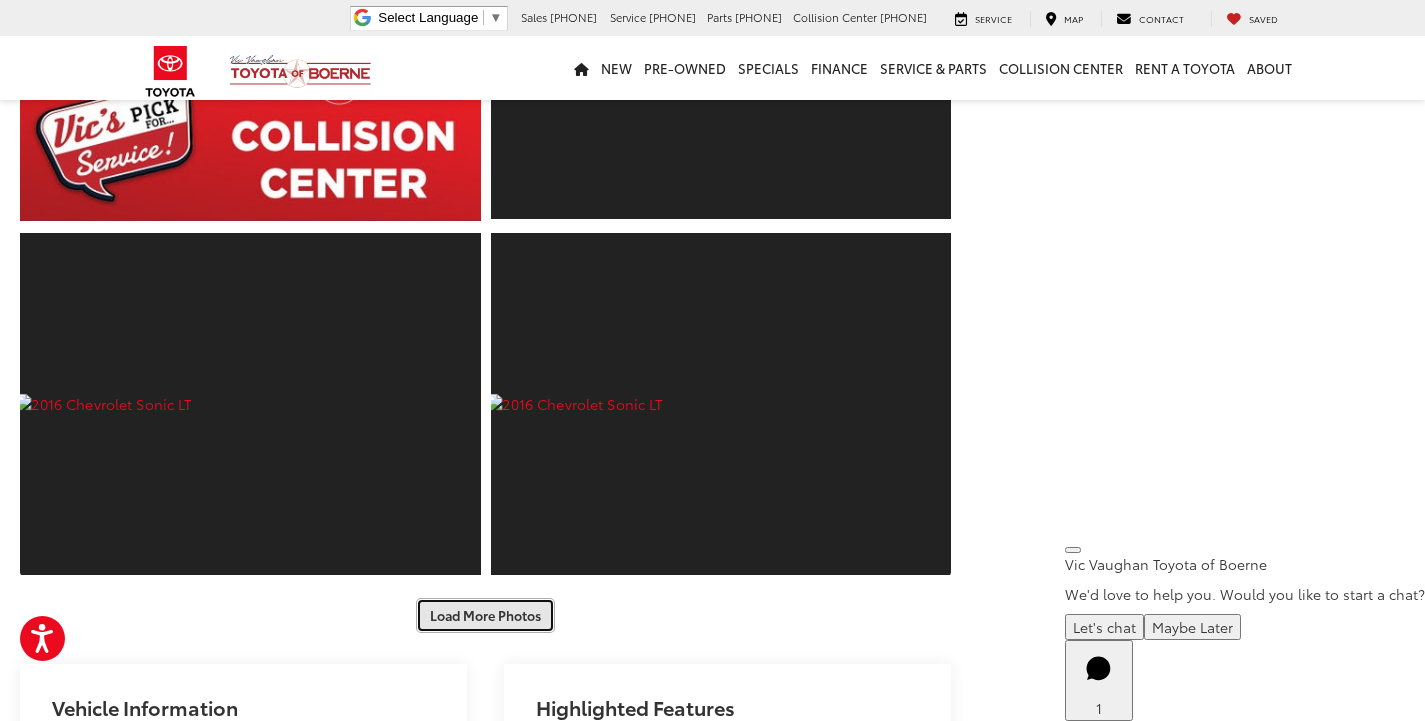 click on "Load More Photos" at bounding box center [485, 615] 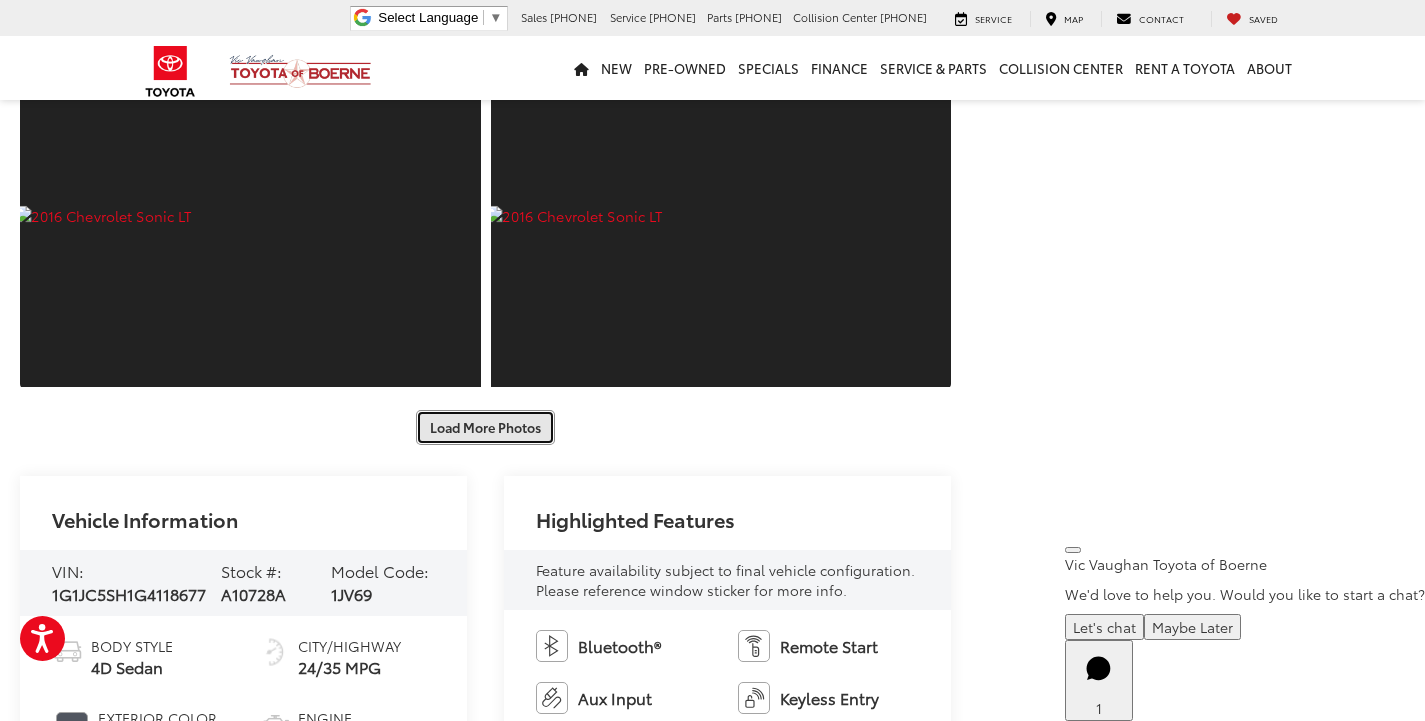 scroll, scrollTop: 4600, scrollLeft: 0, axis: vertical 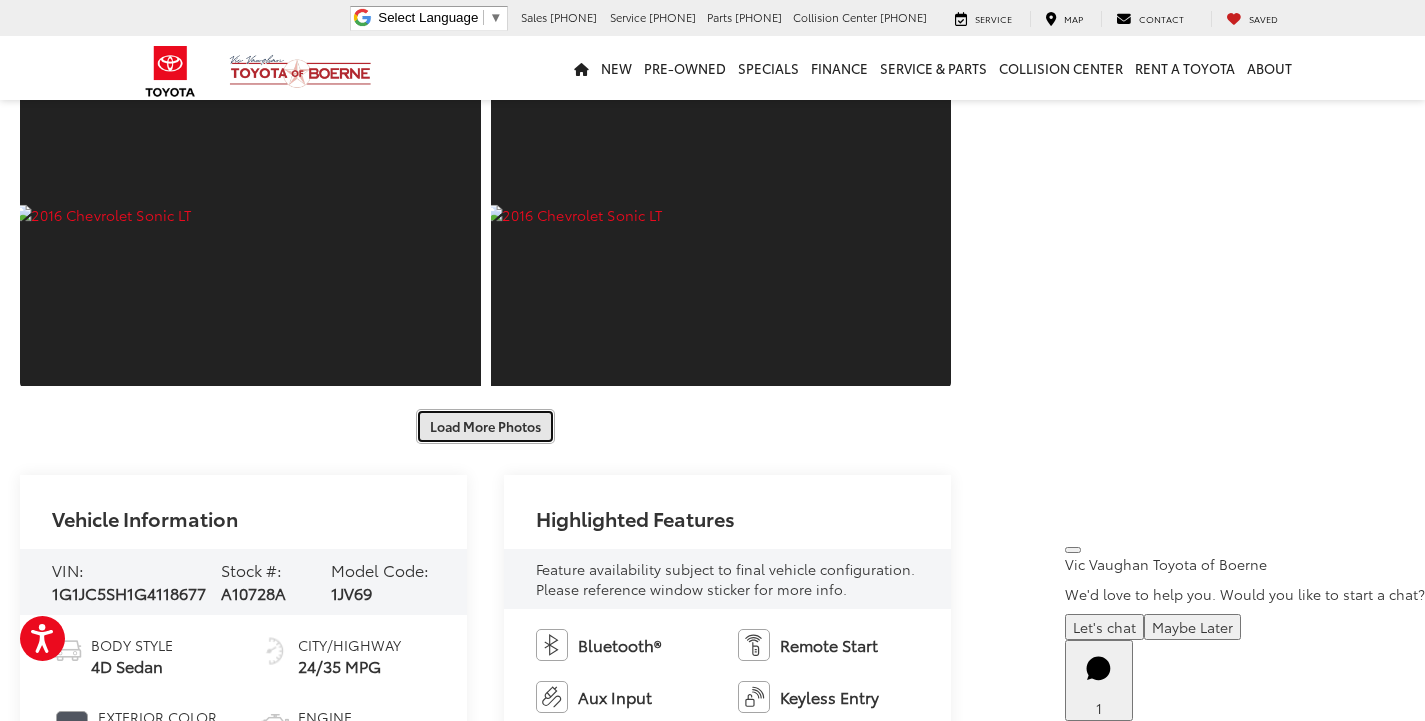 click on "Load More Photos" at bounding box center [485, 426] 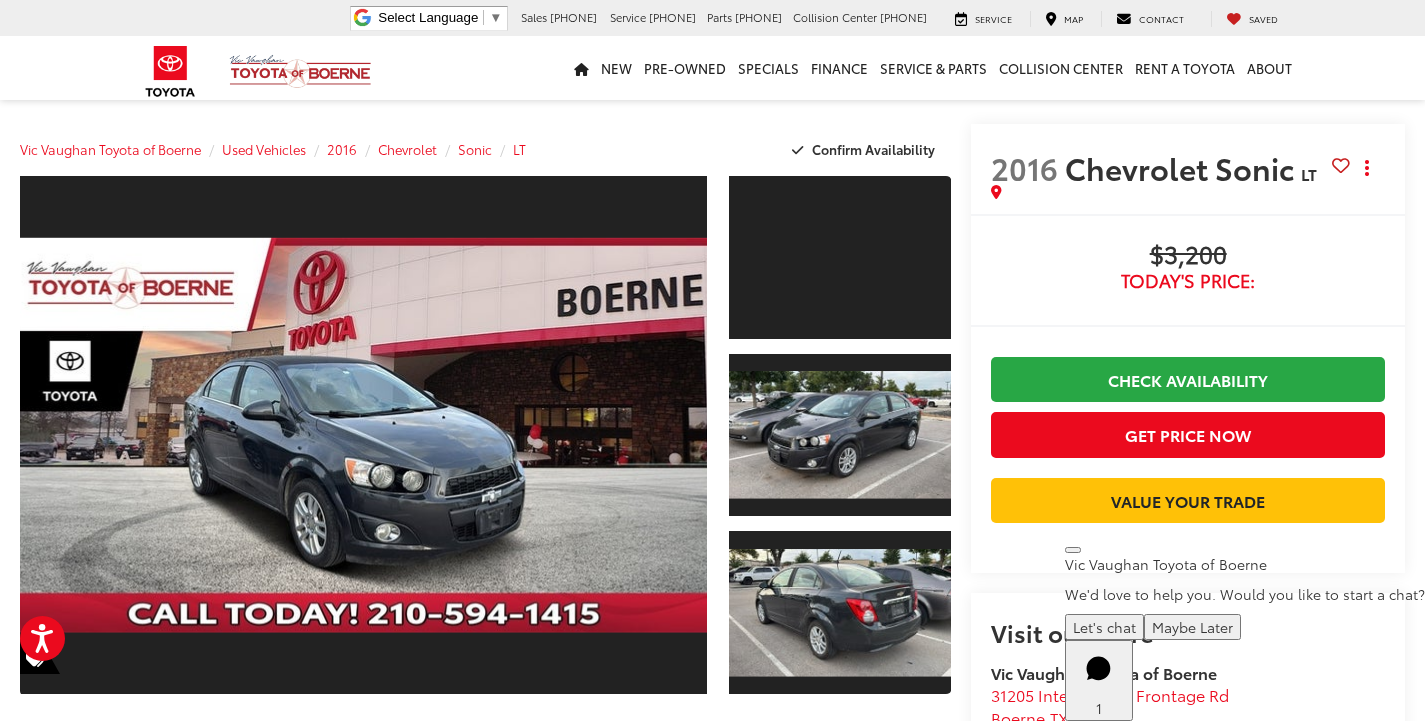 scroll, scrollTop: 0, scrollLeft: 0, axis: both 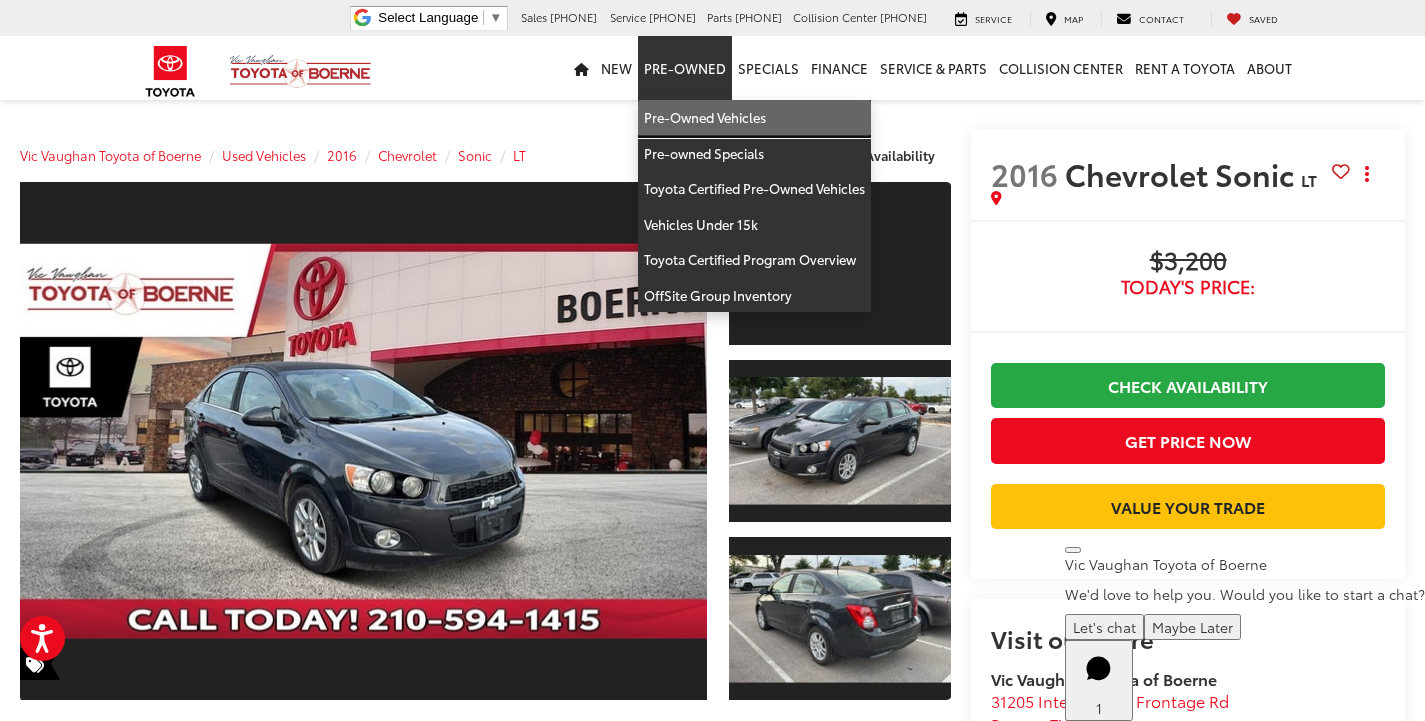click on "Pre-Owned Vehicles" at bounding box center (754, 118) 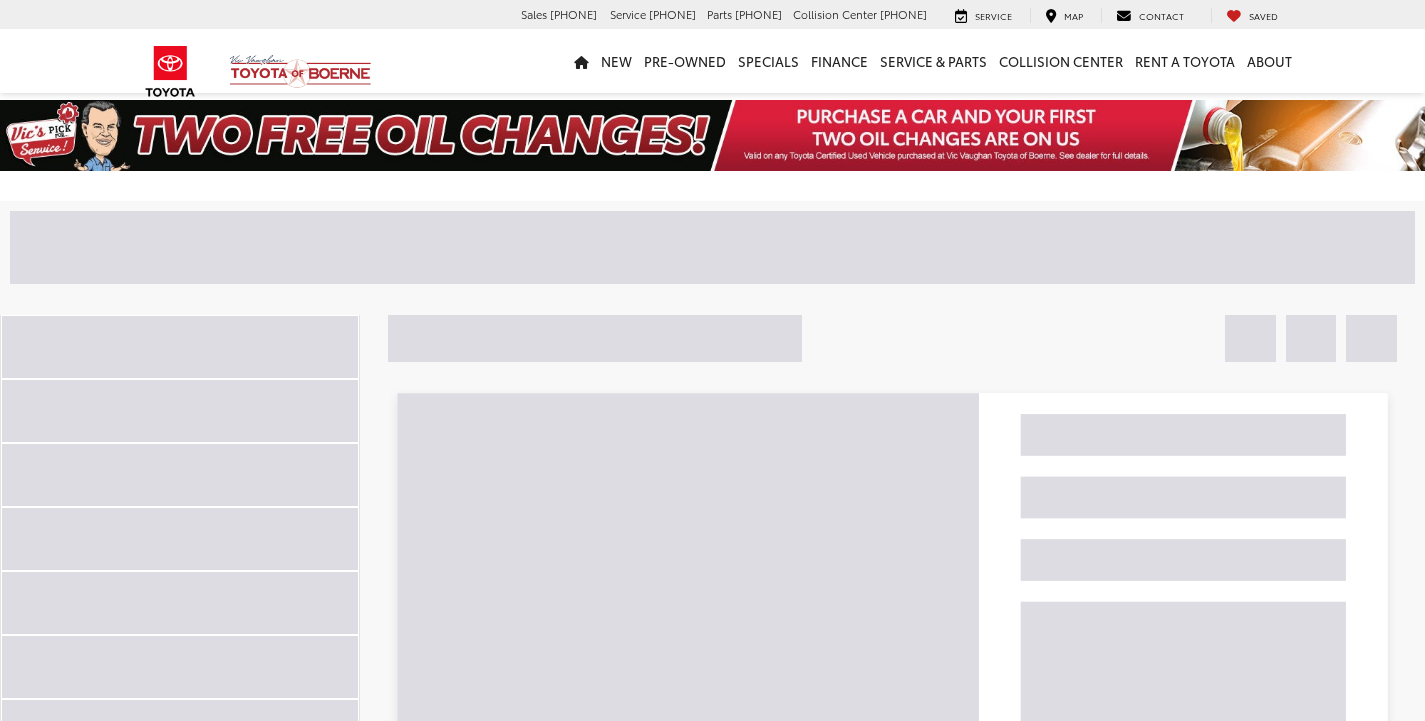 scroll, scrollTop: 0, scrollLeft: 0, axis: both 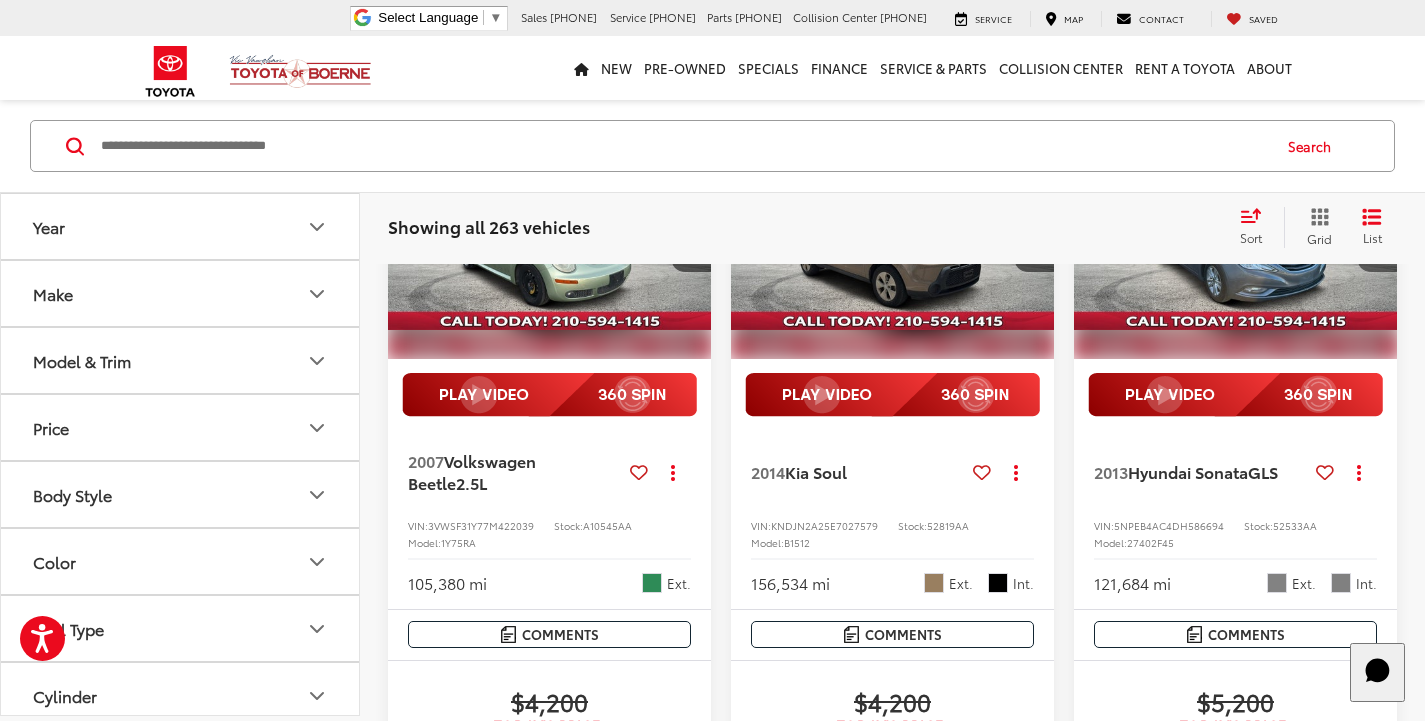 click at bounding box center (1377, 237) 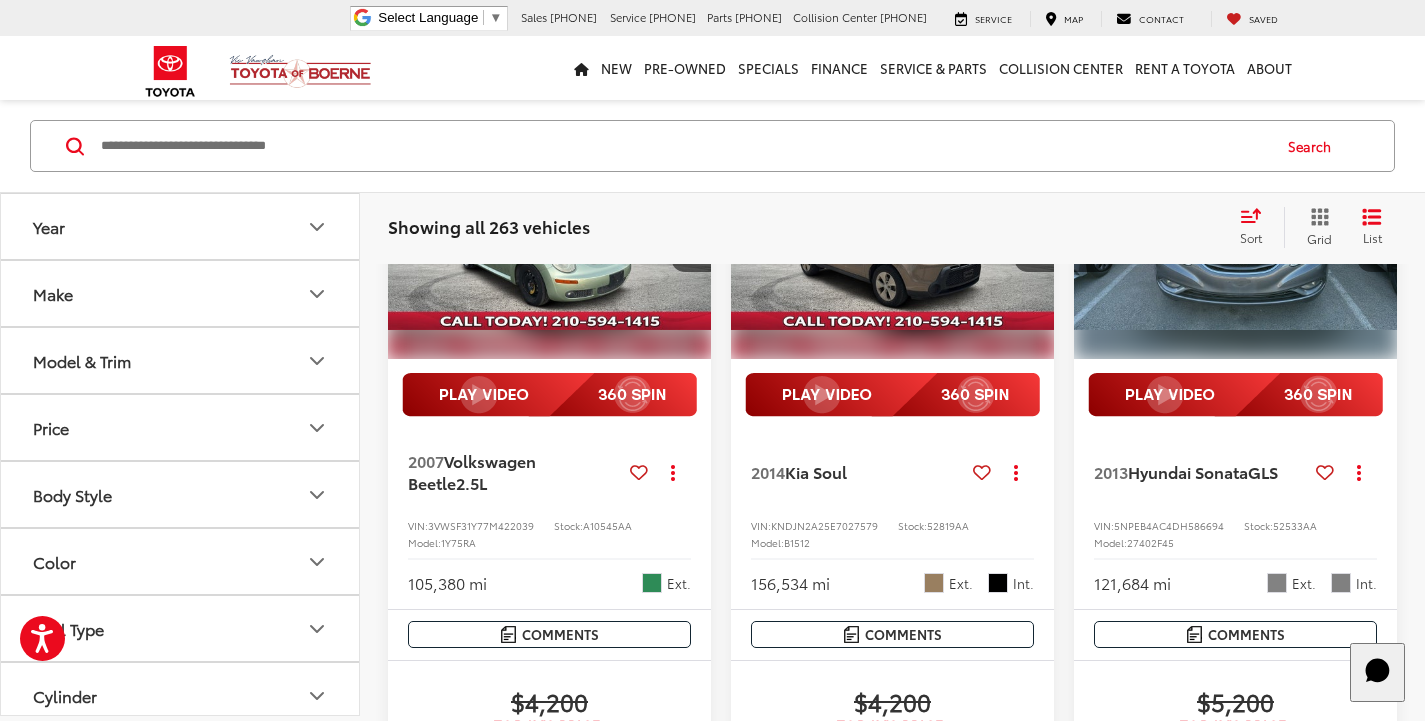 click at bounding box center [1377, 237] 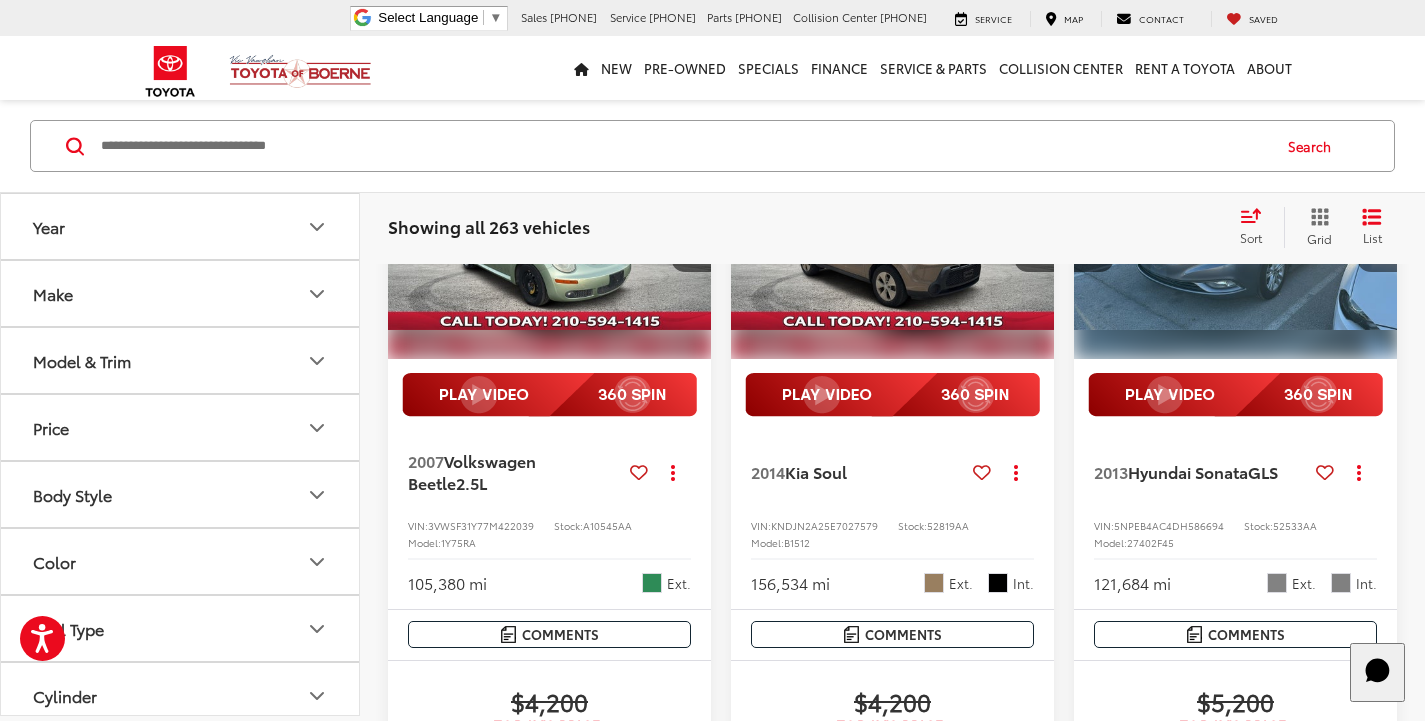click at bounding box center [1377, 237] 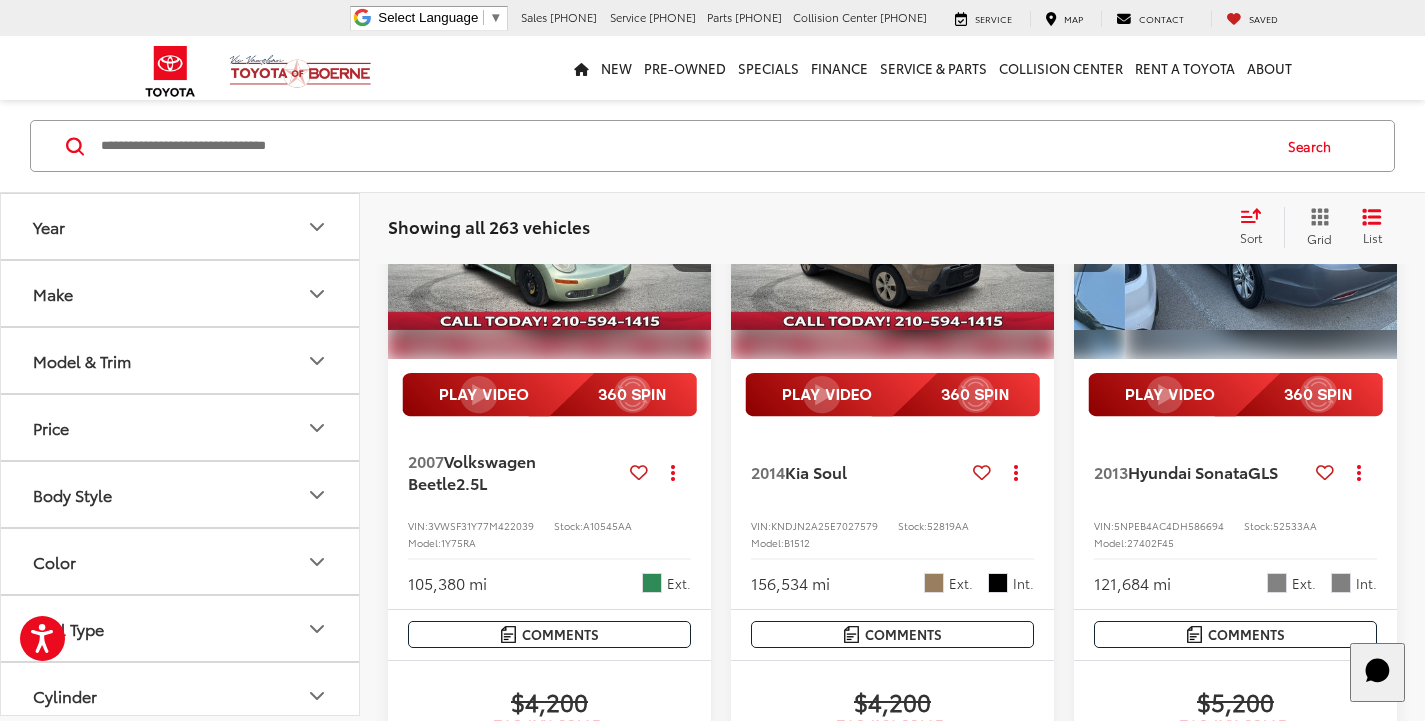 scroll, scrollTop: 0, scrollLeft: 978, axis: horizontal 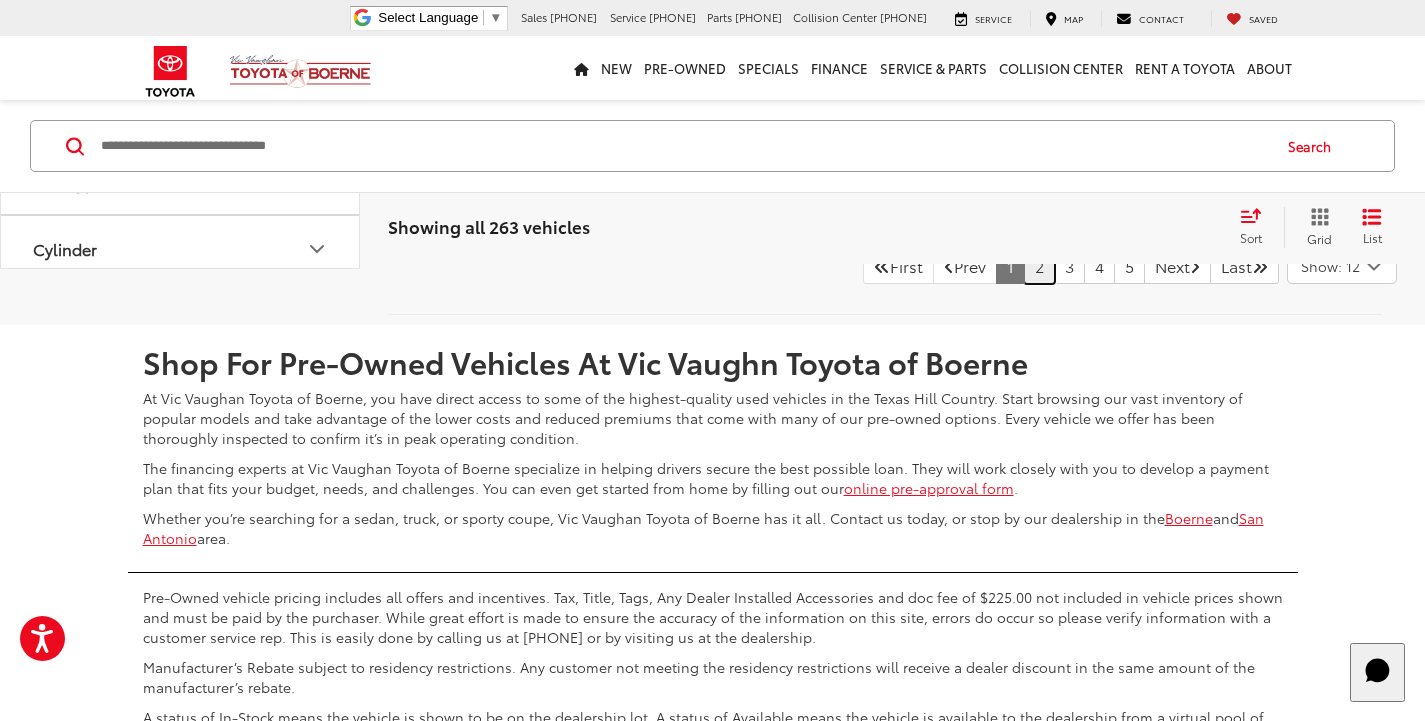 click on "2" at bounding box center (1039, 266) 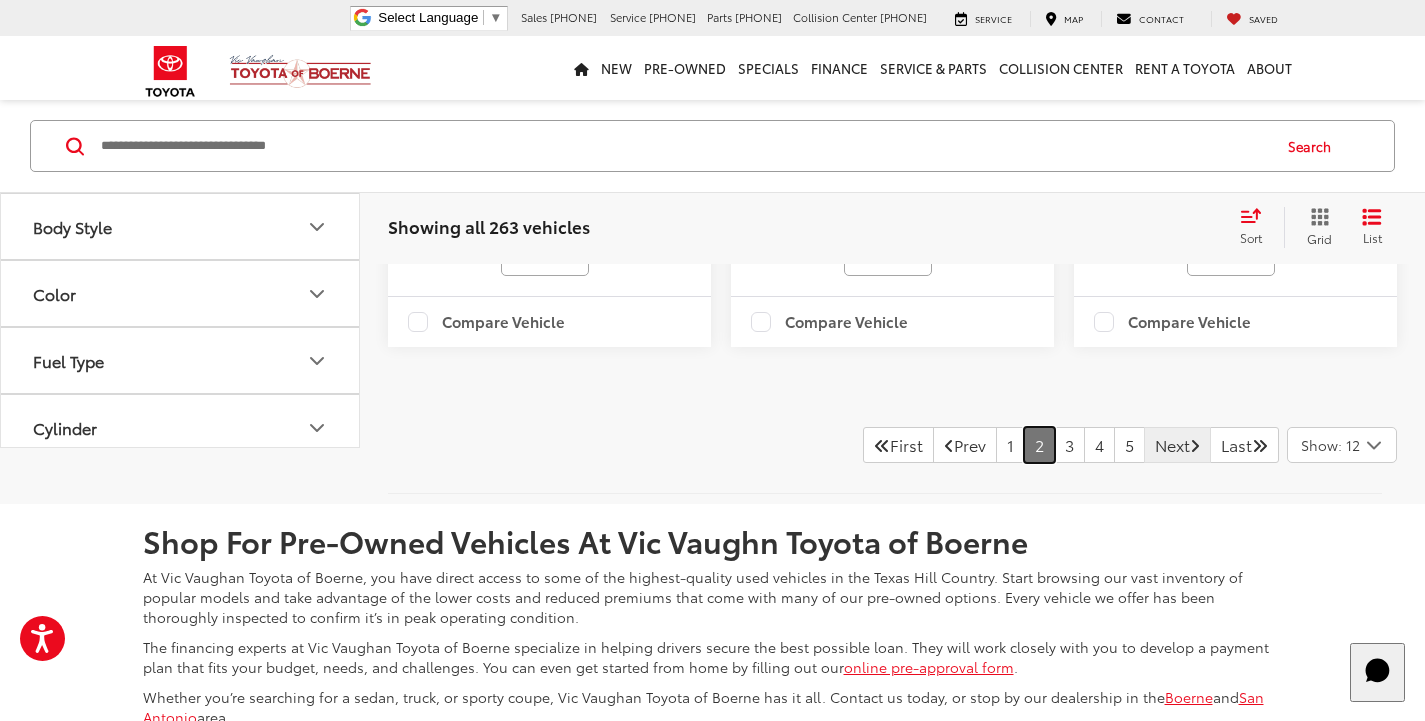 scroll, scrollTop: 4301, scrollLeft: 0, axis: vertical 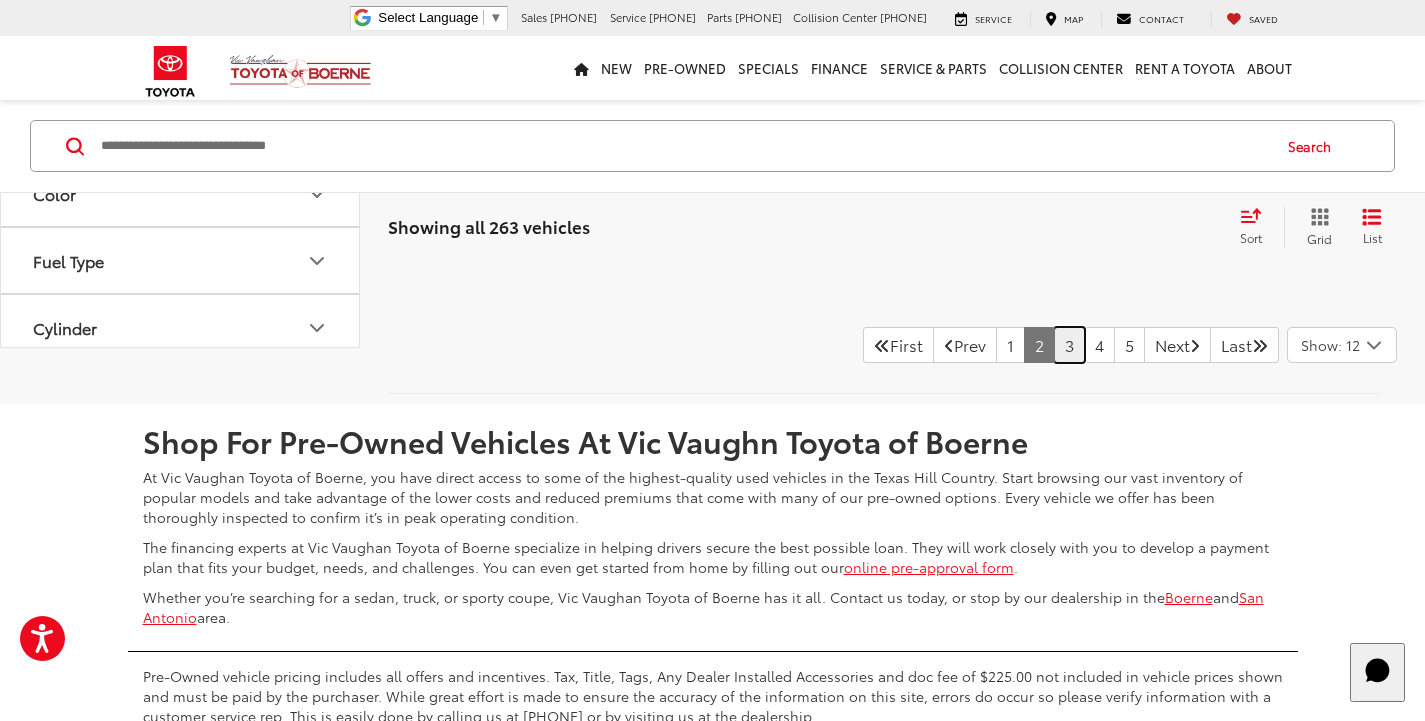 click on "3" at bounding box center (1069, 345) 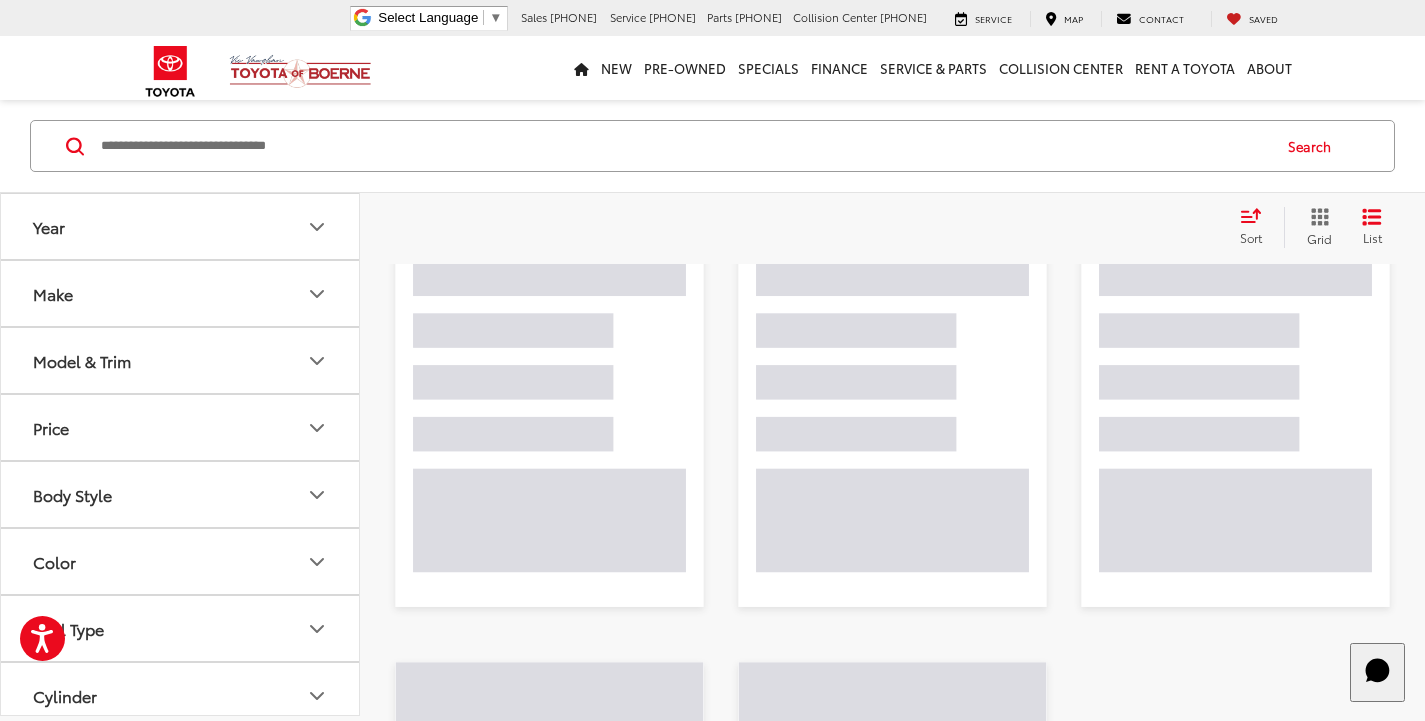 scroll, scrollTop: 101, scrollLeft: 0, axis: vertical 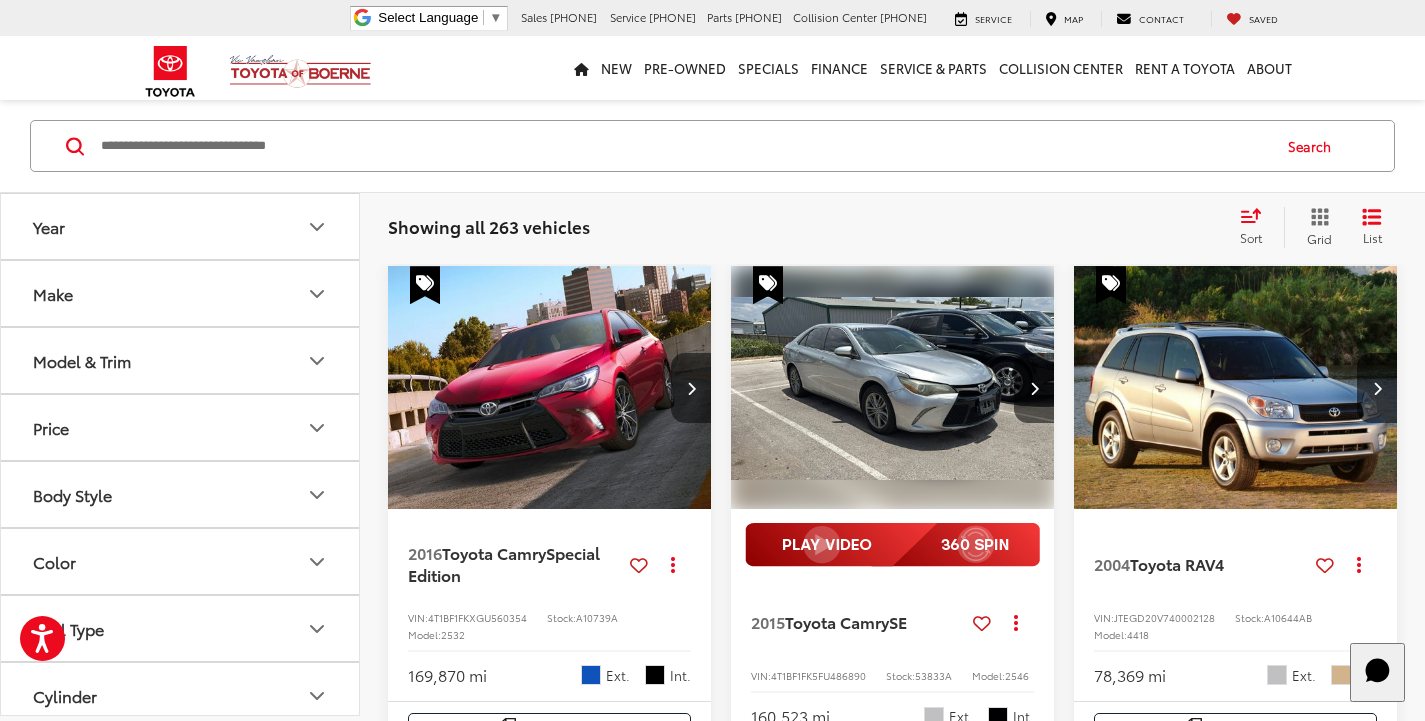 click at bounding box center [691, 388] 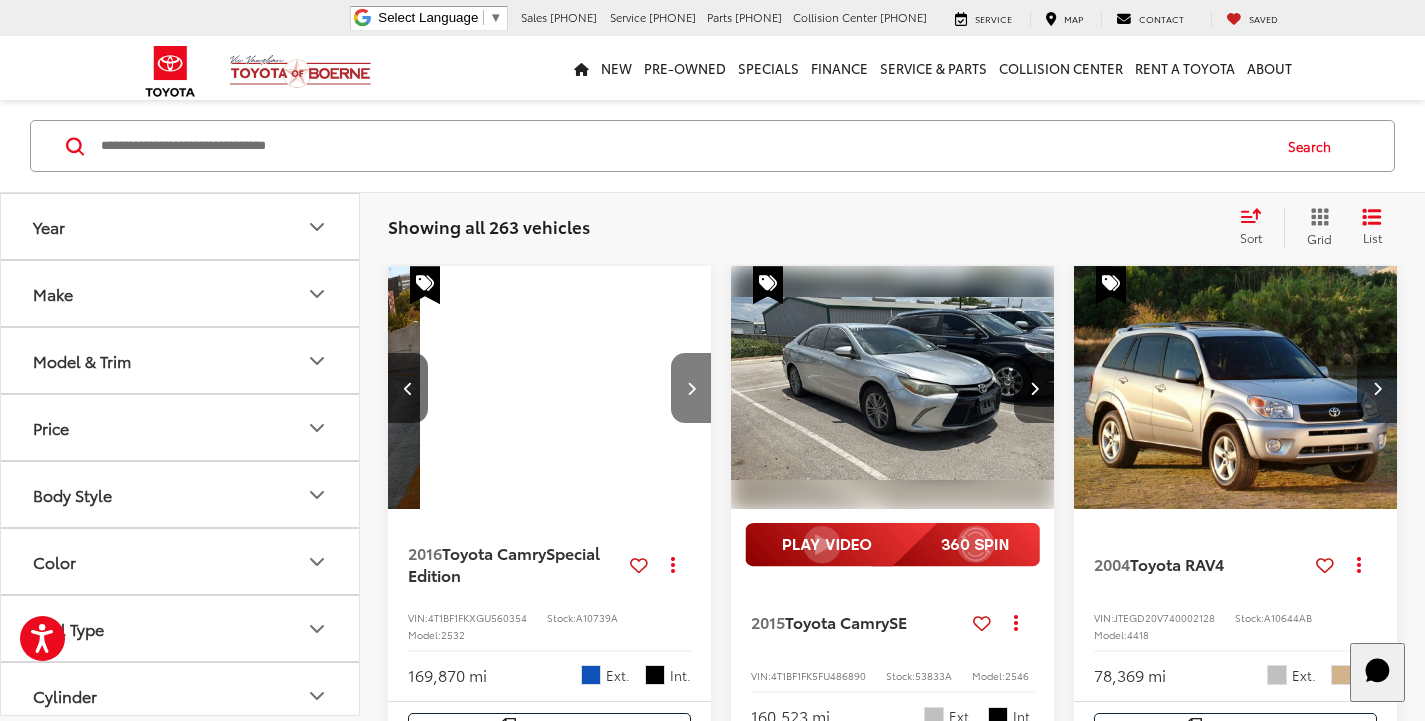 scroll, scrollTop: 0, scrollLeft: 326, axis: horizontal 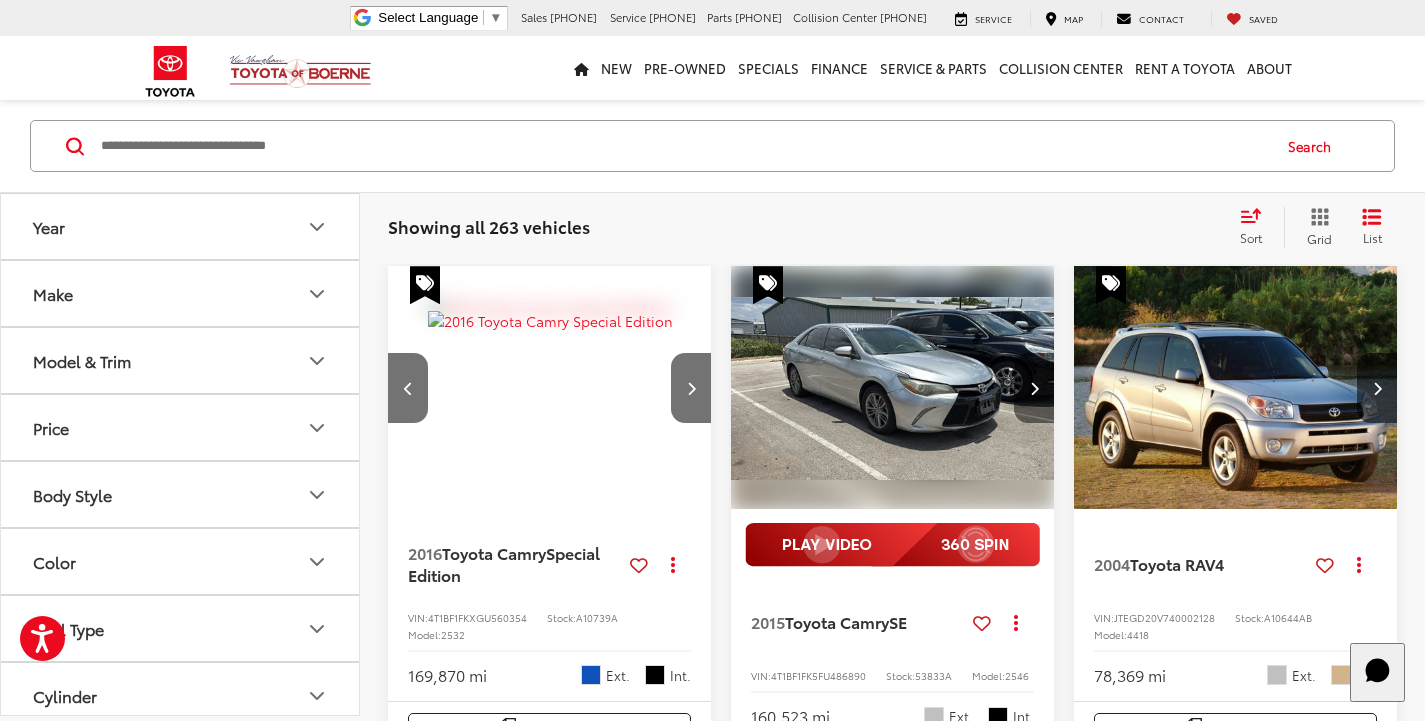 click at bounding box center (1034, 388) 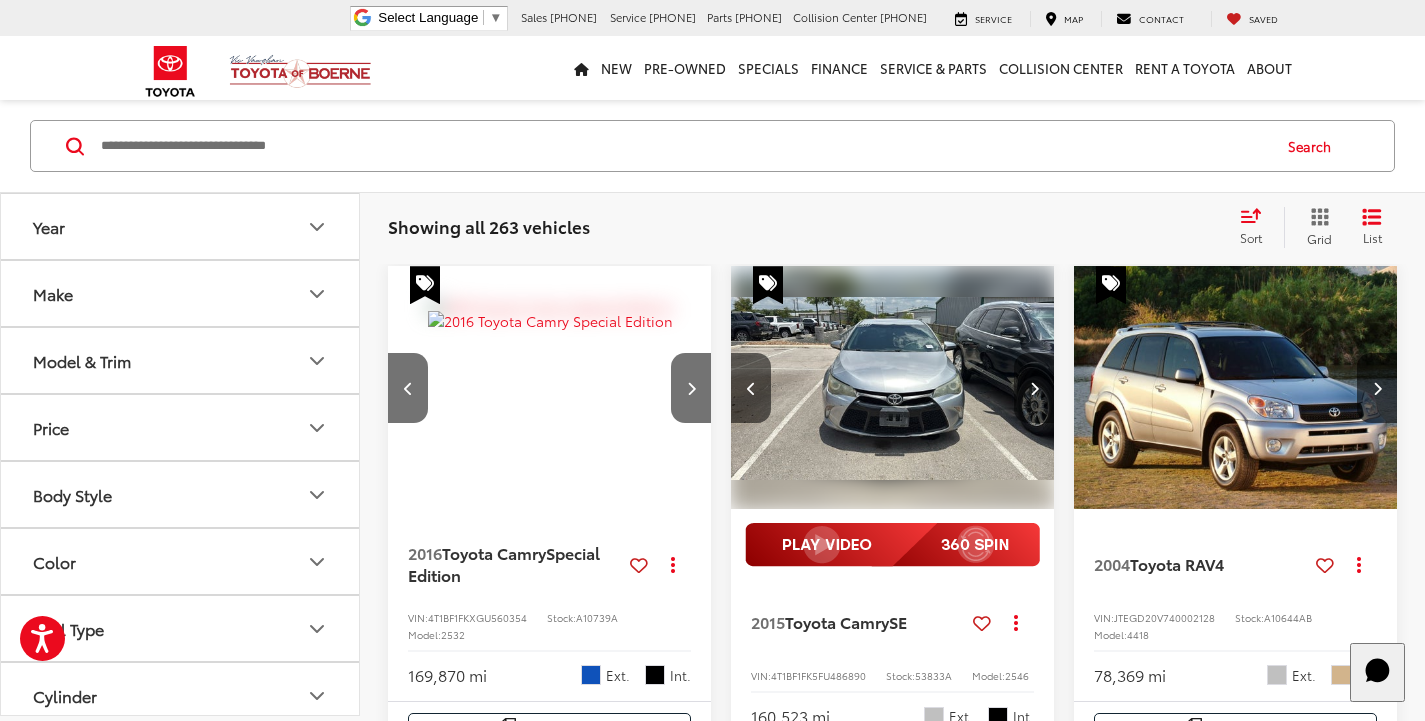 click at bounding box center [1034, 388] 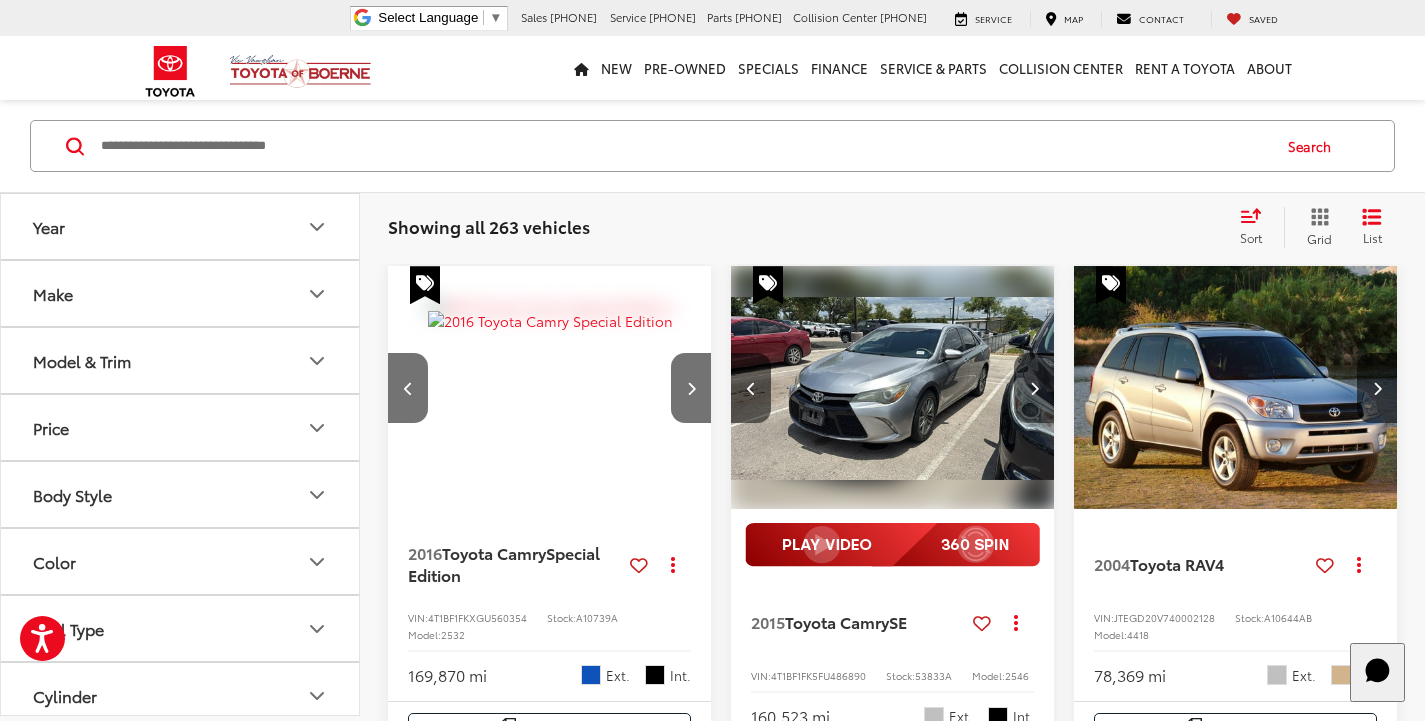 click at bounding box center (1034, 388) 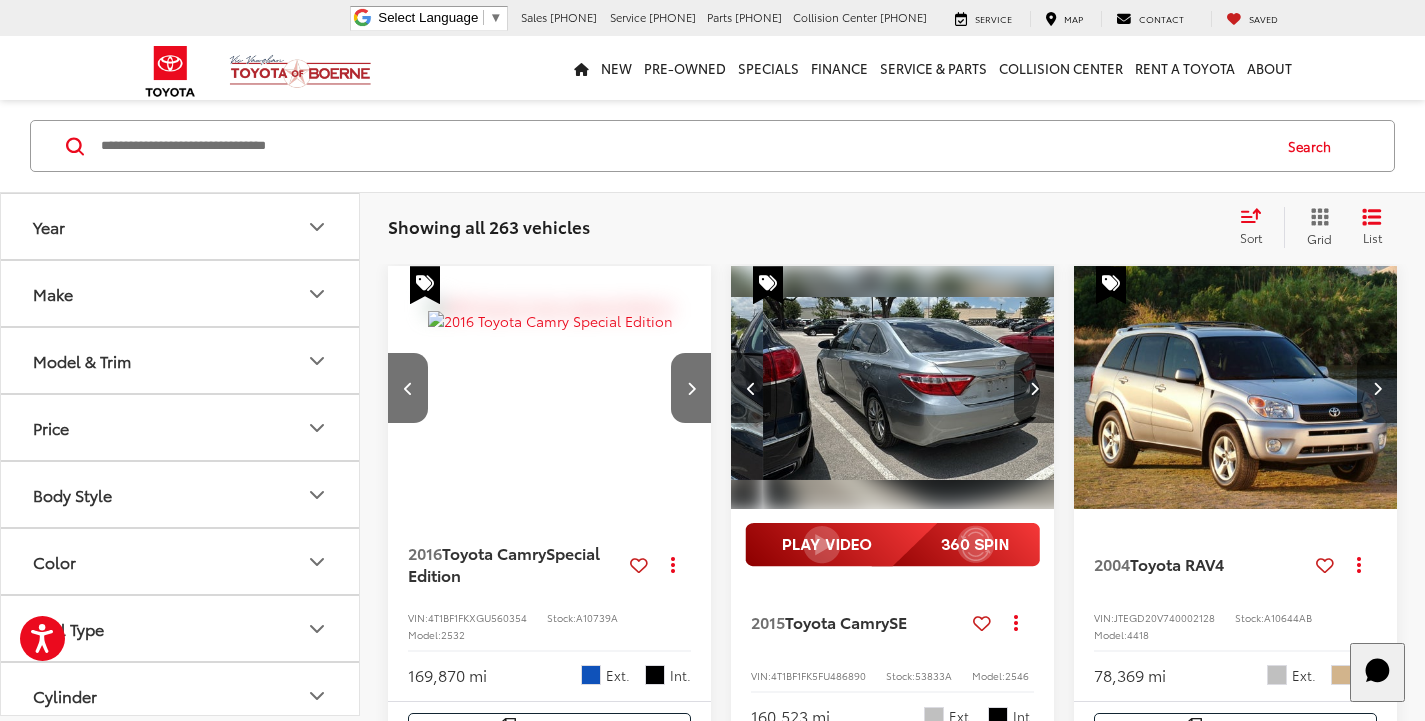 scroll, scrollTop: 0, scrollLeft: 978, axis: horizontal 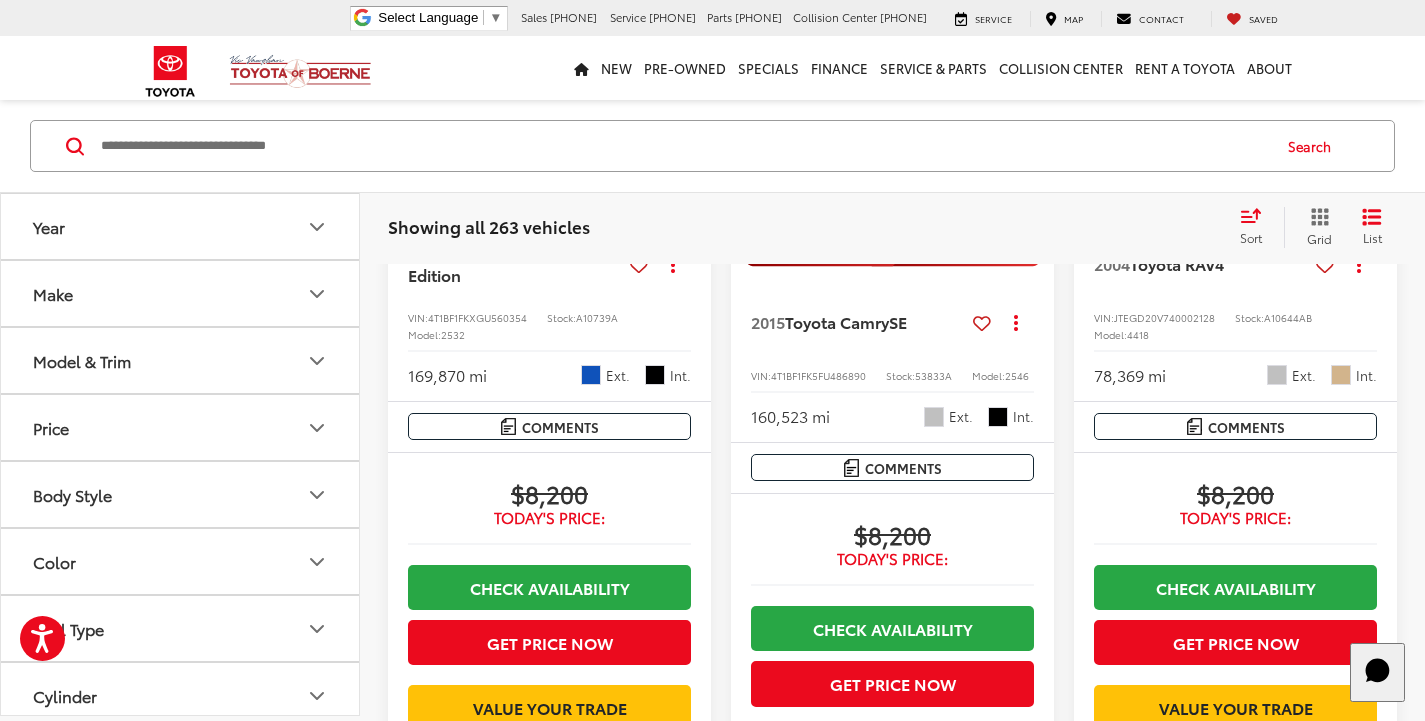 click at bounding box center (684, 146) 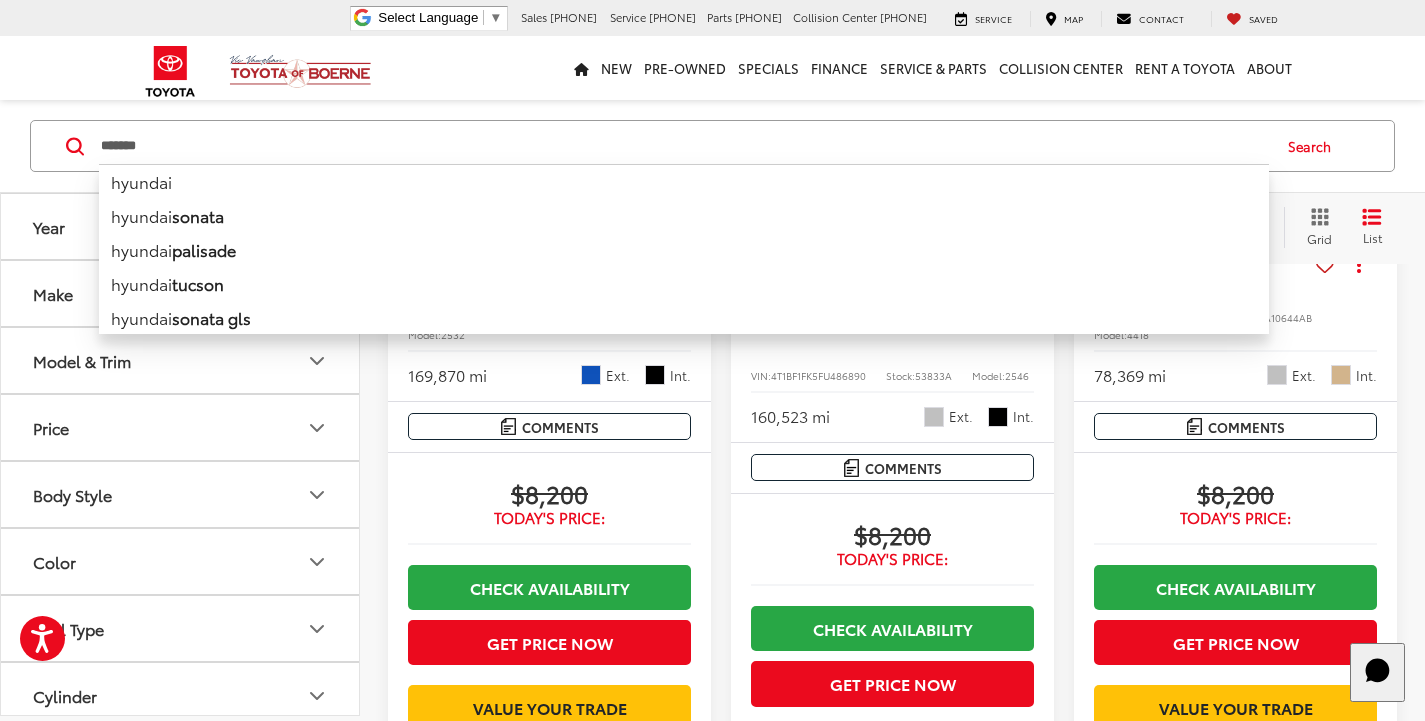 type on "*******" 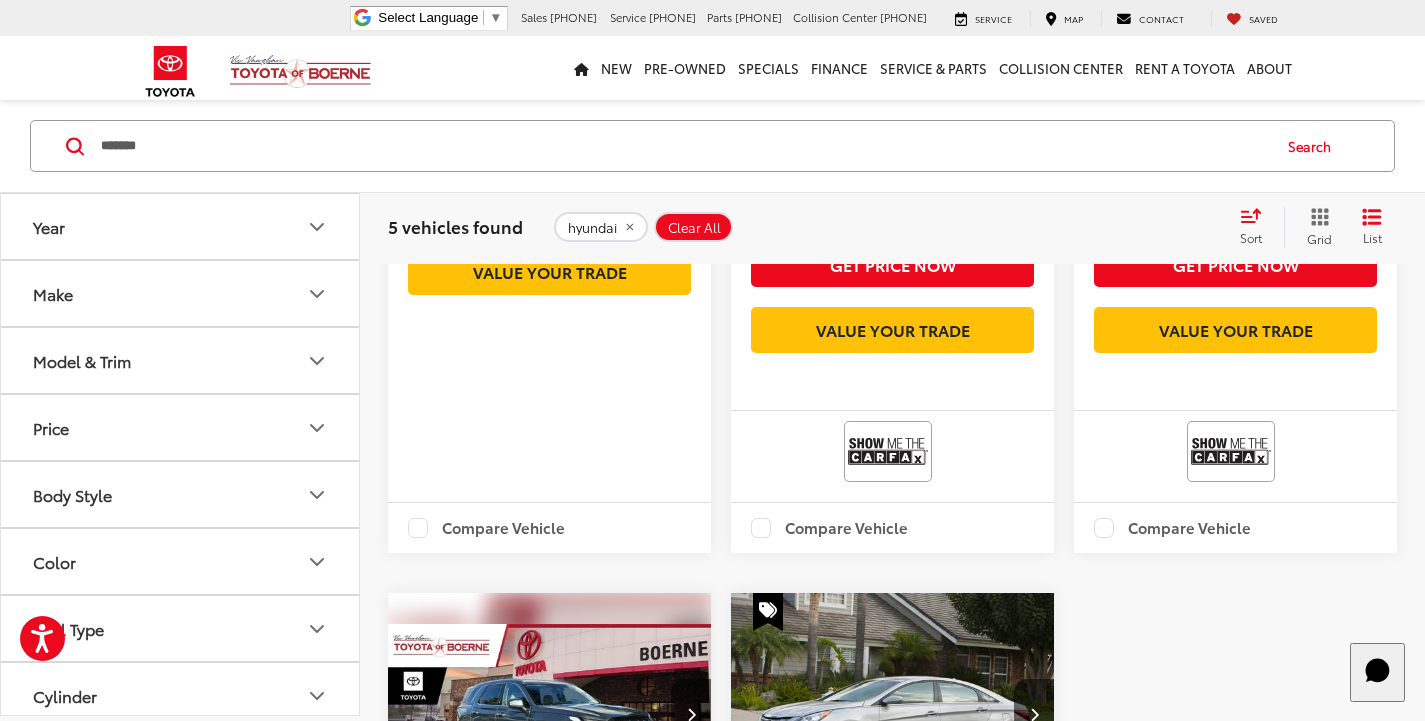 scroll, scrollTop: 1101, scrollLeft: 0, axis: vertical 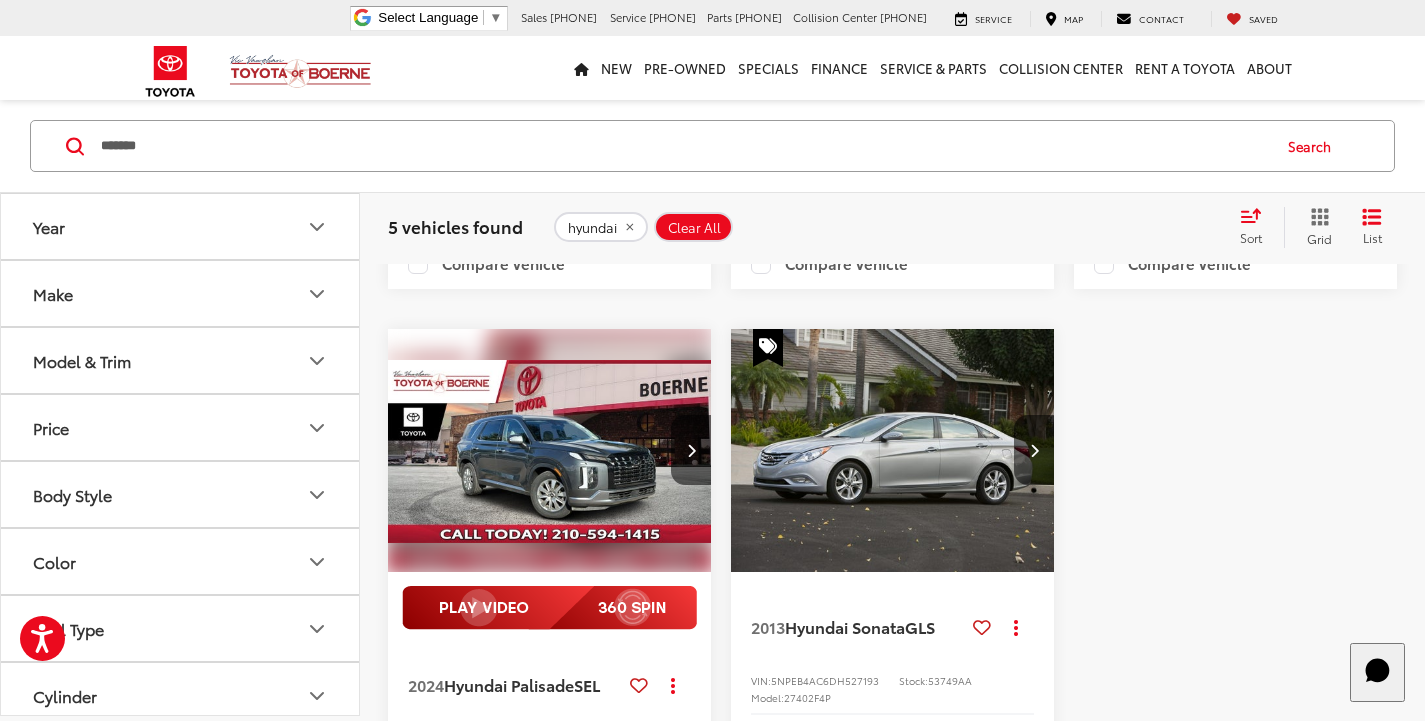 click on "Clear All" at bounding box center [694, 227] 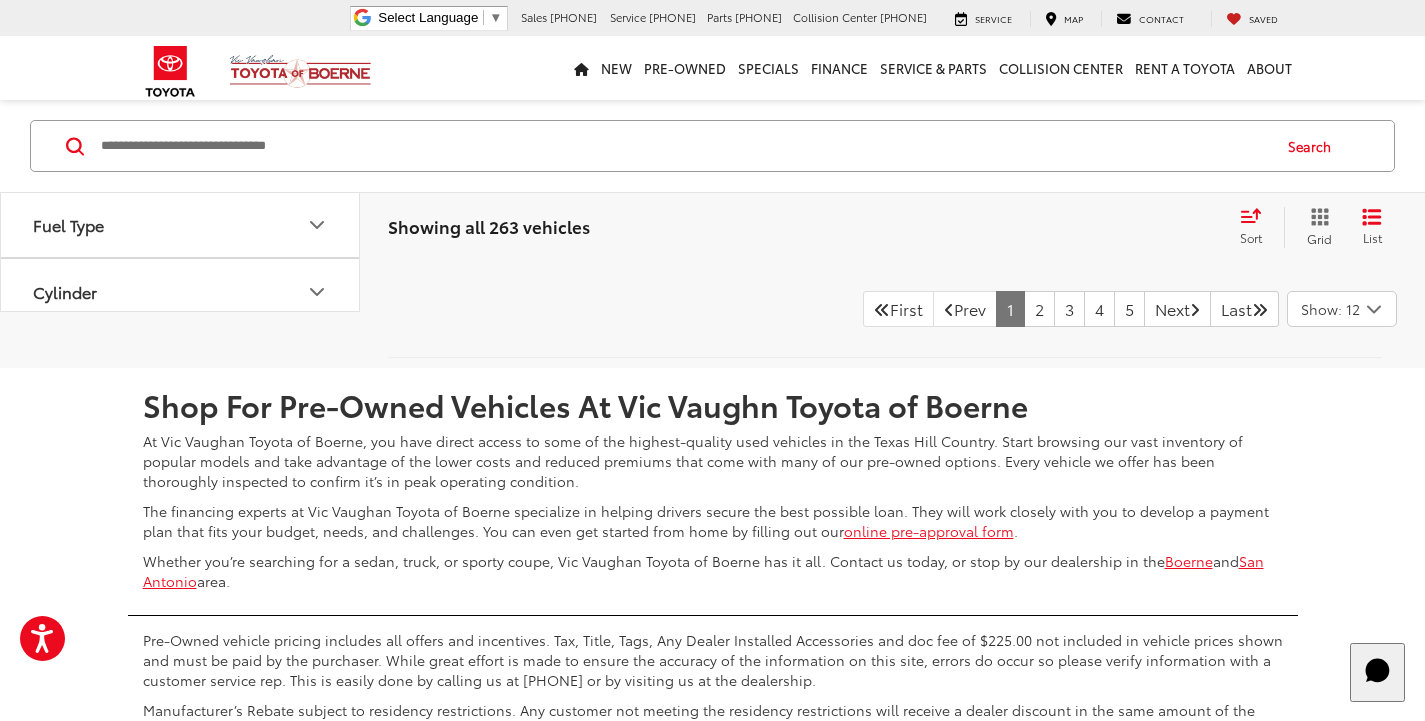 scroll, scrollTop: 4359, scrollLeft: 0, axis: vertical 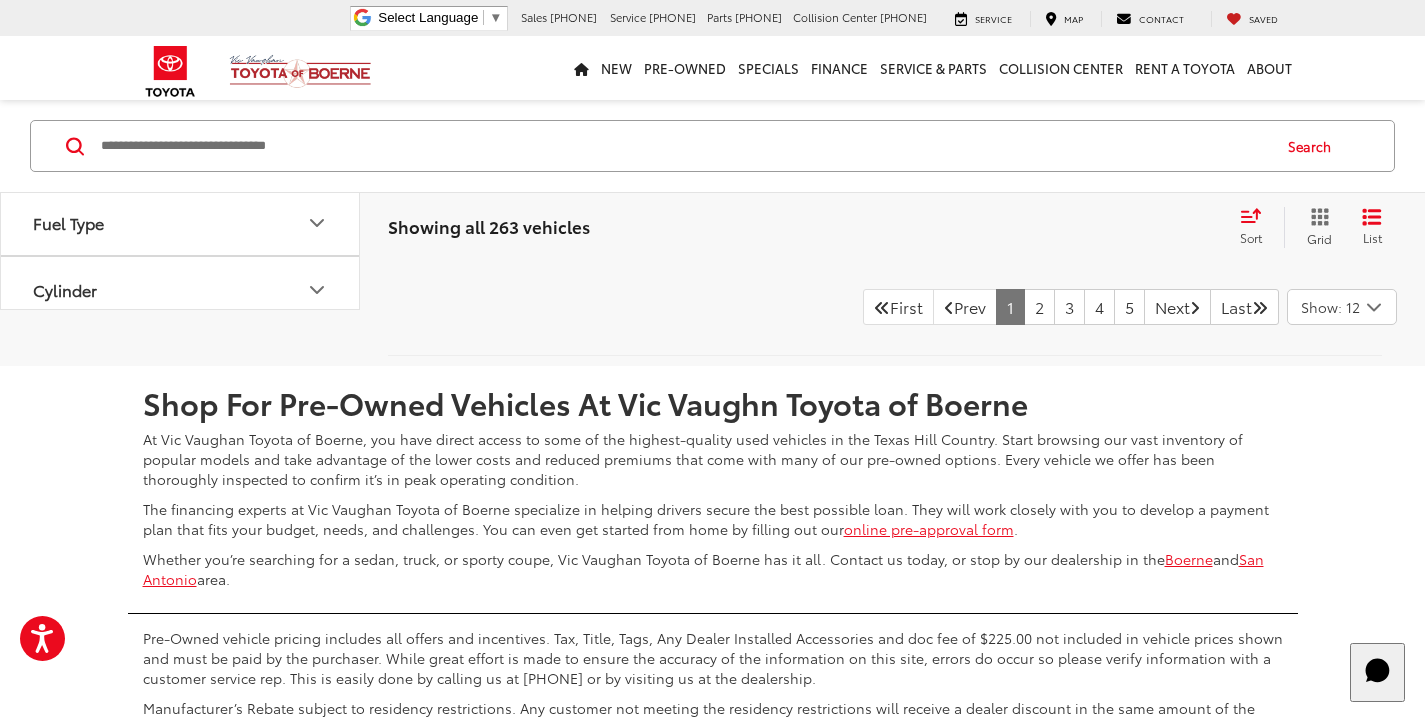 click at bounding box center [684, 146] 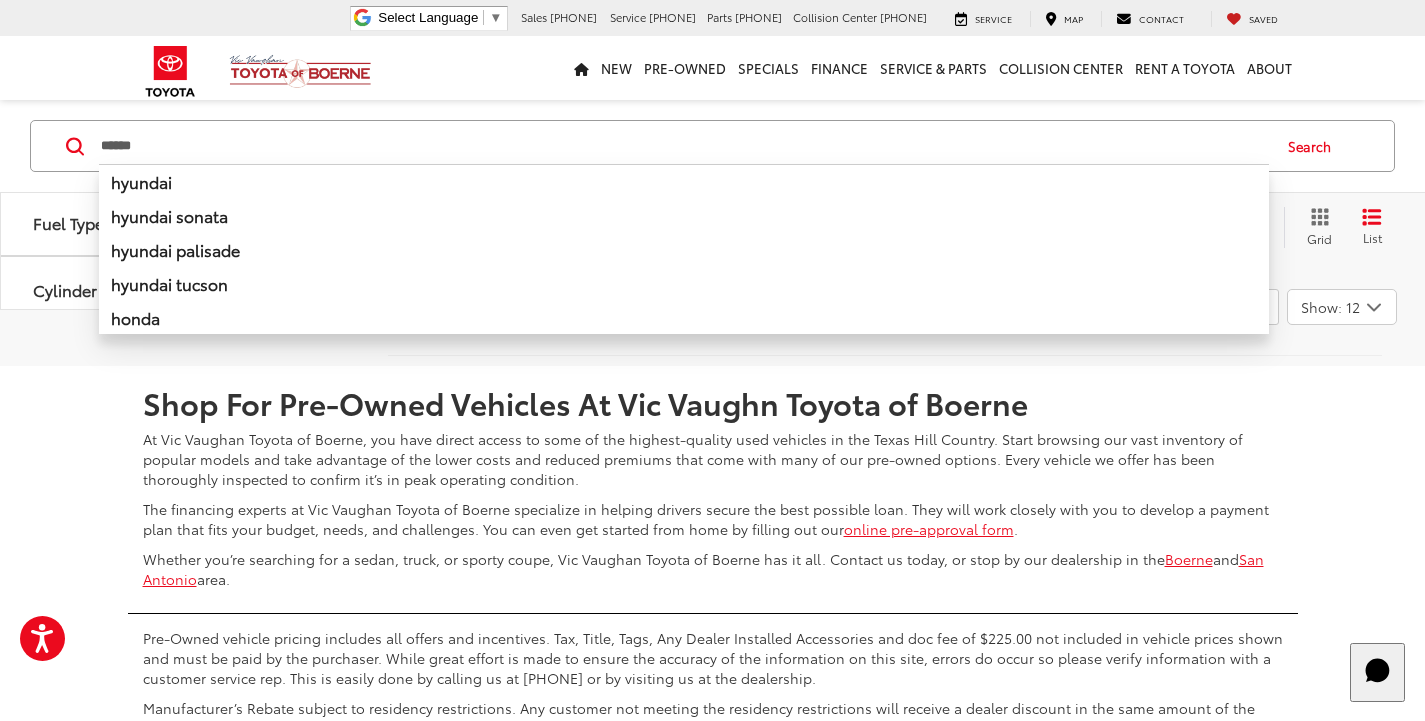 type on "******" 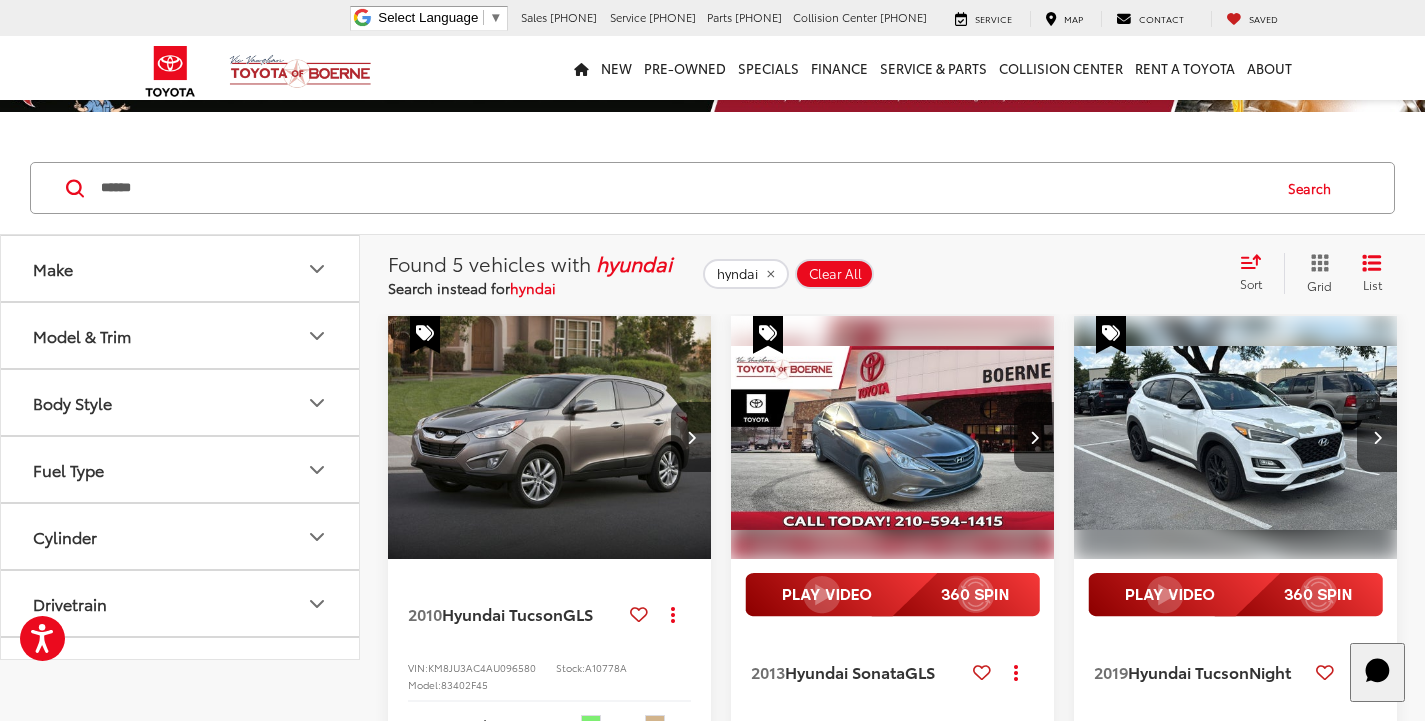 scroll, scrollTop: 1, scrollLeft: 0, axis: vertical 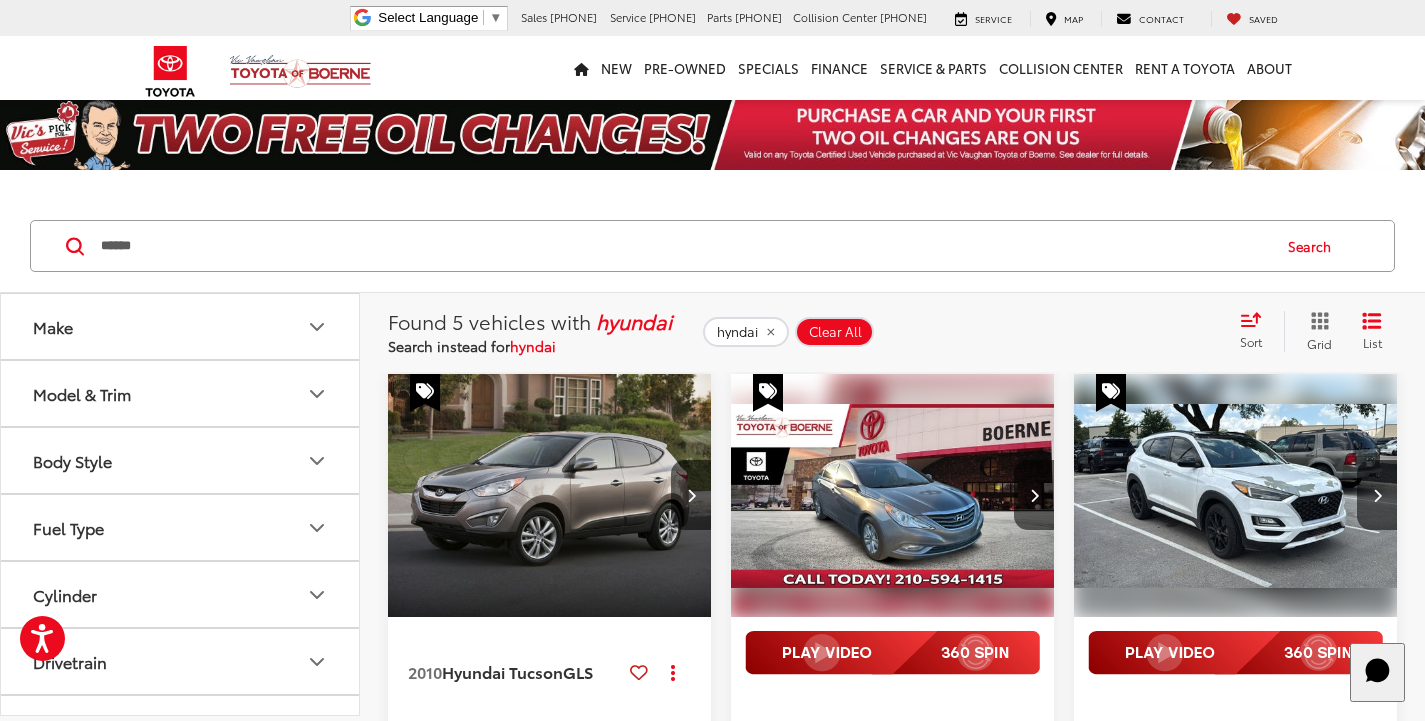 click on "Clear All" 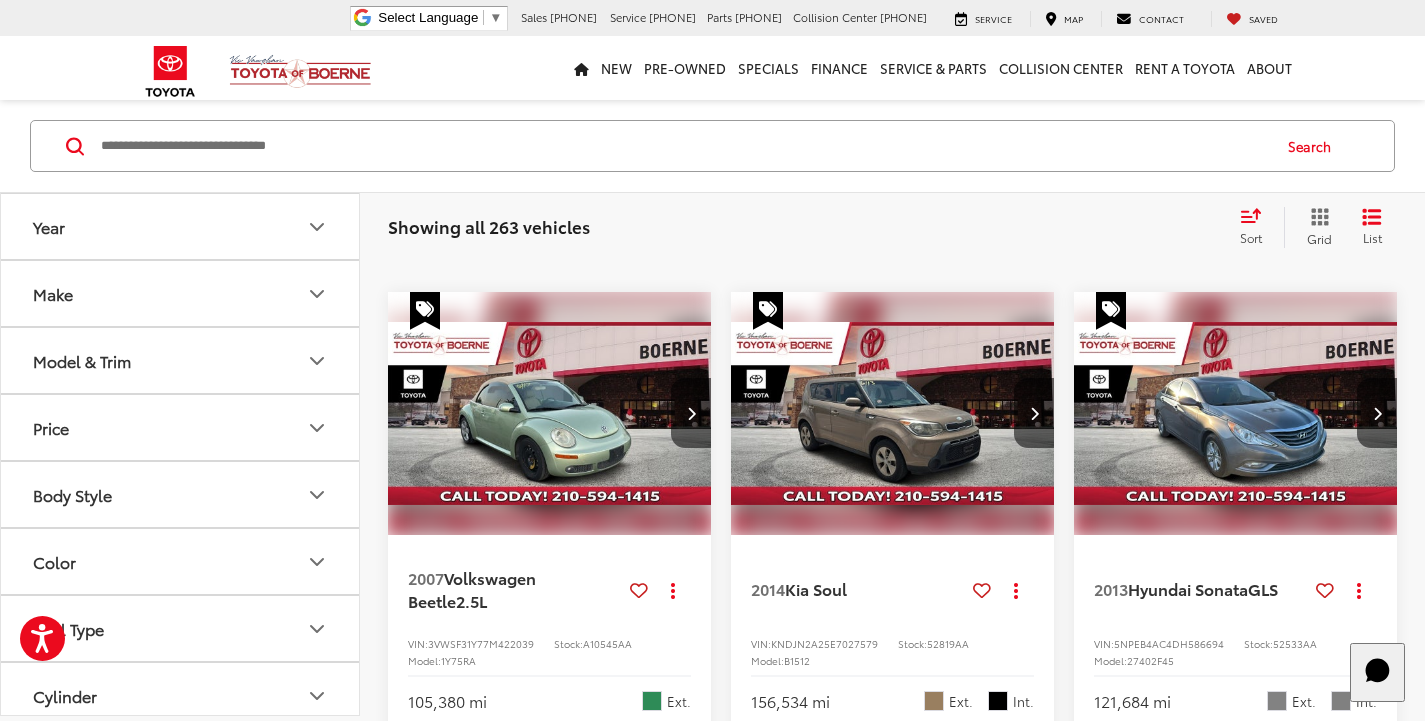 scroll, scrollTop: 2201, scrollLeft: 0, axis: vertical 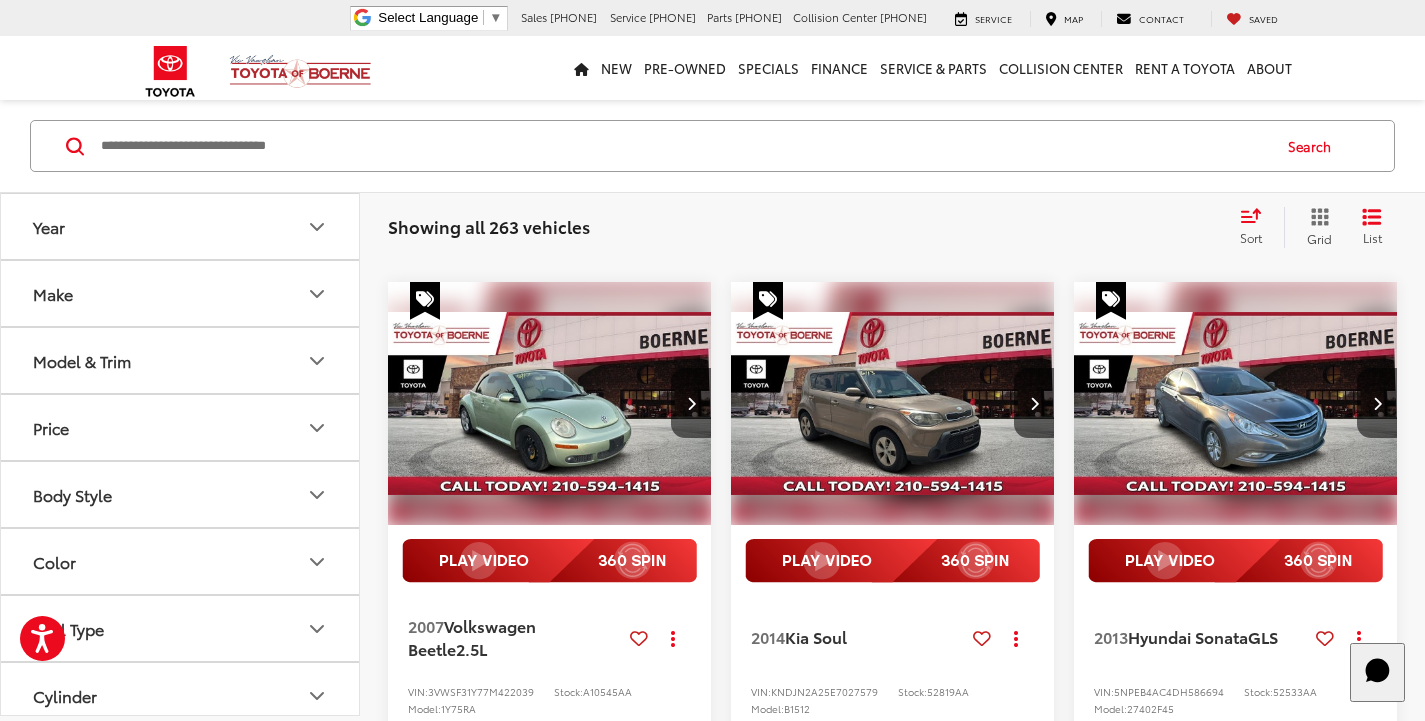 click at bounding box center [684, 146] 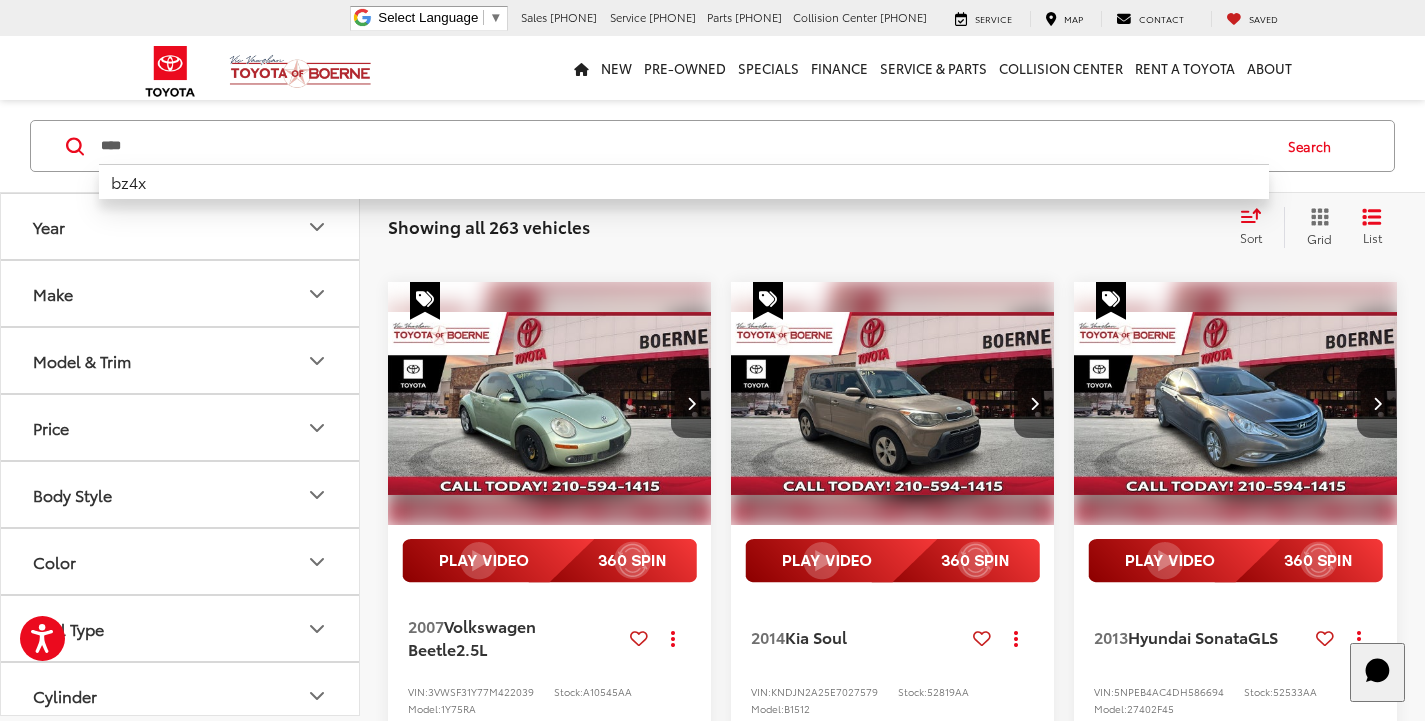 type on "****" 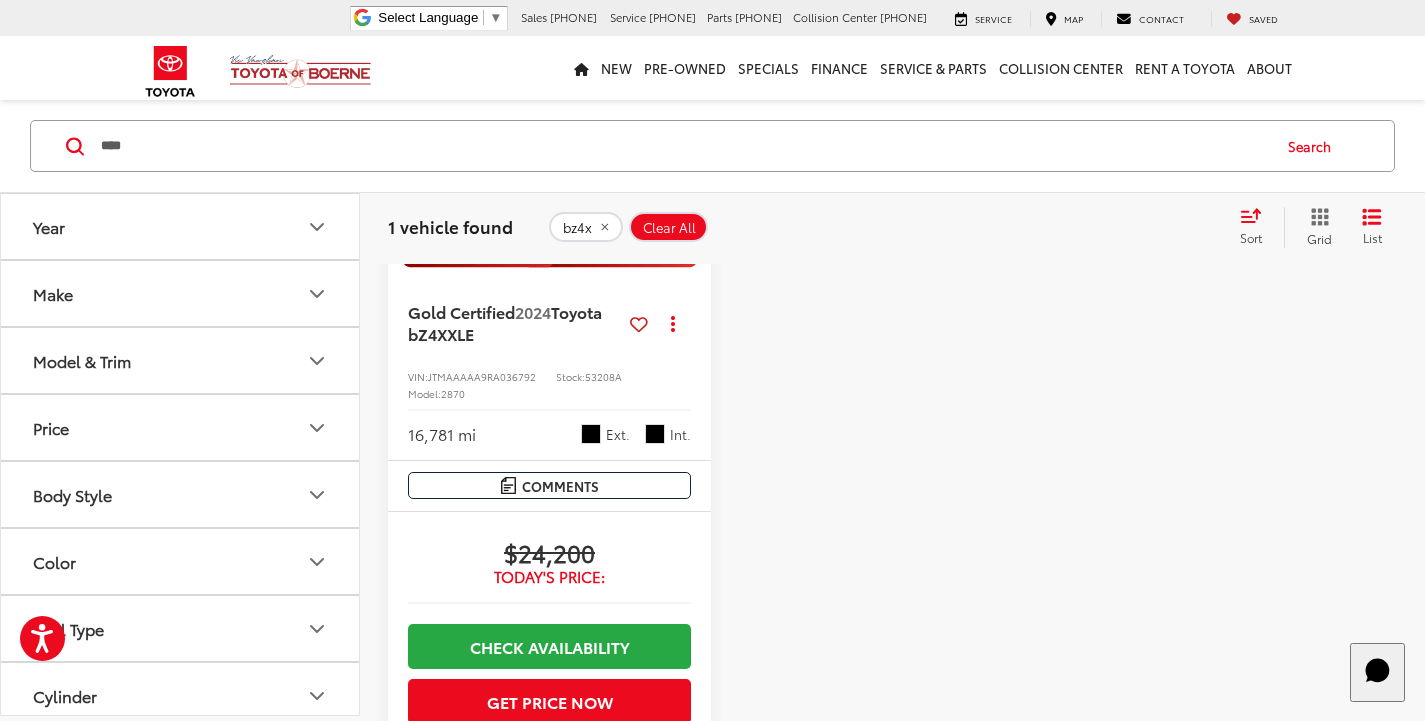 scroll, scrollTop: 401, scrollLeft: 0, axis: vertical 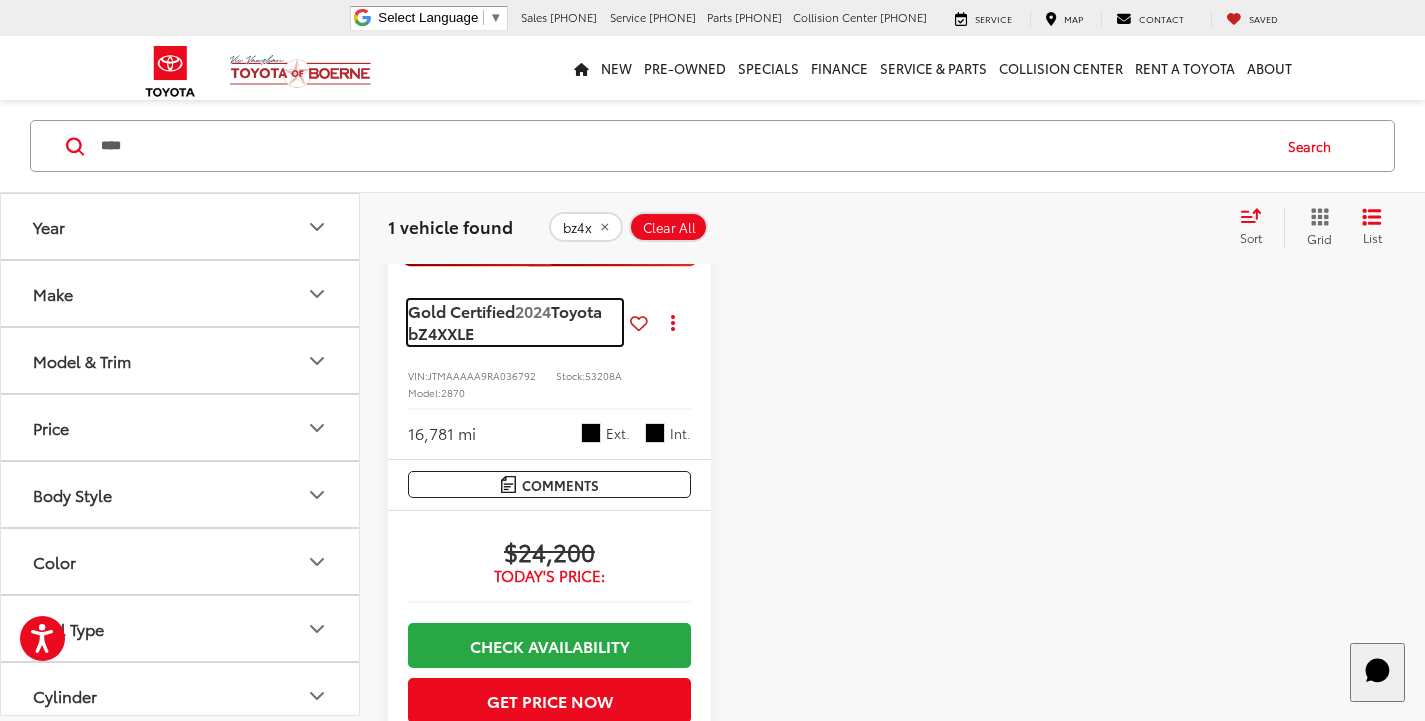 click on "Gold Certified" at bounding box center [461, 310] 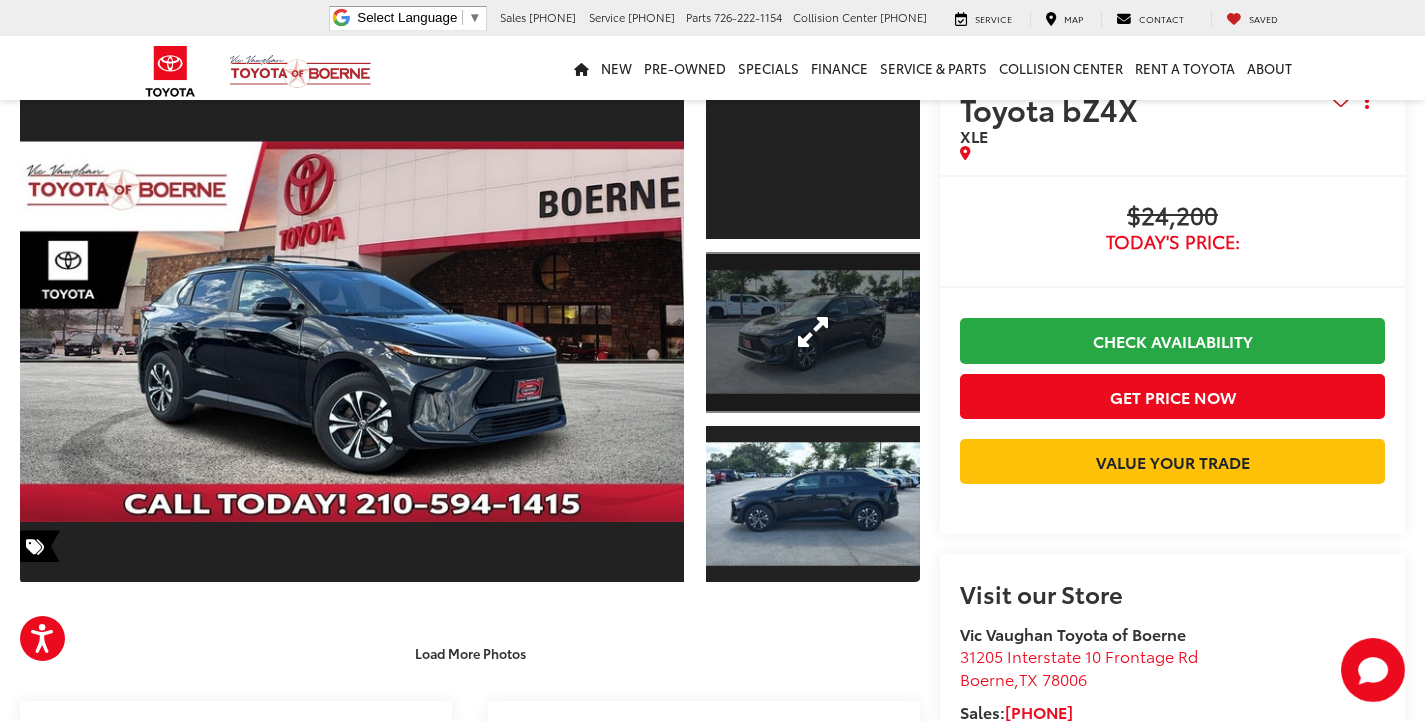 scroll, scrollTop: 0, scrollLeft: 0, axis: both 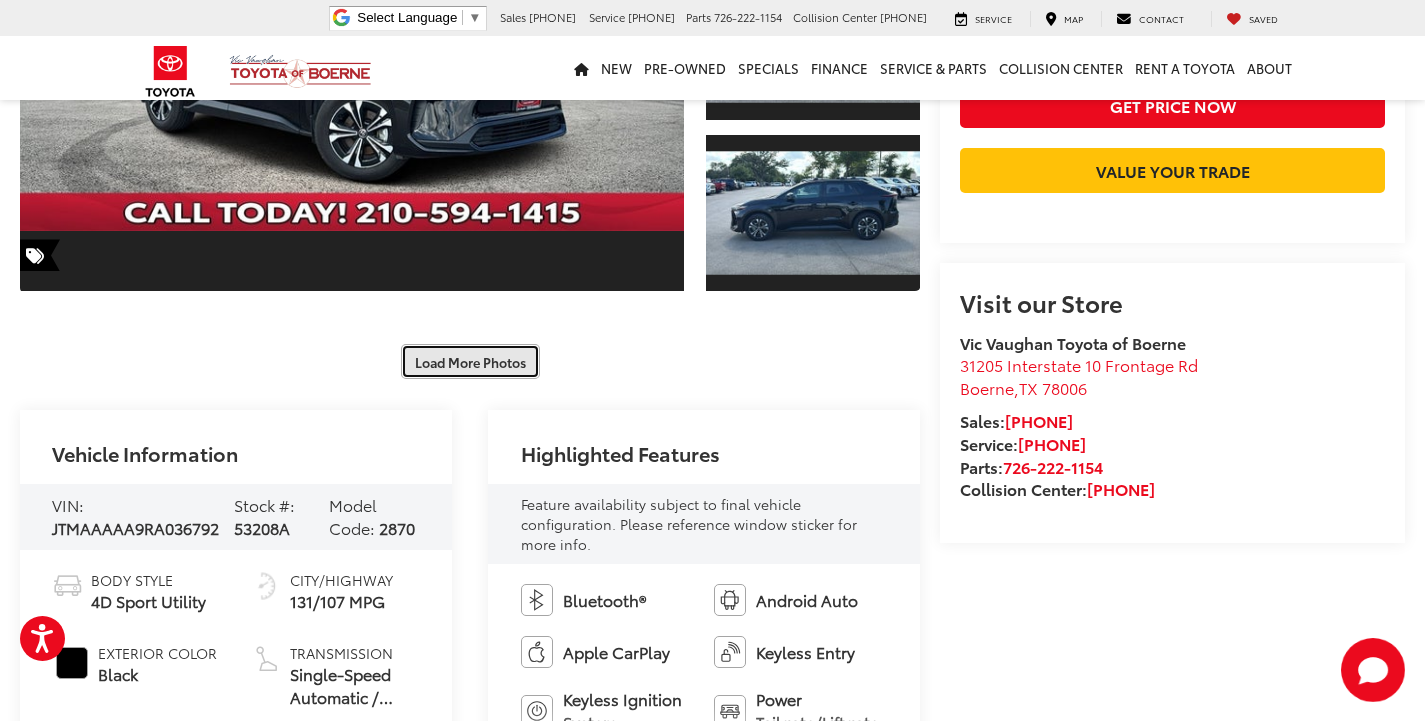 click on "Load More Photos" at bounding box center [470, 361] 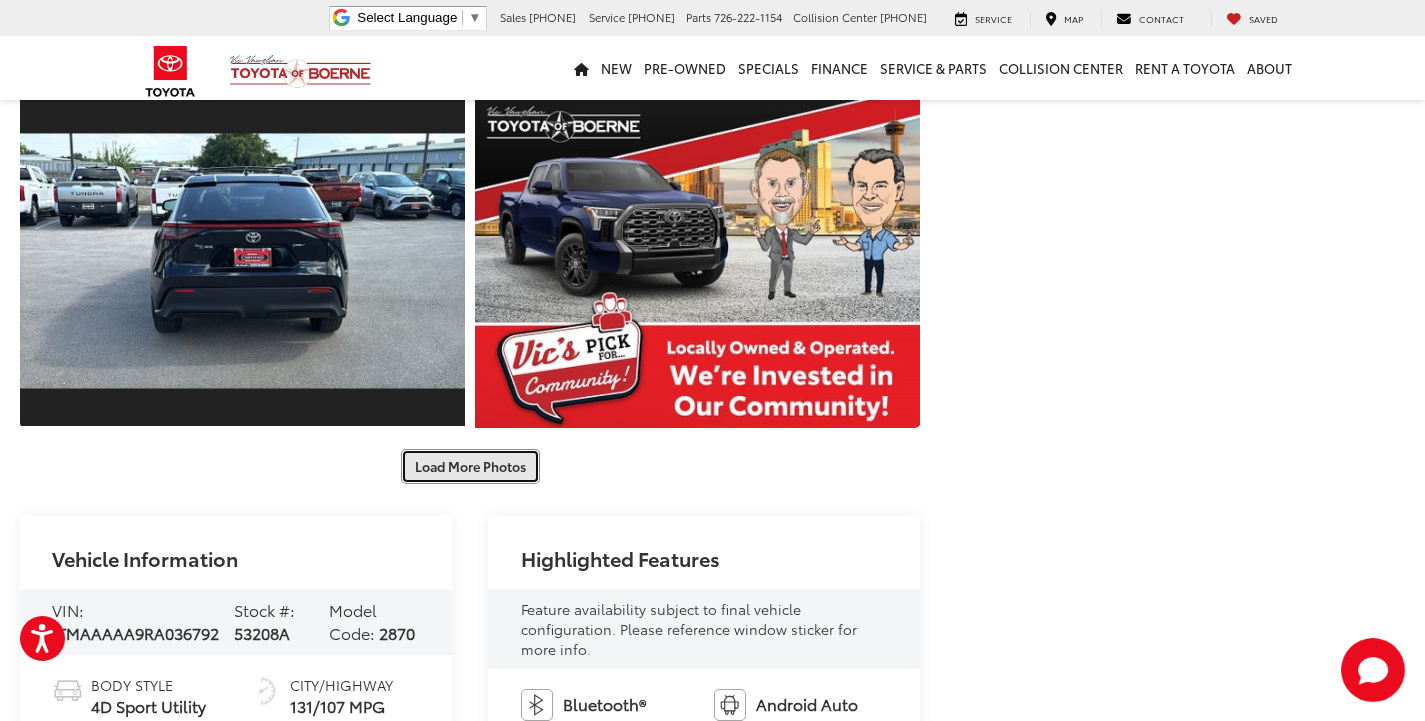 scroll, scrollTop: 1000, scrollLeft: 0, axis: vertical 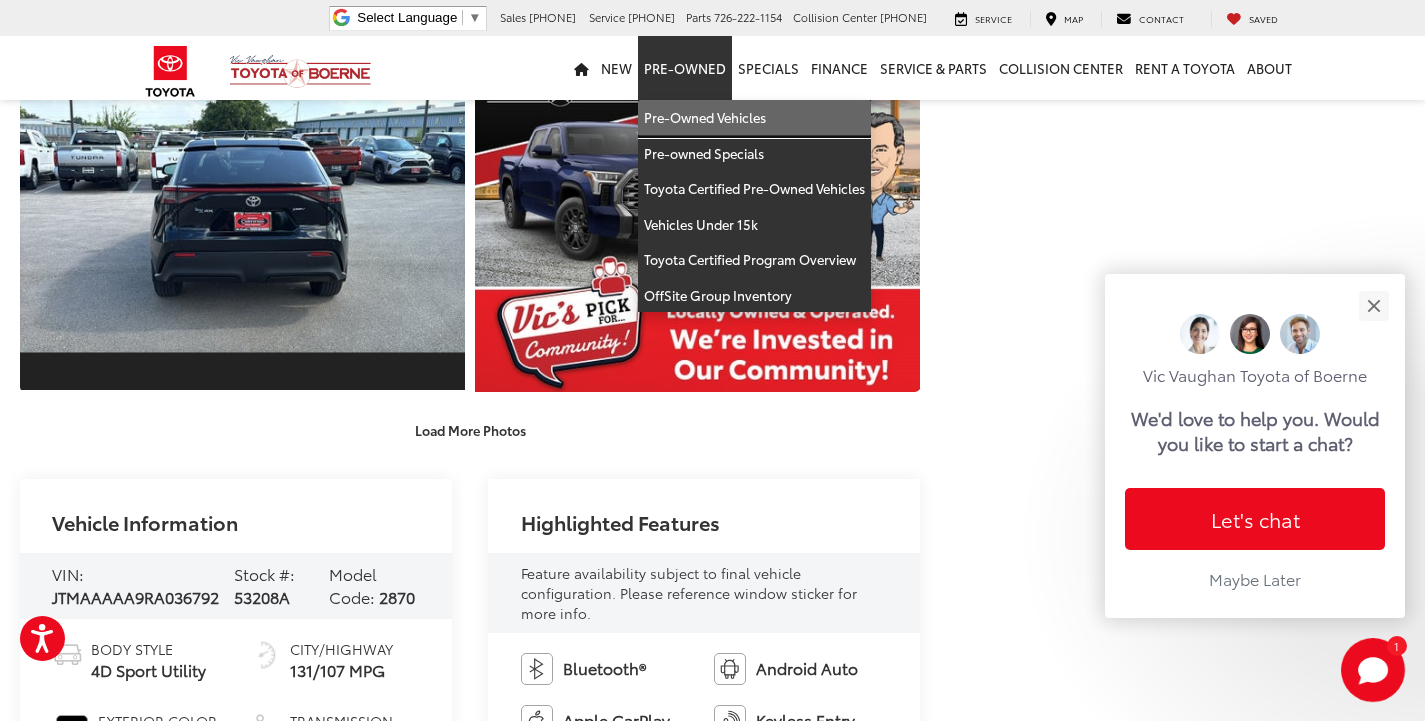 click on "Pre-Owned Vehicles" at bounding box center [754, 118] 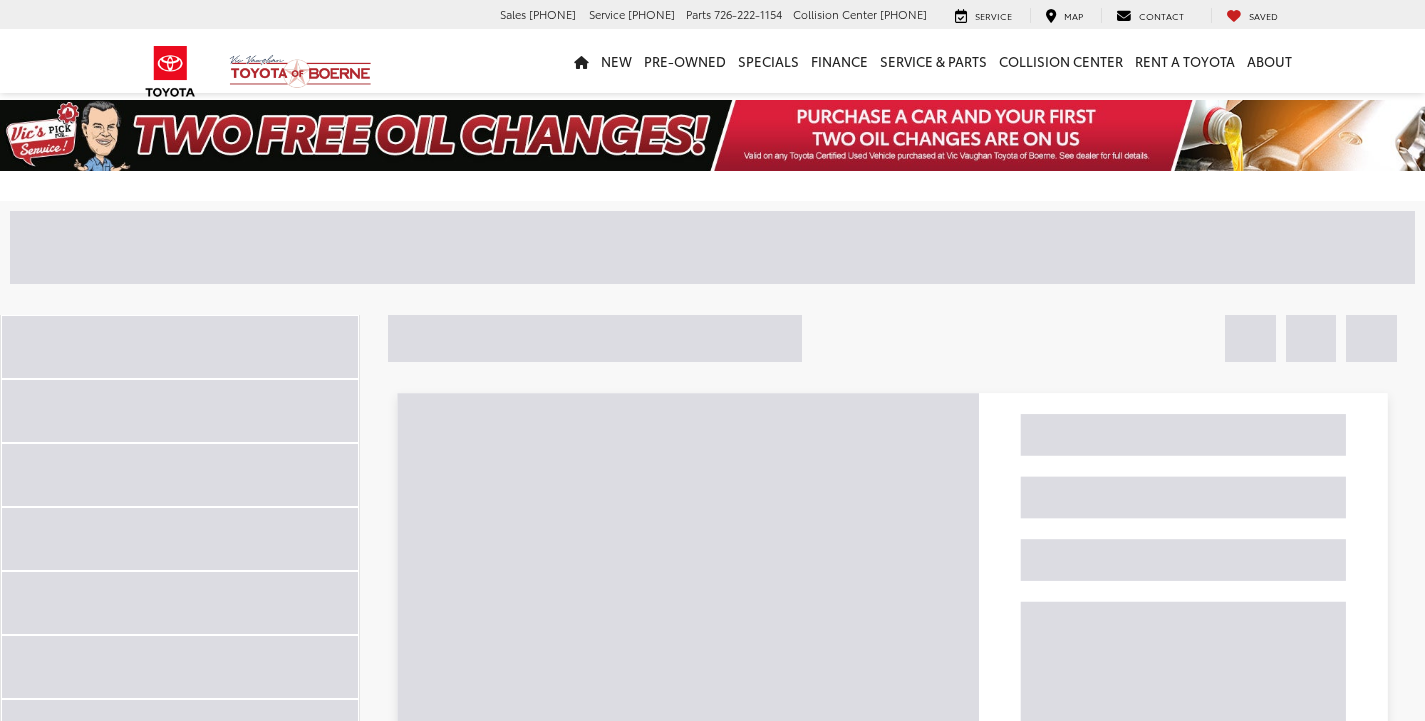 scroll, scrollTop: 0, scrollLeft: 0, axis: both 